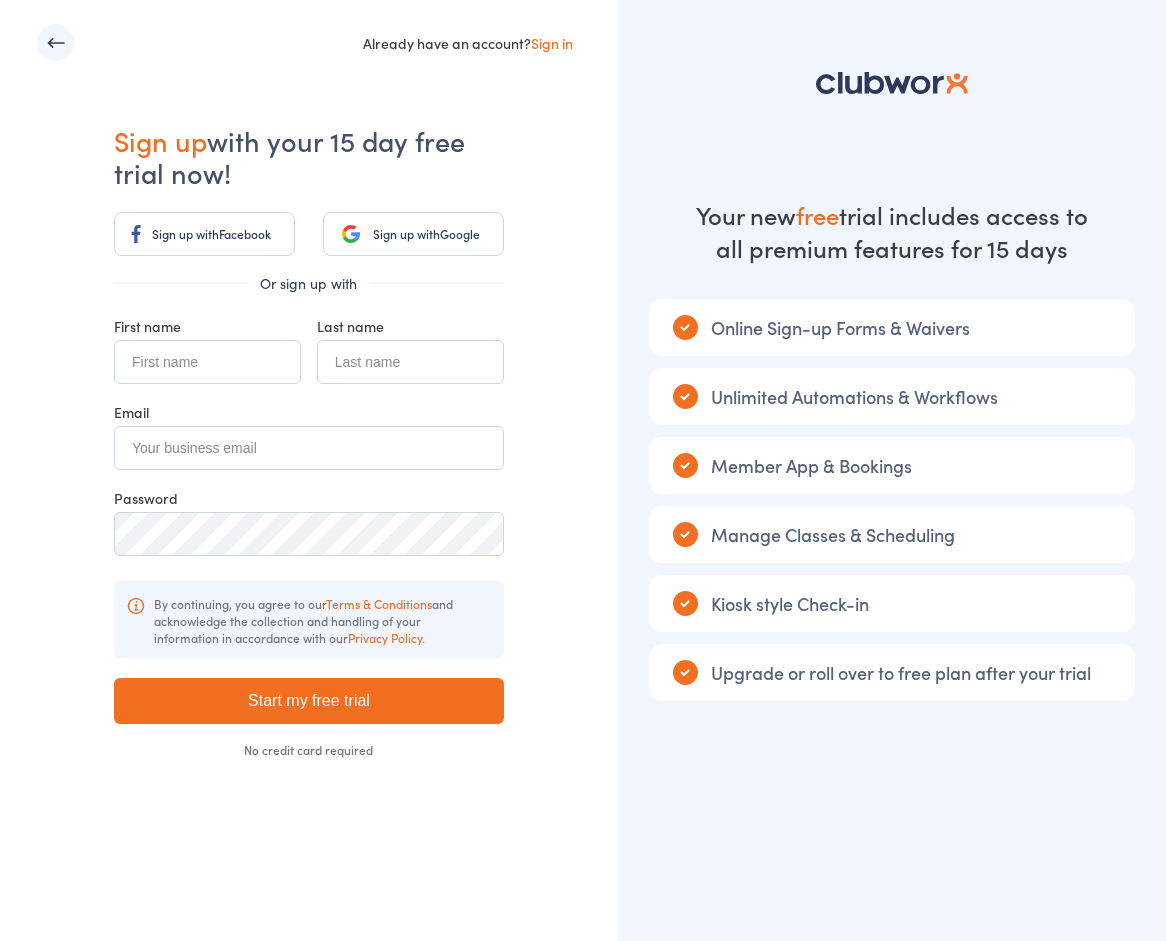 scroll, scrollTop: 0, scrollLeft: 0, axis: both 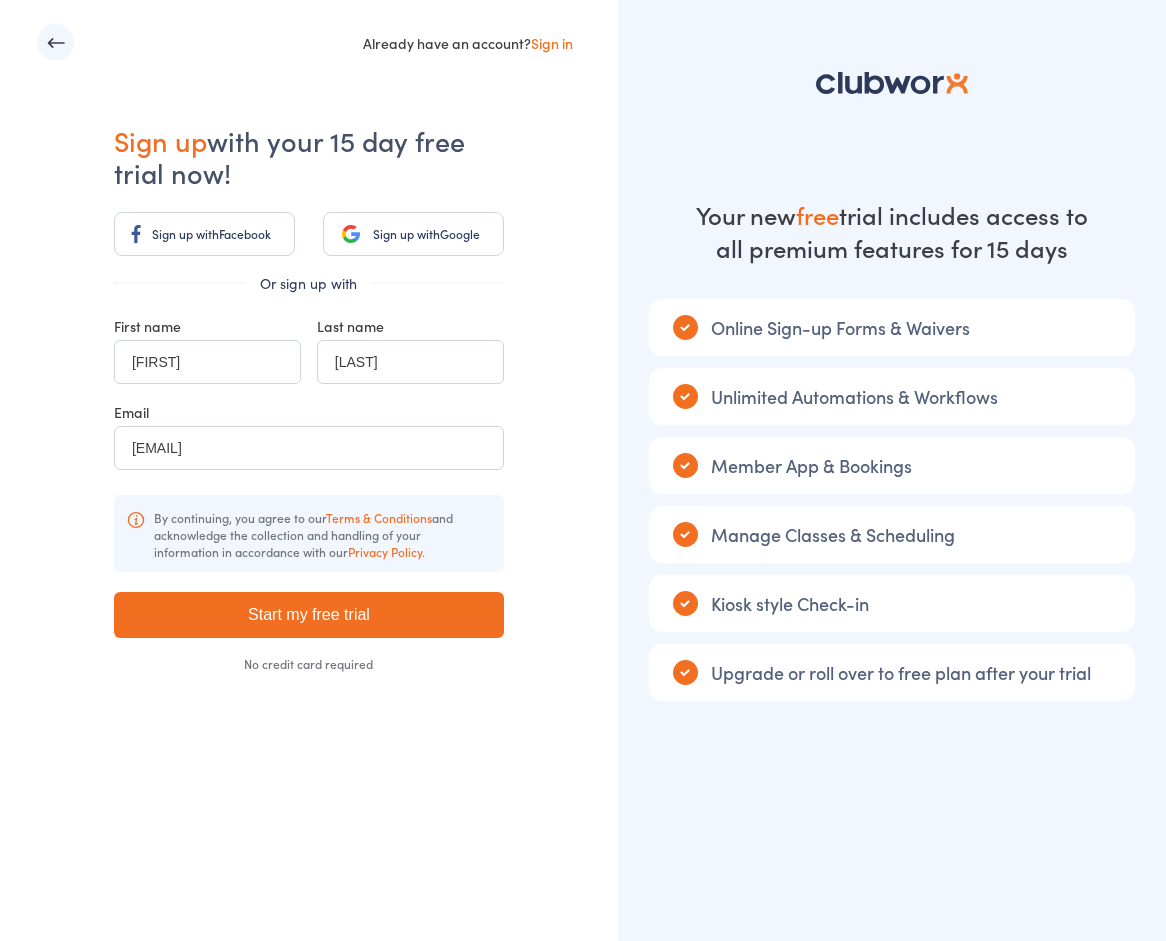 click on "[FIRST]" at bounding box center [207, 362] 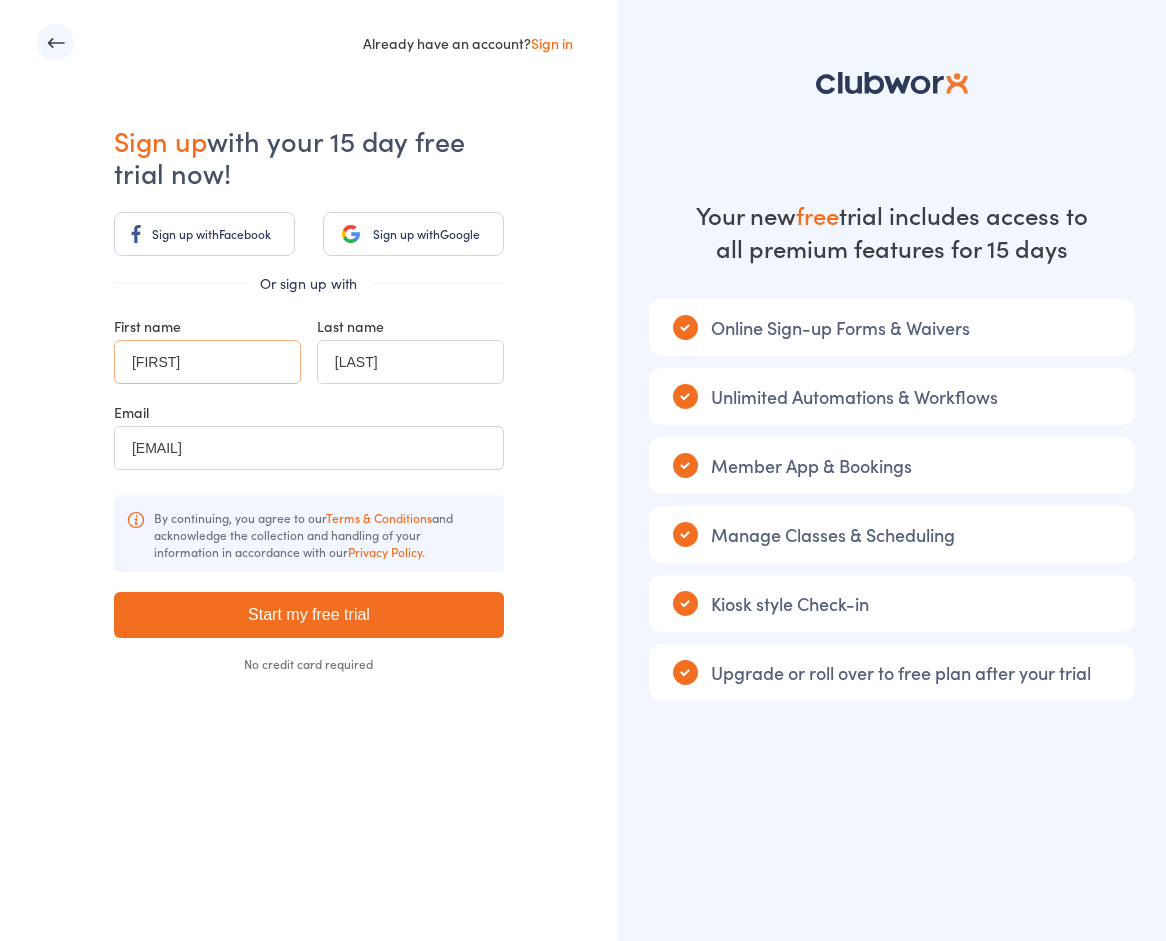 click on "Nic" at bounding box center [207, 362] 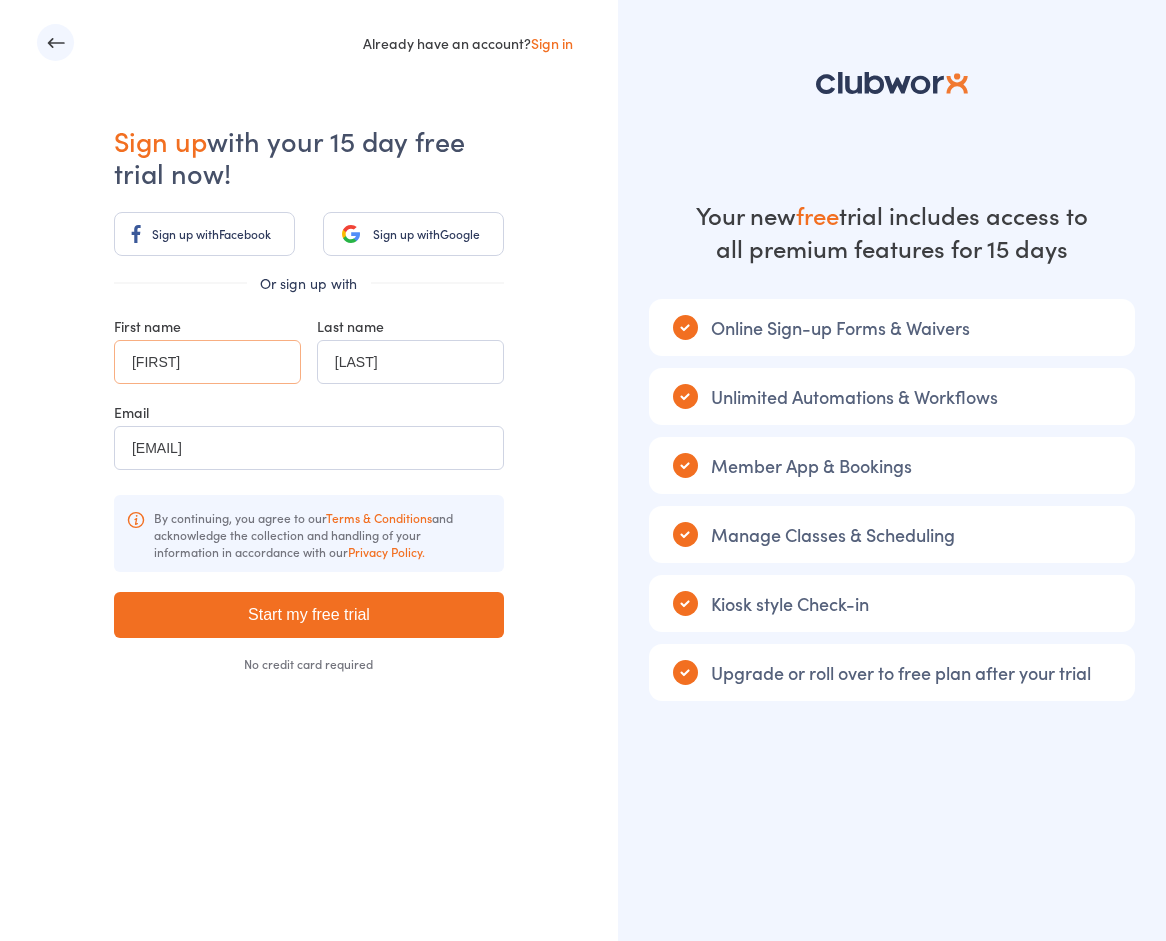 type on "Nicholas" 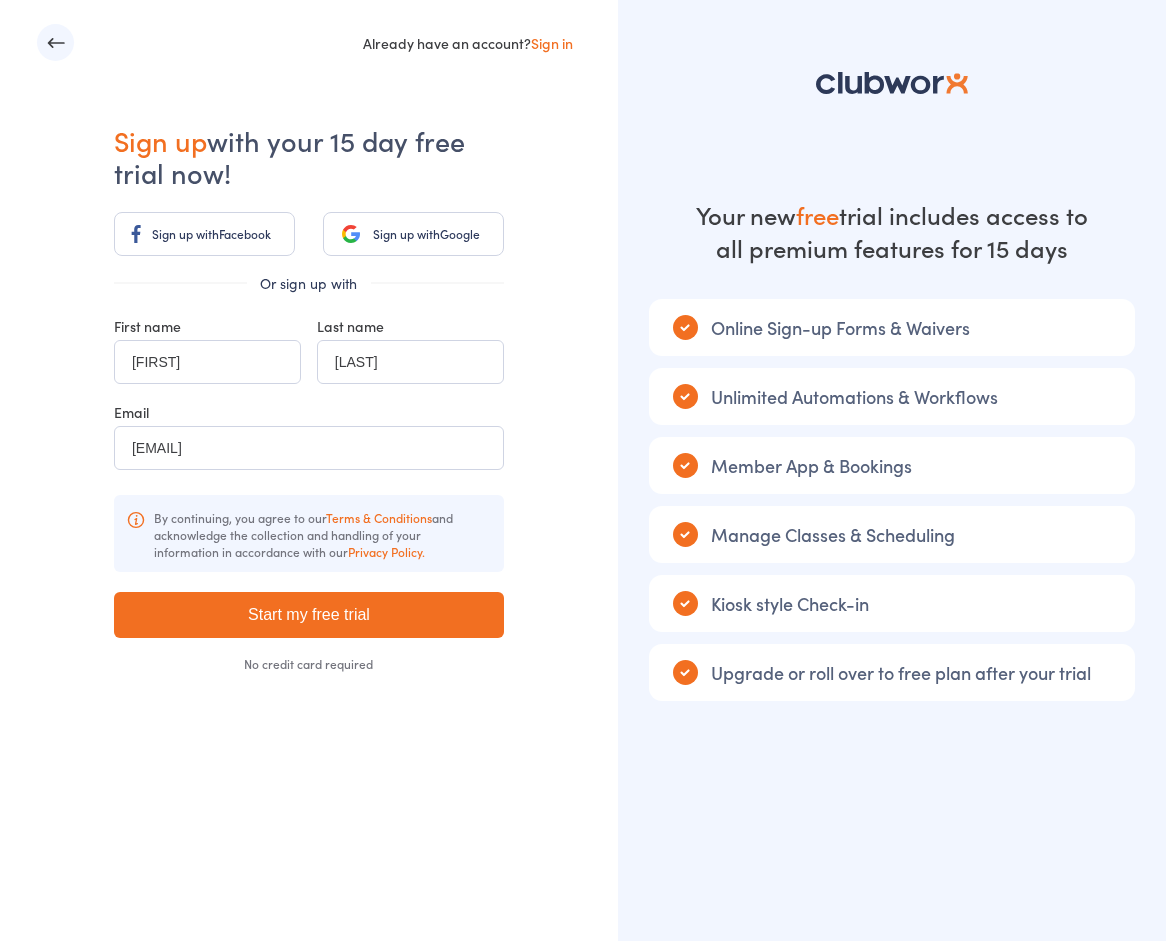 click on "Already have an account?  Sign in Sign up  with your 15 day free trial now! Sign up with  Facebook Sign up with  Google Or sign up with First name Nicholas Last name Bartlett Email adlkenyukai@gmail.com By continuing, you agree to our  Terms & Conditions  and acknowledge the collection and handling of your information in accordance with our  Privacy Policy. By signing up, you agree to our  Terms and Conditions  and you acknowledge that we will collect and handle your personal information in accordance with our  Privacy Policy . Start my free trial No credit card required" at bounding box center (309, 470) 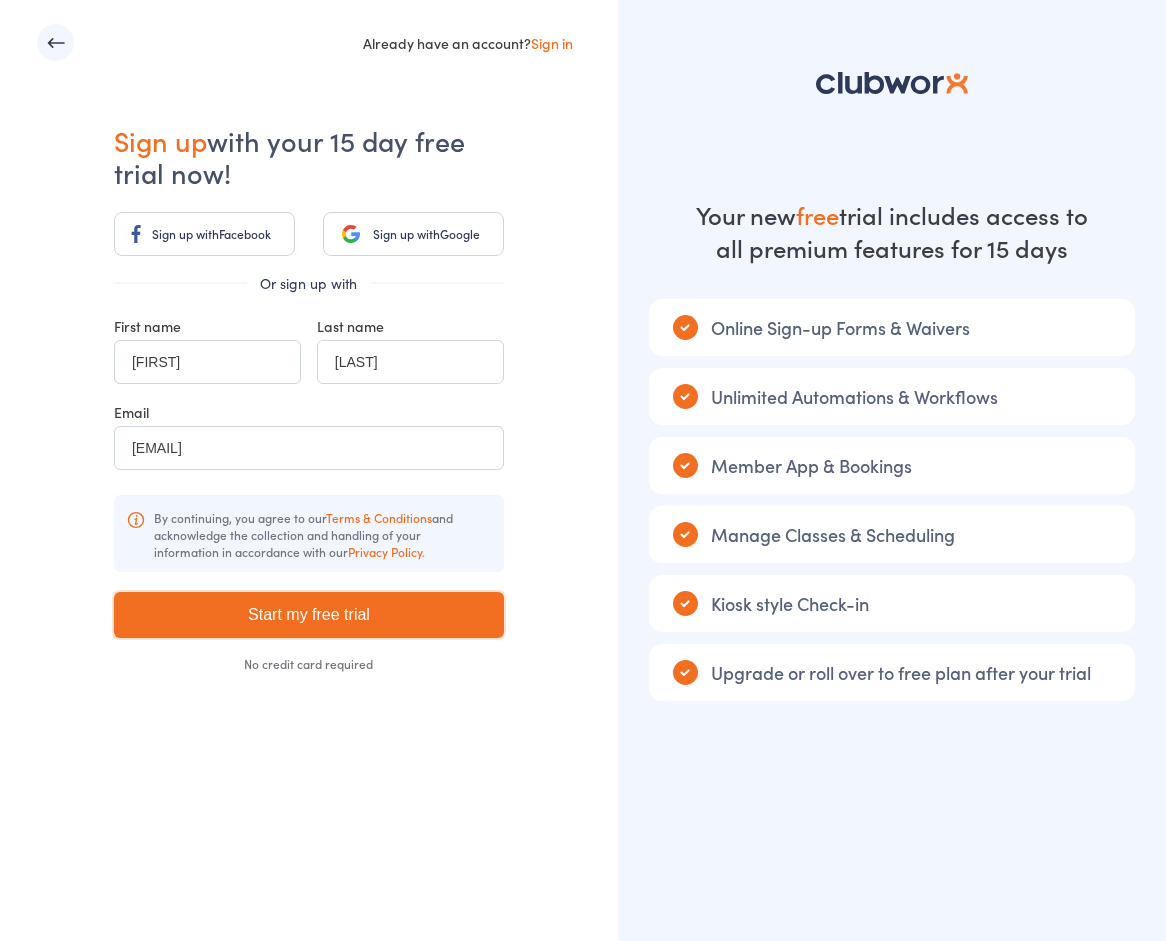 click on "Start my free trial" at bounding box center (309, 615) 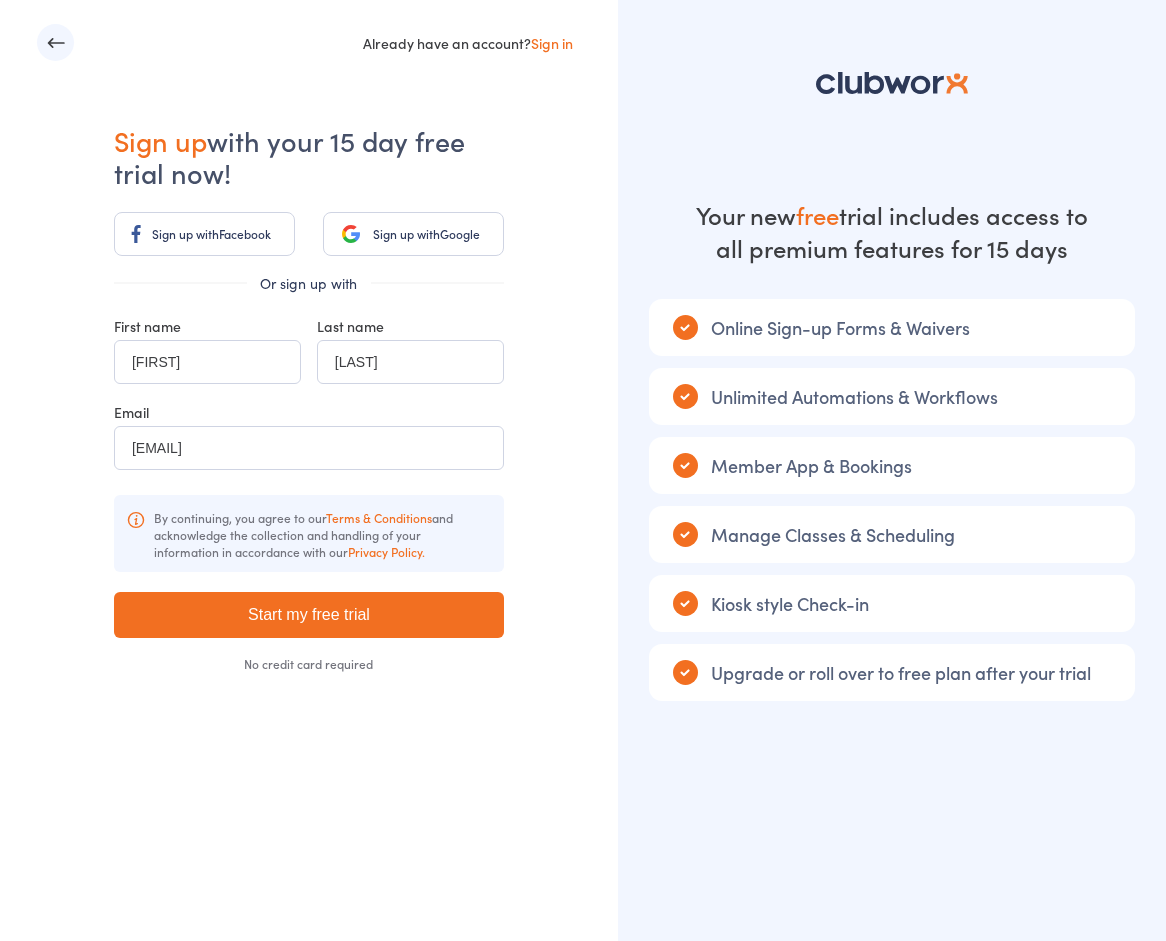 type on "Please wait ..." 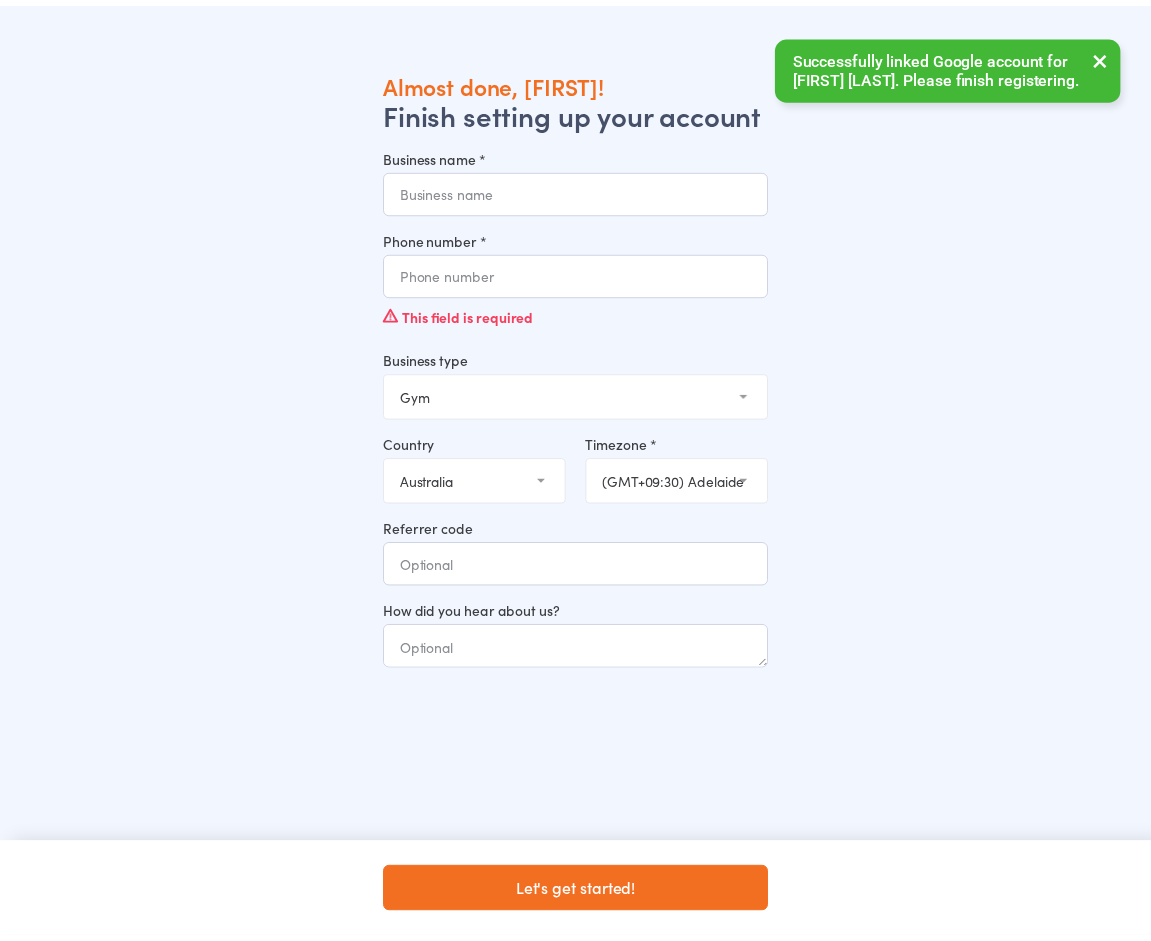 scroll, scrollTop: 0, scrollLeft: 0, axis: both 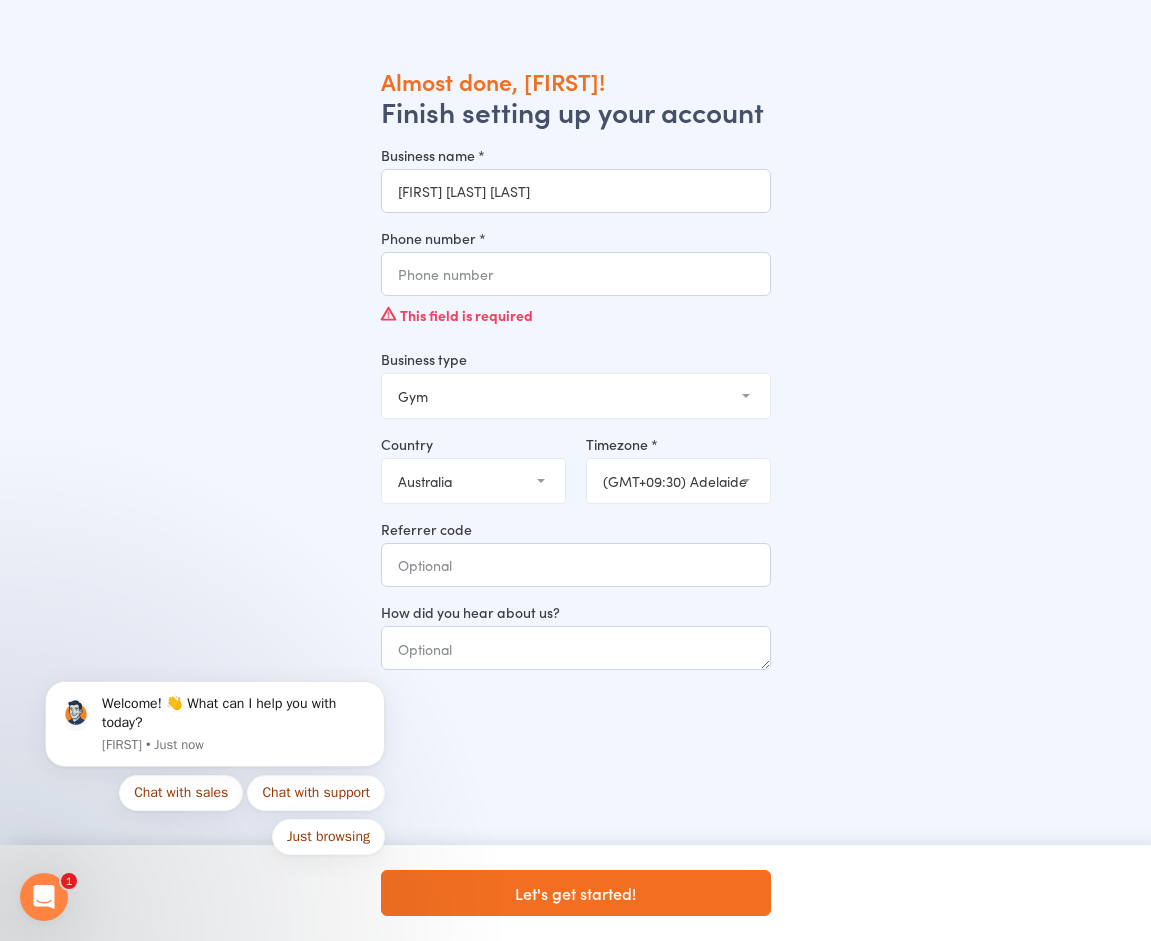 type on "[FIRST] [LAST] [LAST]" 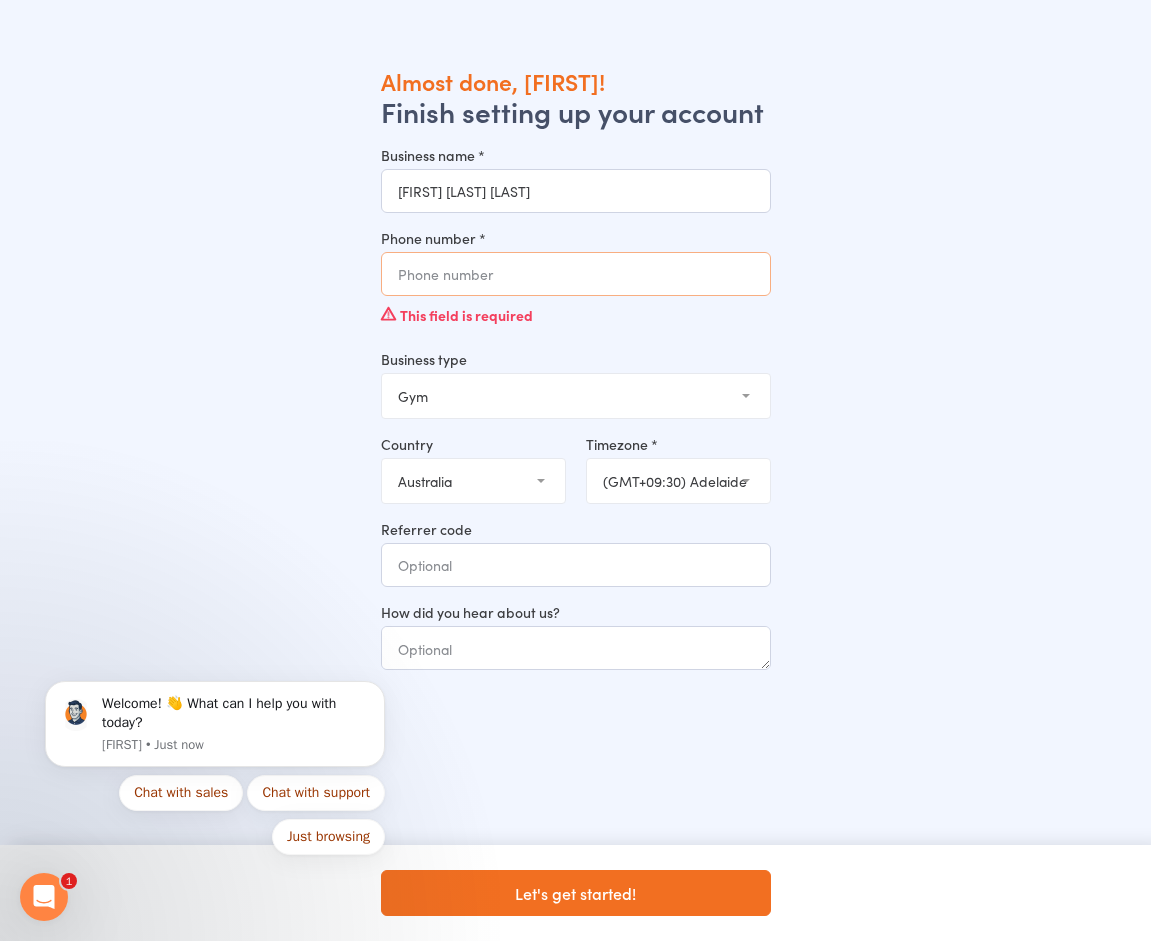 click on "Phone number *" at bounding box center (576, 274) 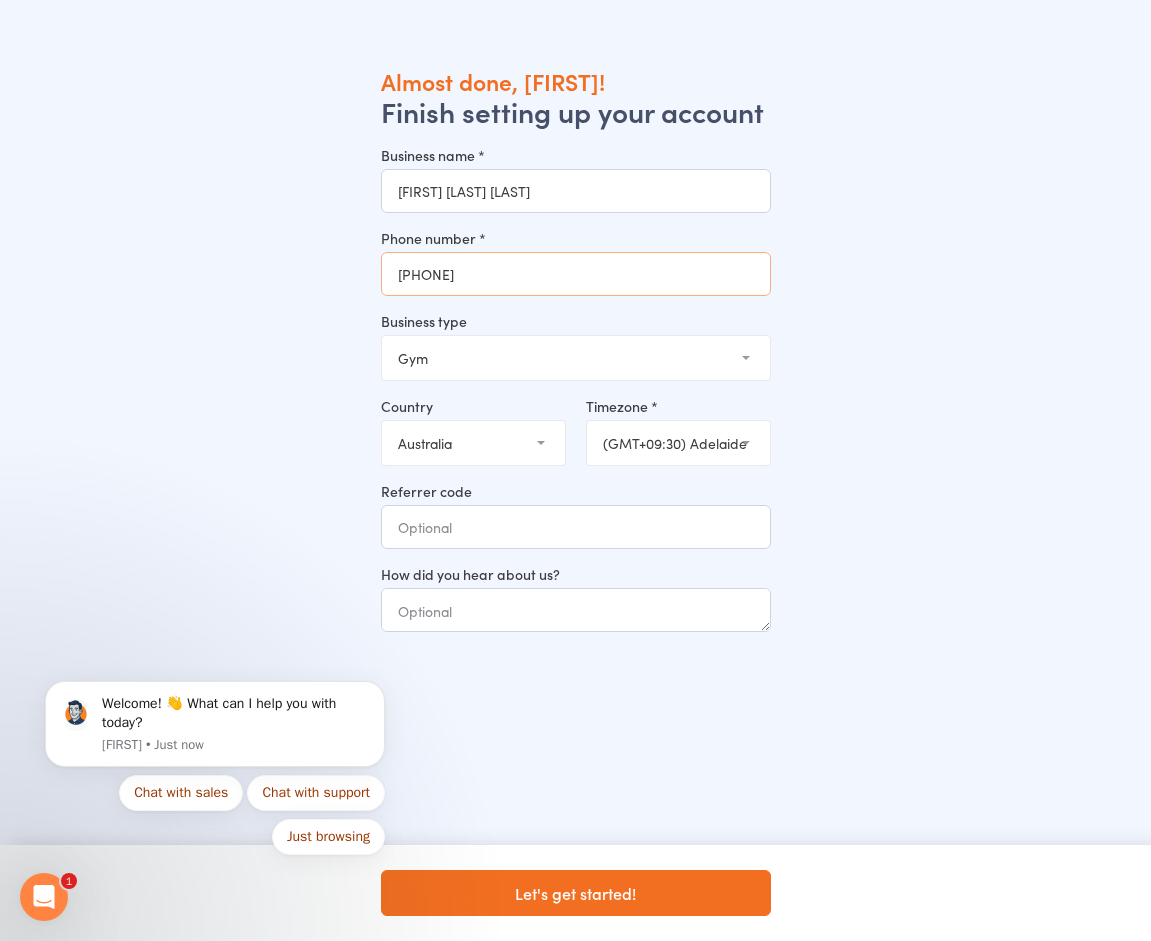 type on "[PHONE]" 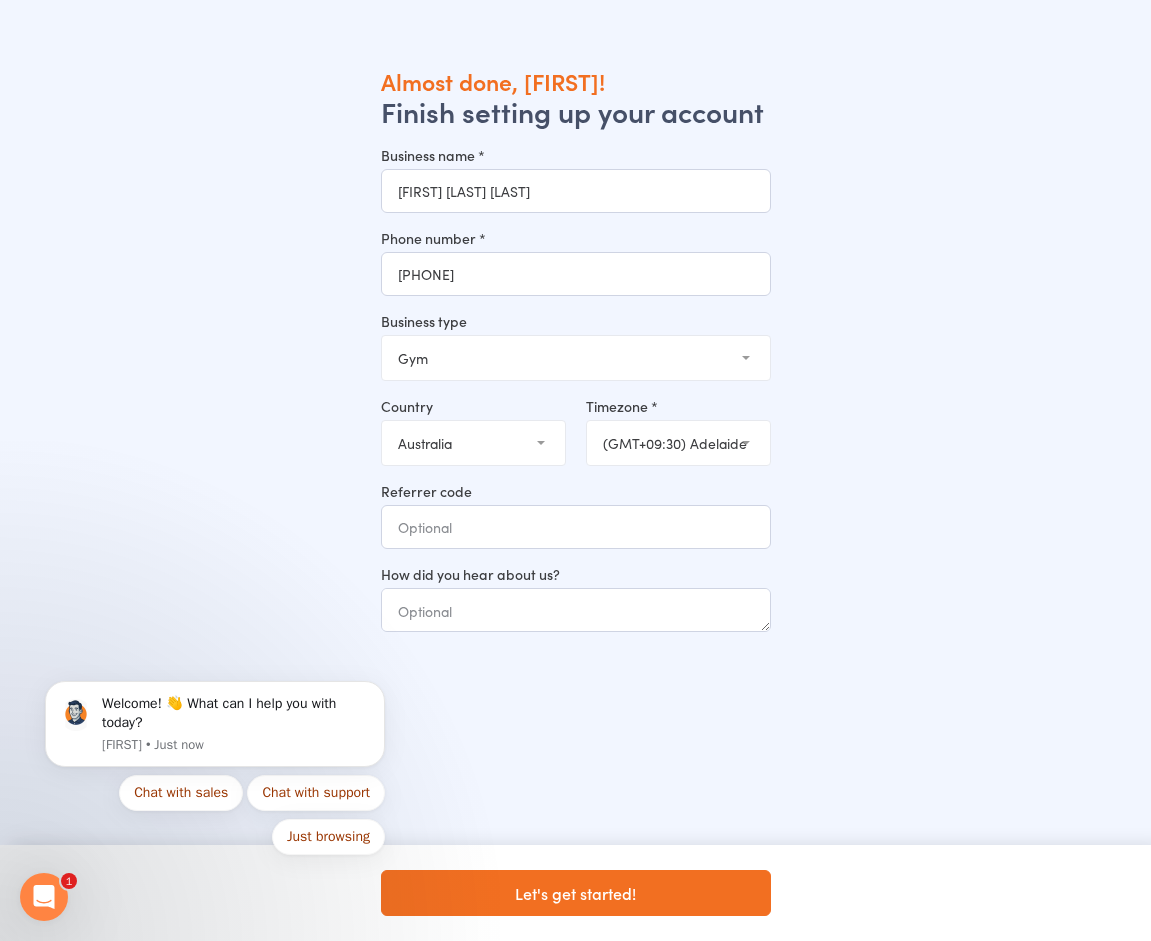 click on "Almost done, [FIRST]! Finish setting up your account Business name * [FIRST] [LAST] [LAST] Phone number * [PHONE] Business type Gym Studio Martial Arts Yoga School Dance School Pole Dance Personal Trainer Crossfit Sports Club Other Country [COUNTRY] [COUNTRY] [COUNTRY] [COUNTRY] [COUNTRY] [COUNTRY] [COUNTRY] [COUNTRY] [COUNTRY] [COUNTRY] [COUNTRY] [COUNTRY] [COUNTRY] [COUNTRY] [COUNTRY] [COUNTRY] [COUNTRY] [COUNTRY] [COUNTRY] [COUNTRY] [COUNTRY] [COUNTRY] [COUNTRY] [COUNTRY] [COUNTRY] [COUNTRY] [COUNTRY] Timezone * (GMT+10:30) [LOCATION] (GMT+10:00) [LOCATION] (GMT+10:00) [LOCATION] (GMT+10:00) [LOCATION] (GMT+10:00) [LOCATION] (GMT+09:30) [LOCATION] (GMT+10:00) [LOCATION] (GMT+10:00) [LOCATION] (GMT+09:30) [LOCATION] (GMT+09:30) [LOCATION] (GMT+08:00) [LOCATION] Referrer code" at bounding box center (575, 536) 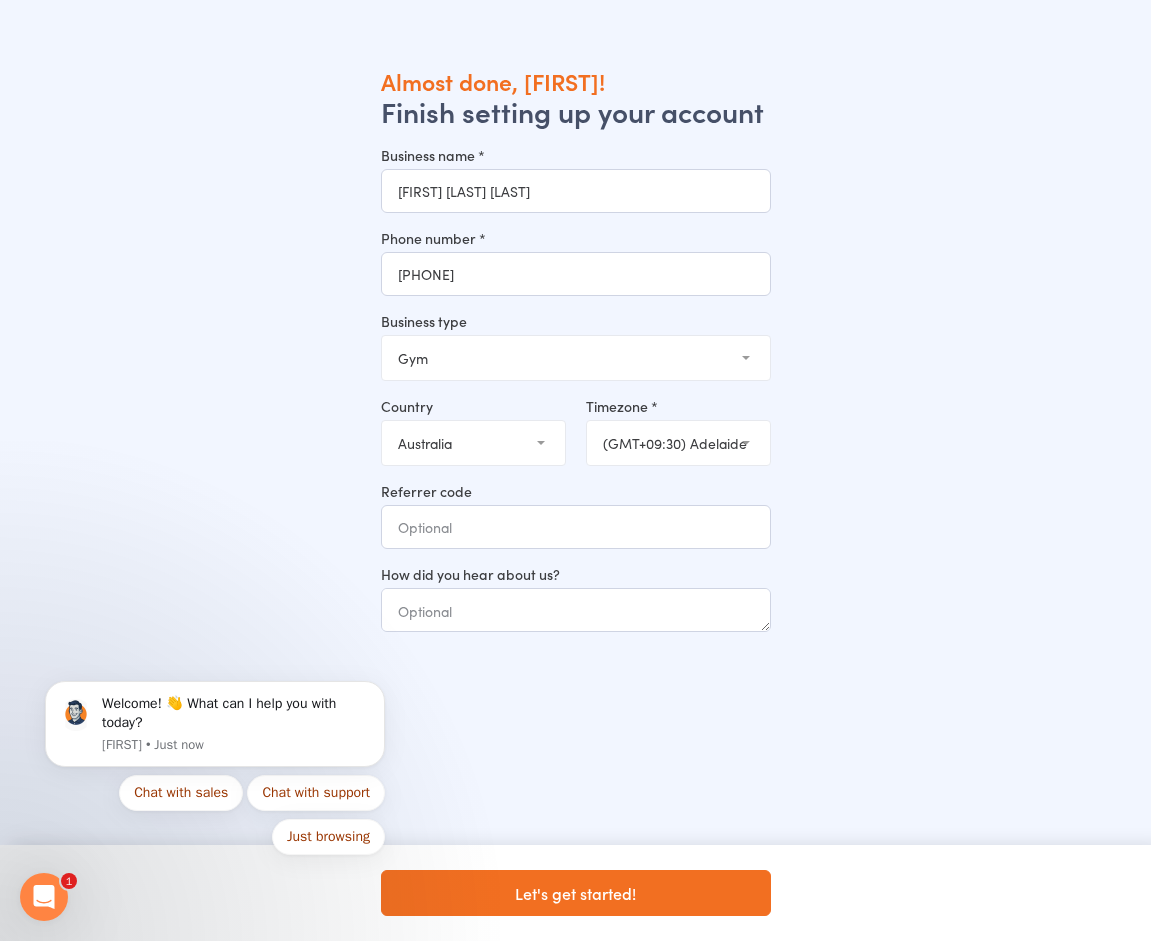 select on "2" 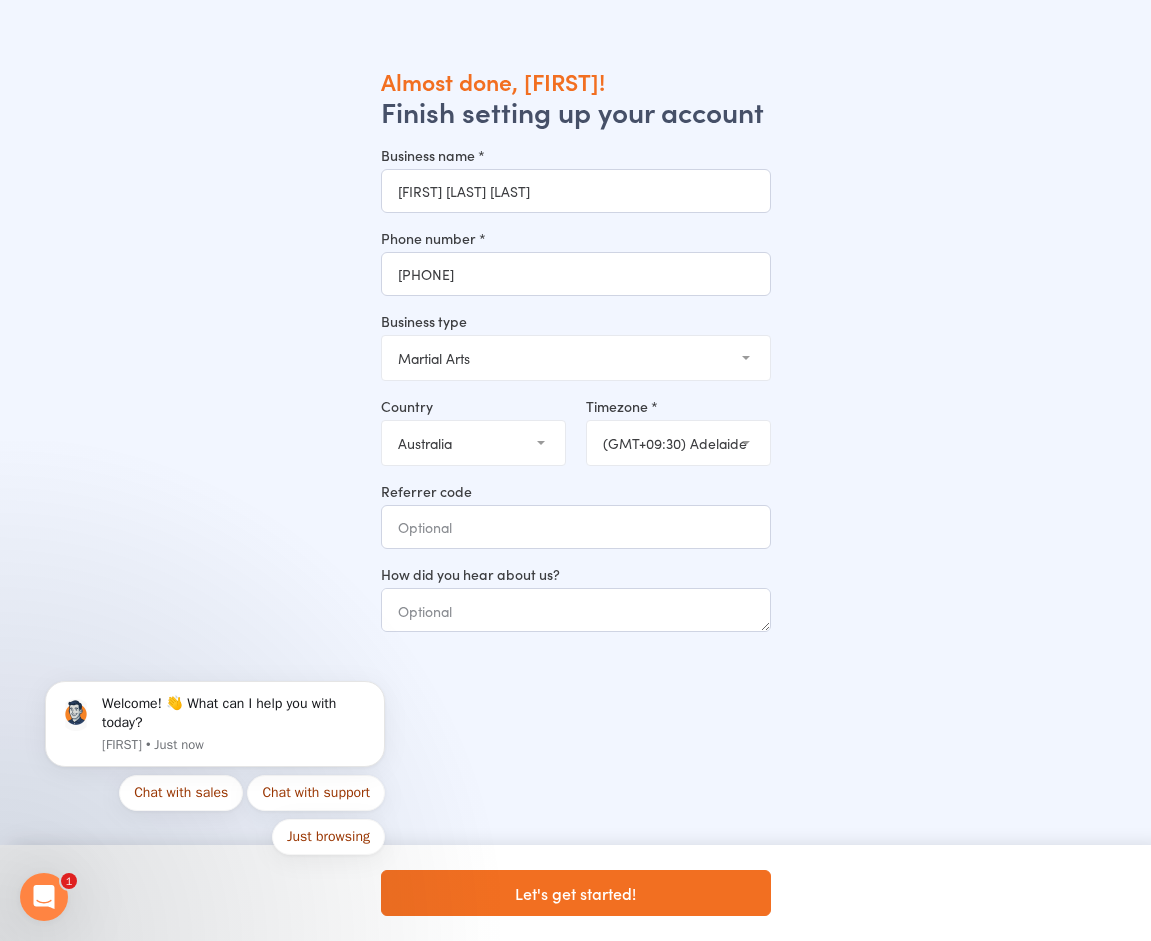 click on "Gym Studio Martial Arts Yoga School Dance School Pole Dance Personal Trainer Crossfit Sports Club Other" at bounding box center [576, 358] 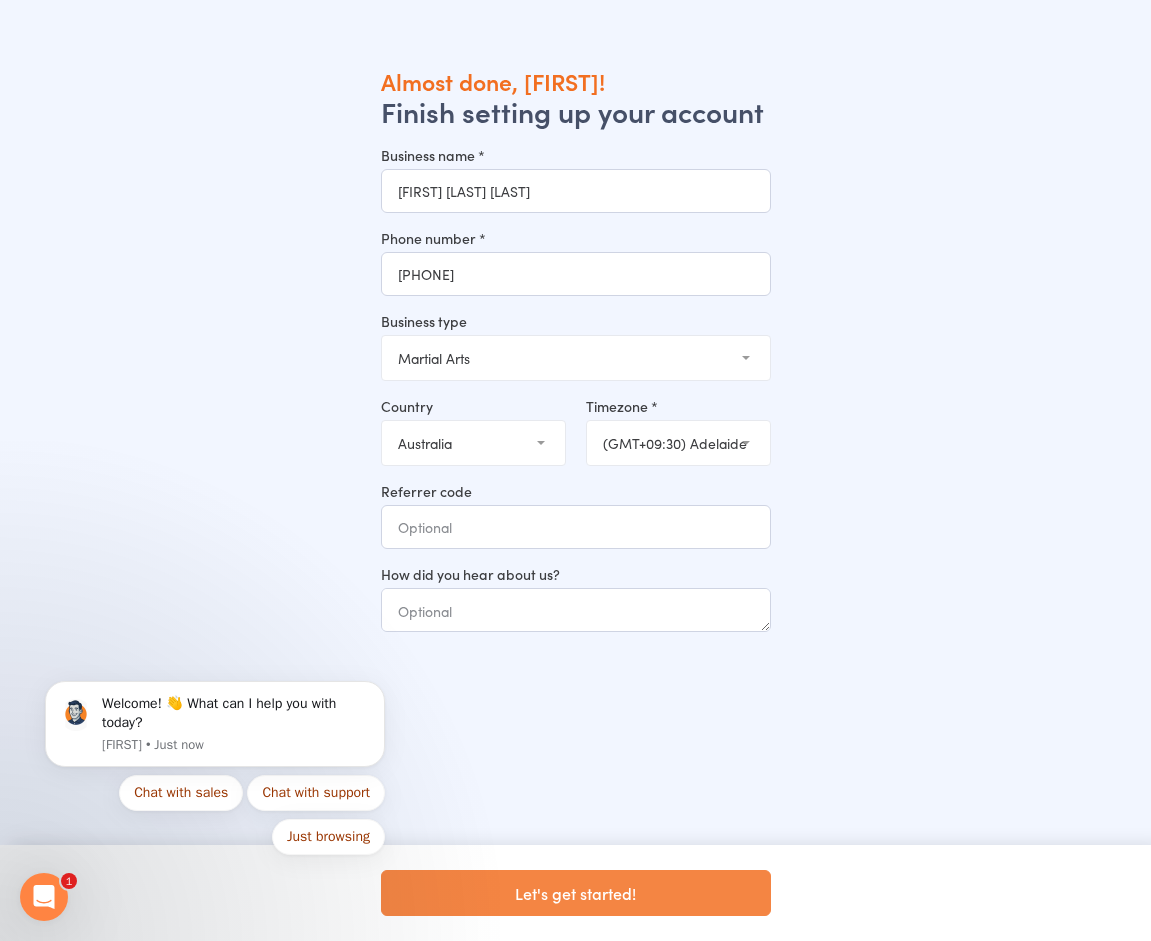 click on "Let's get started!" at bounding box center (576, 893) 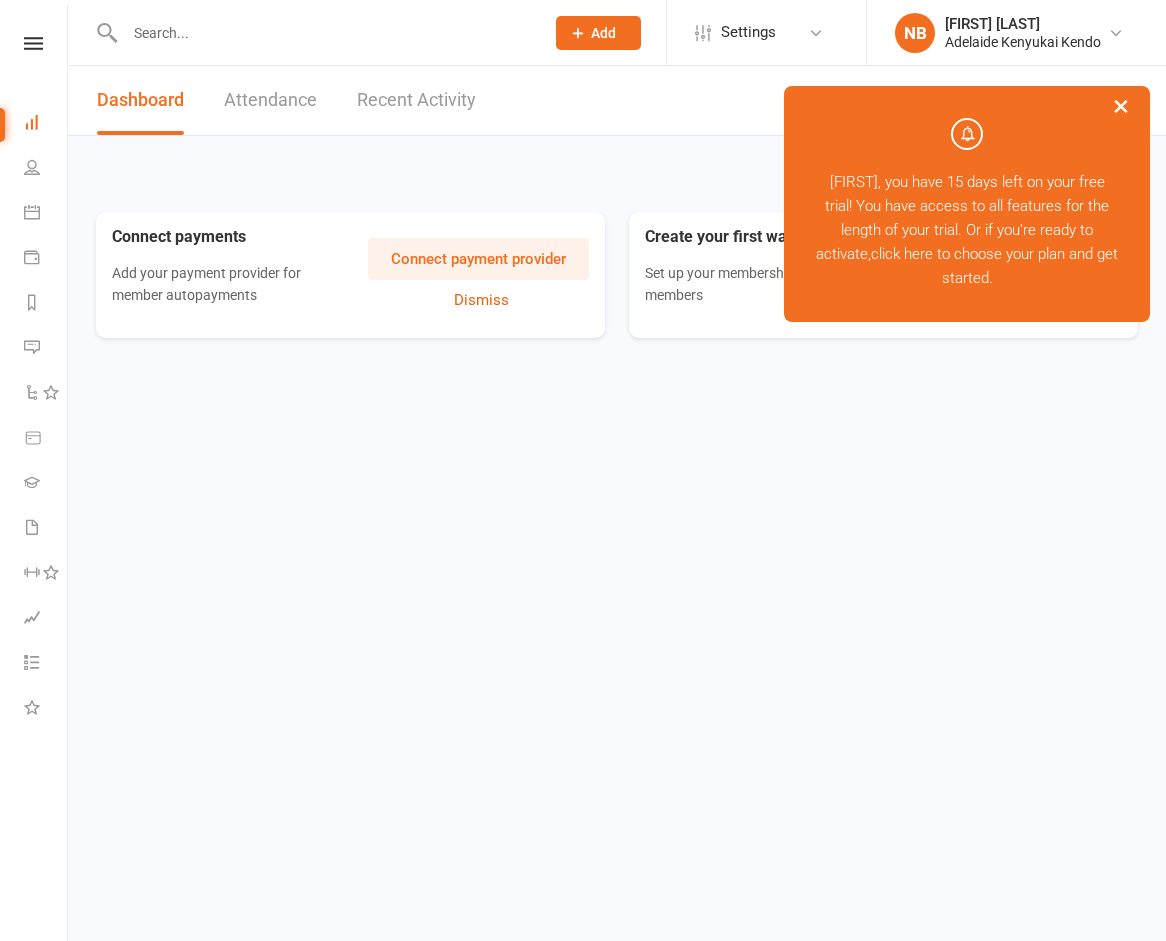 scroll, scrollTop: 0, scrollLeft: 0, axis: both 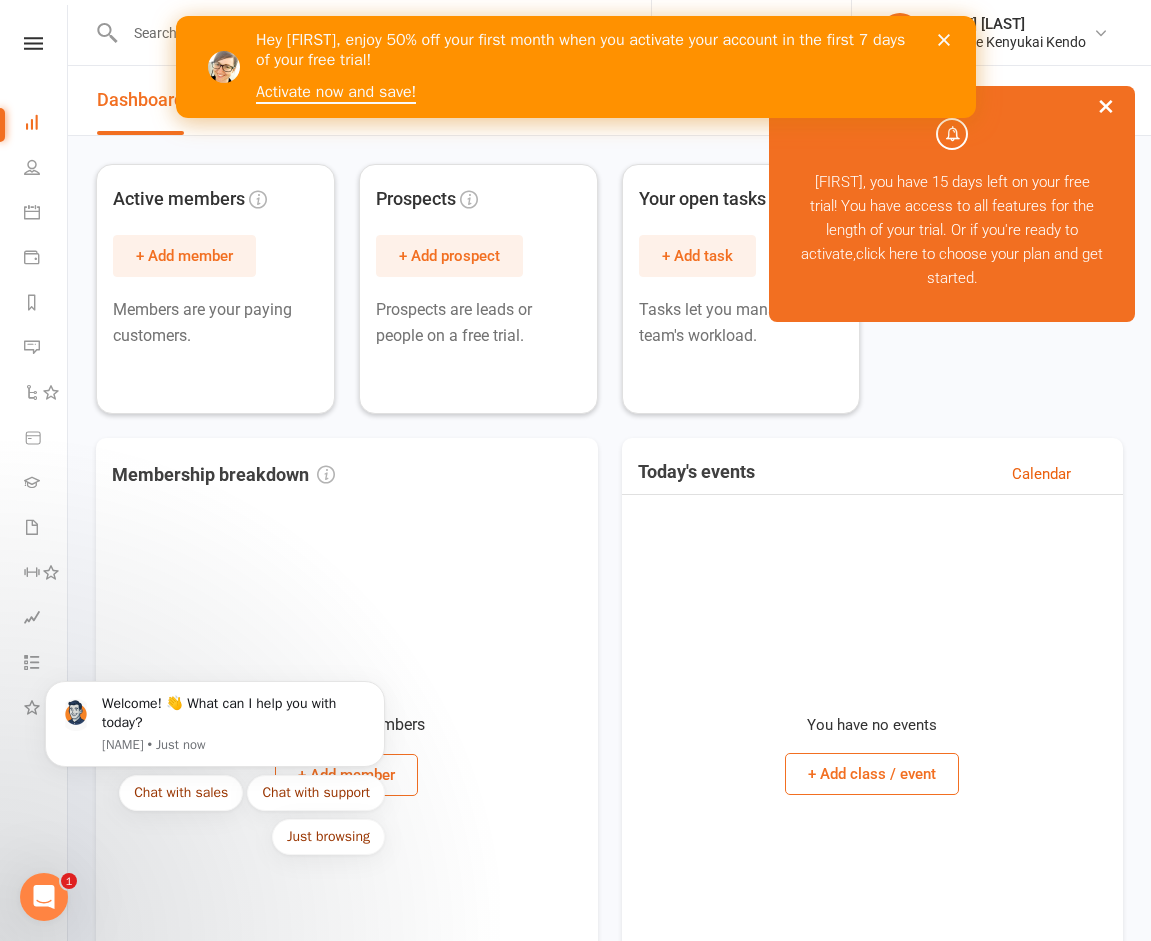 click 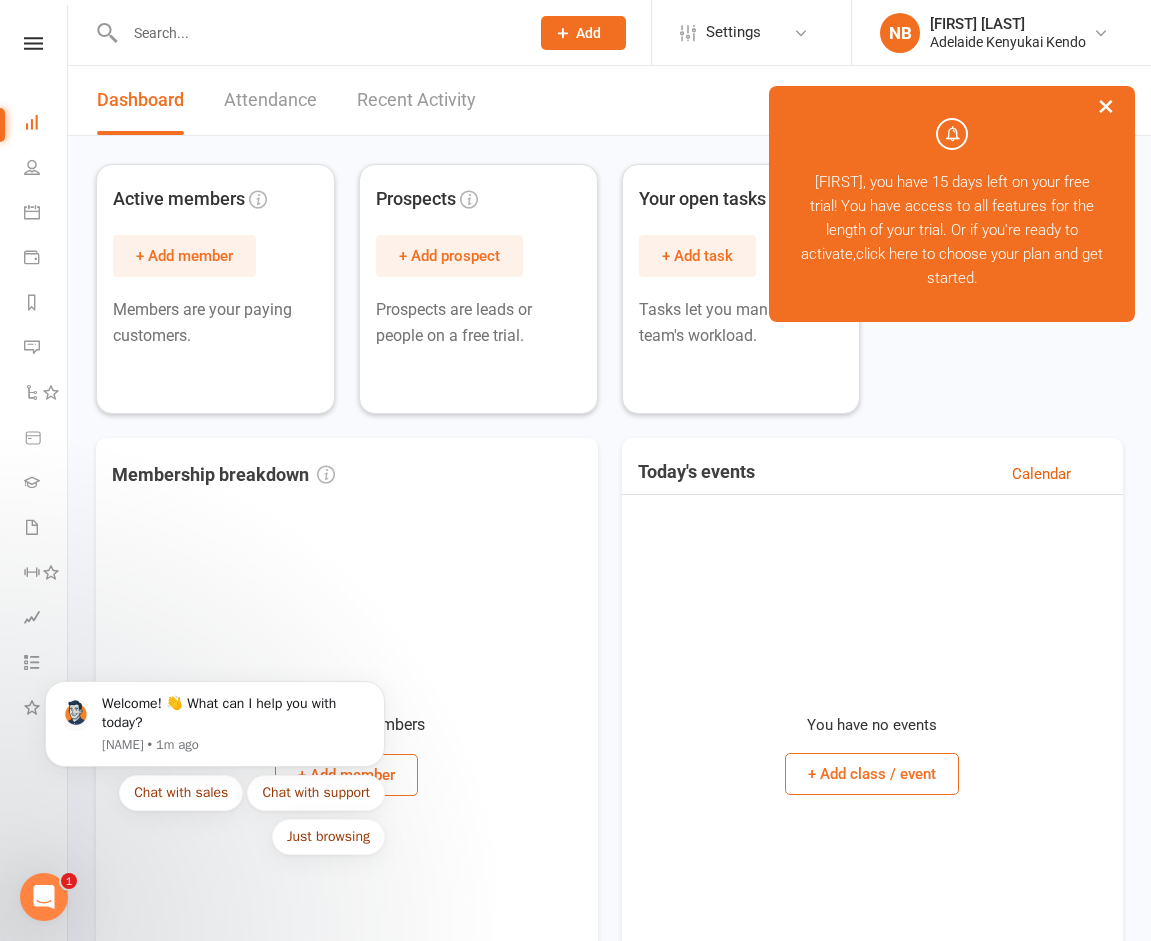 click on "×" at bounding box center (1106, 105) 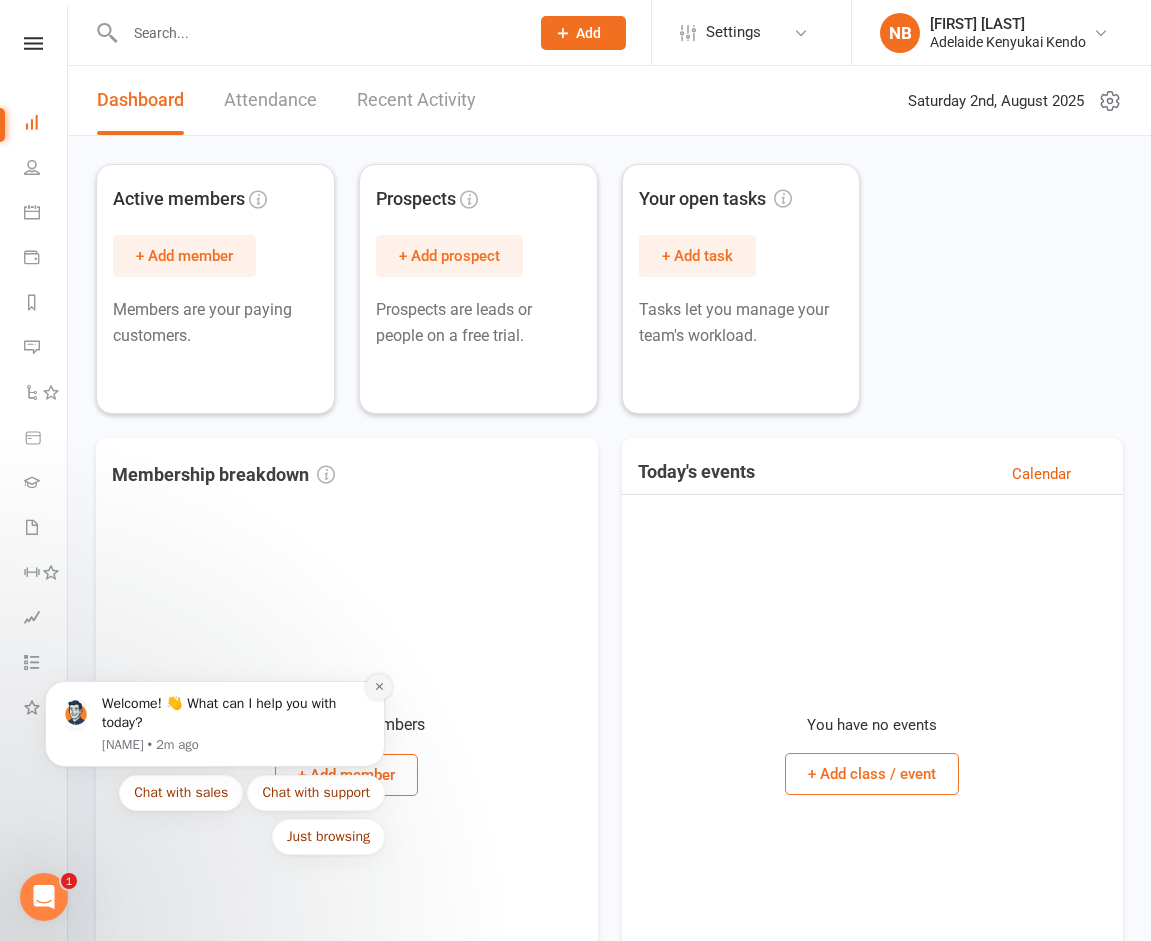 click 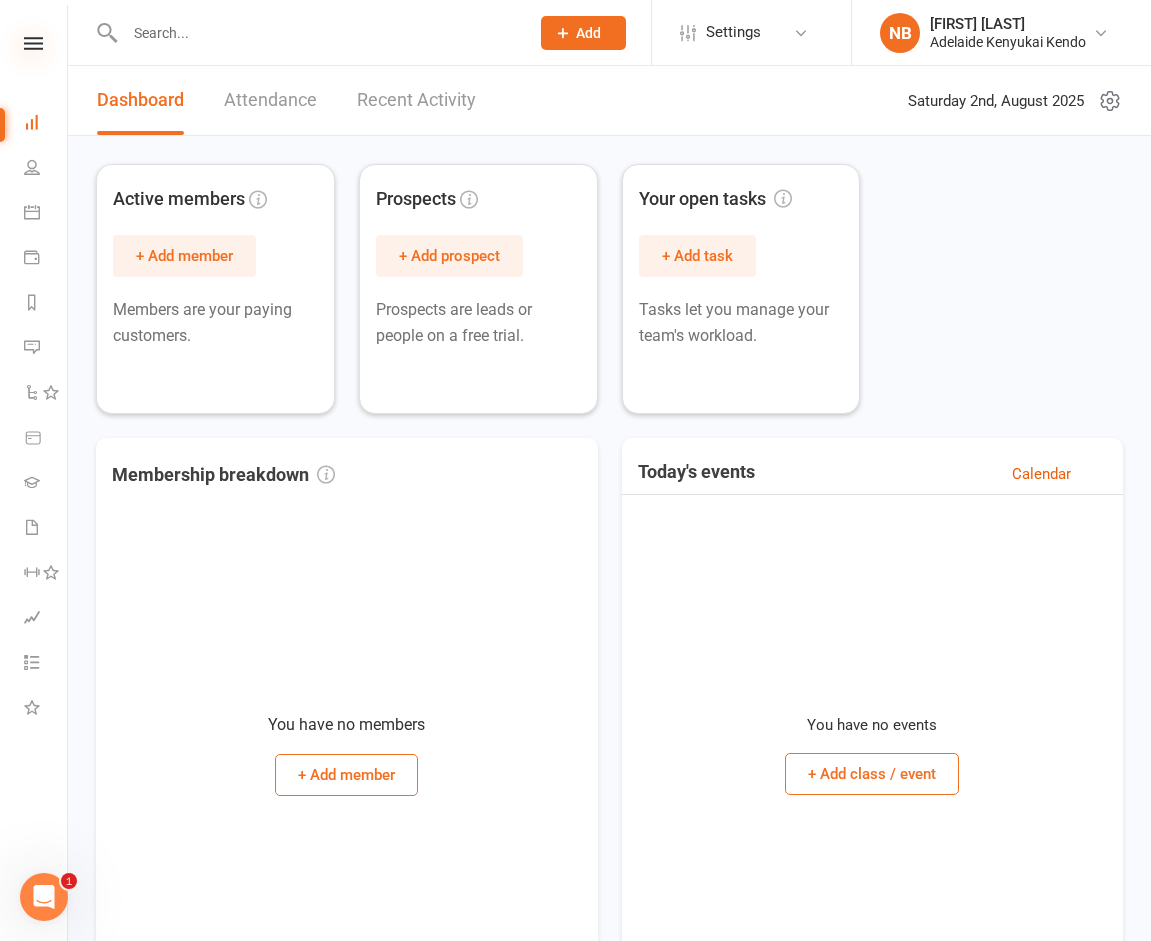 click at bounding box center [33, 43] 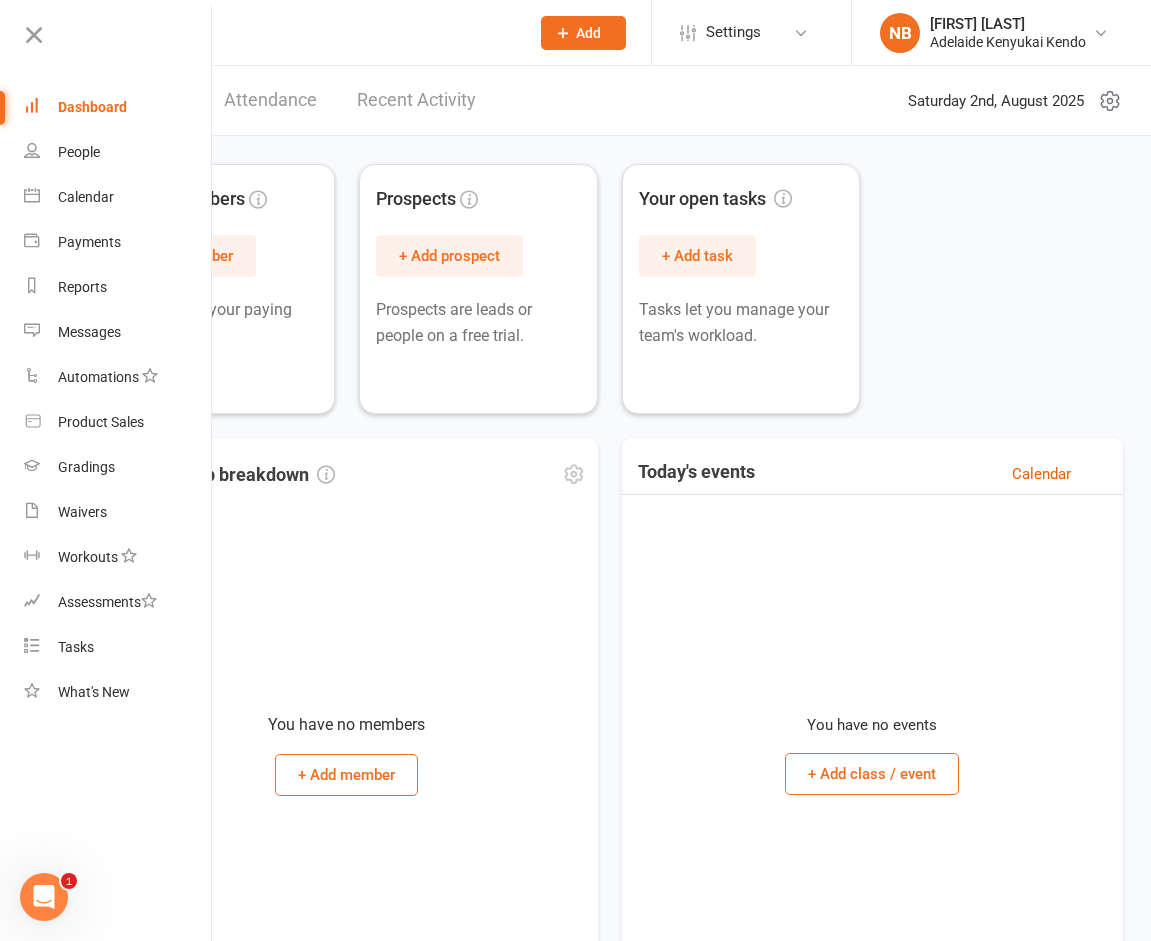 click on "You have no members + Add member" at bounding box center [347, 746] 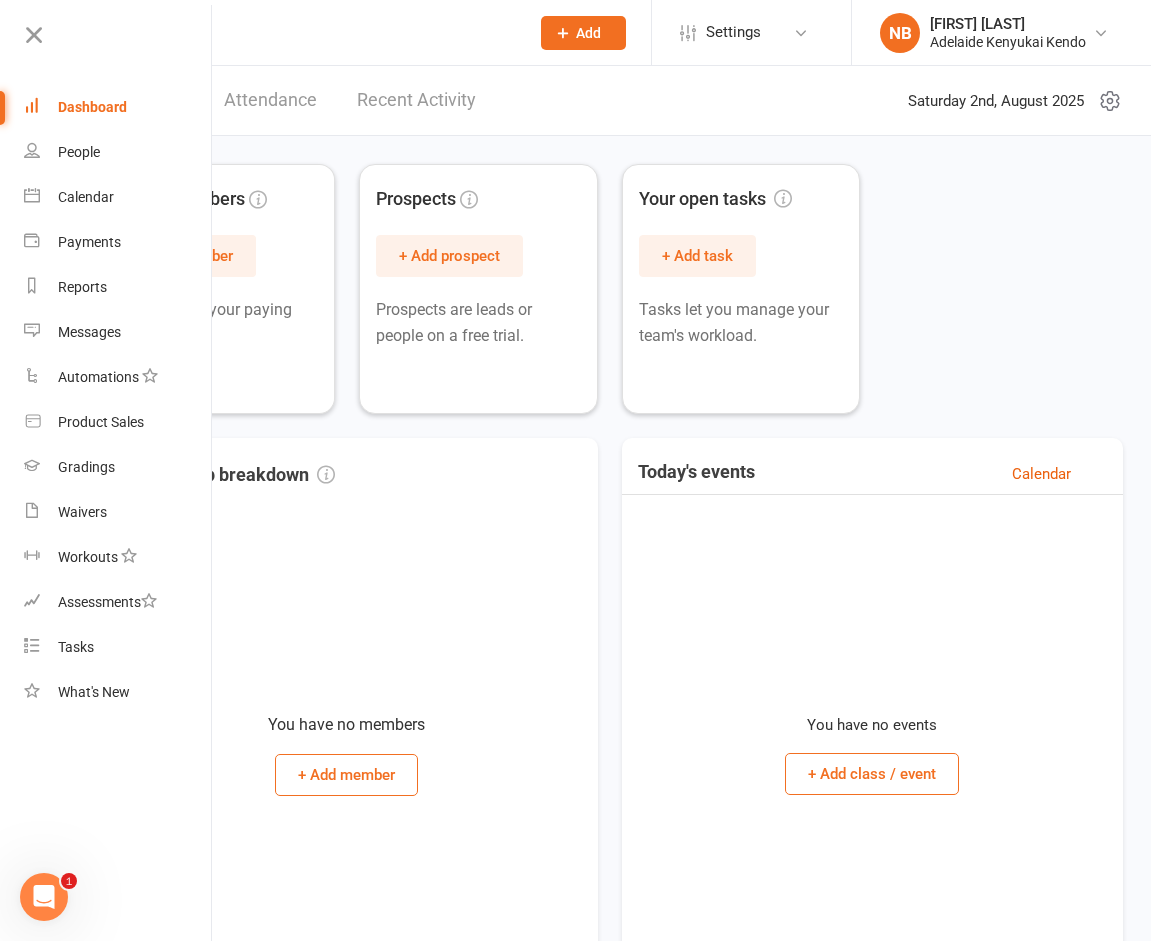 click at bounding box center [317, 33] 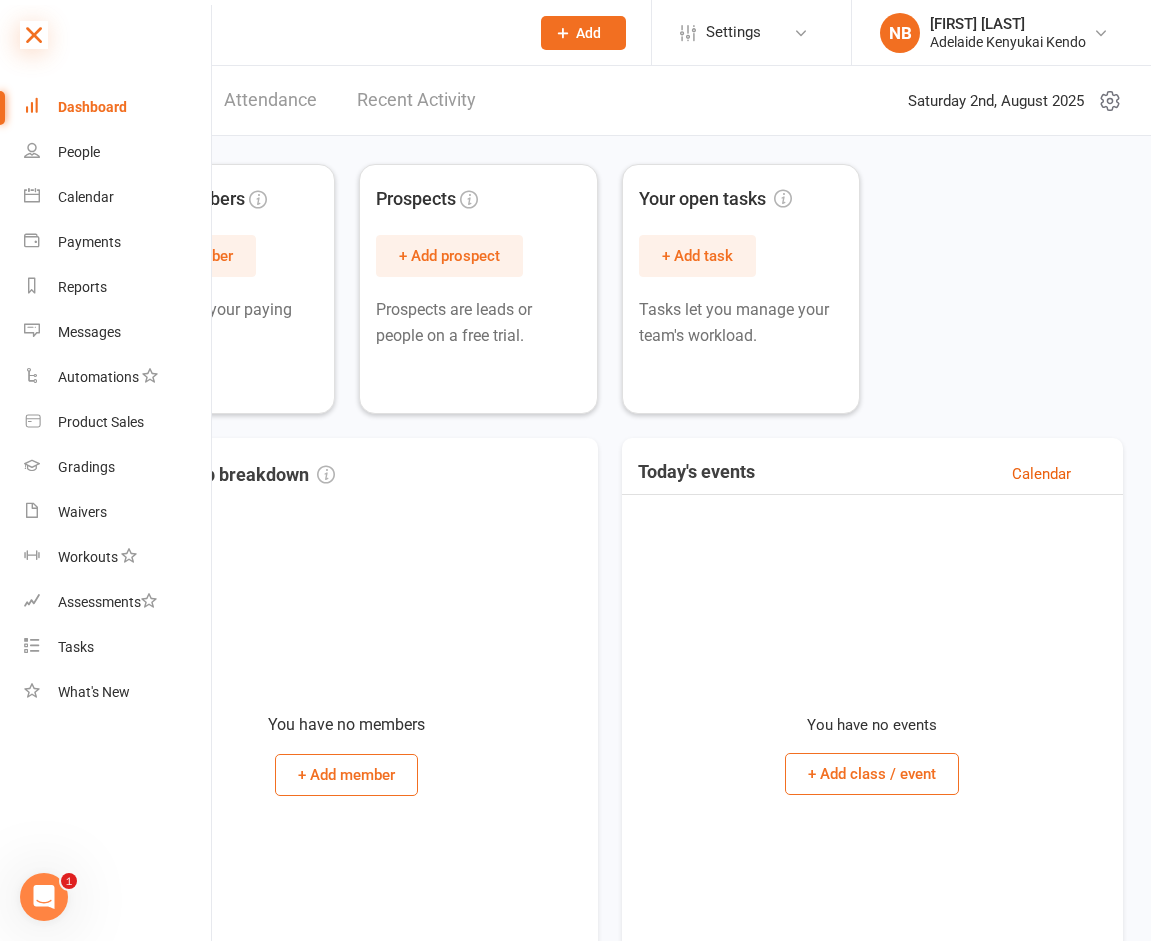 click at bounding box center (34, 35) 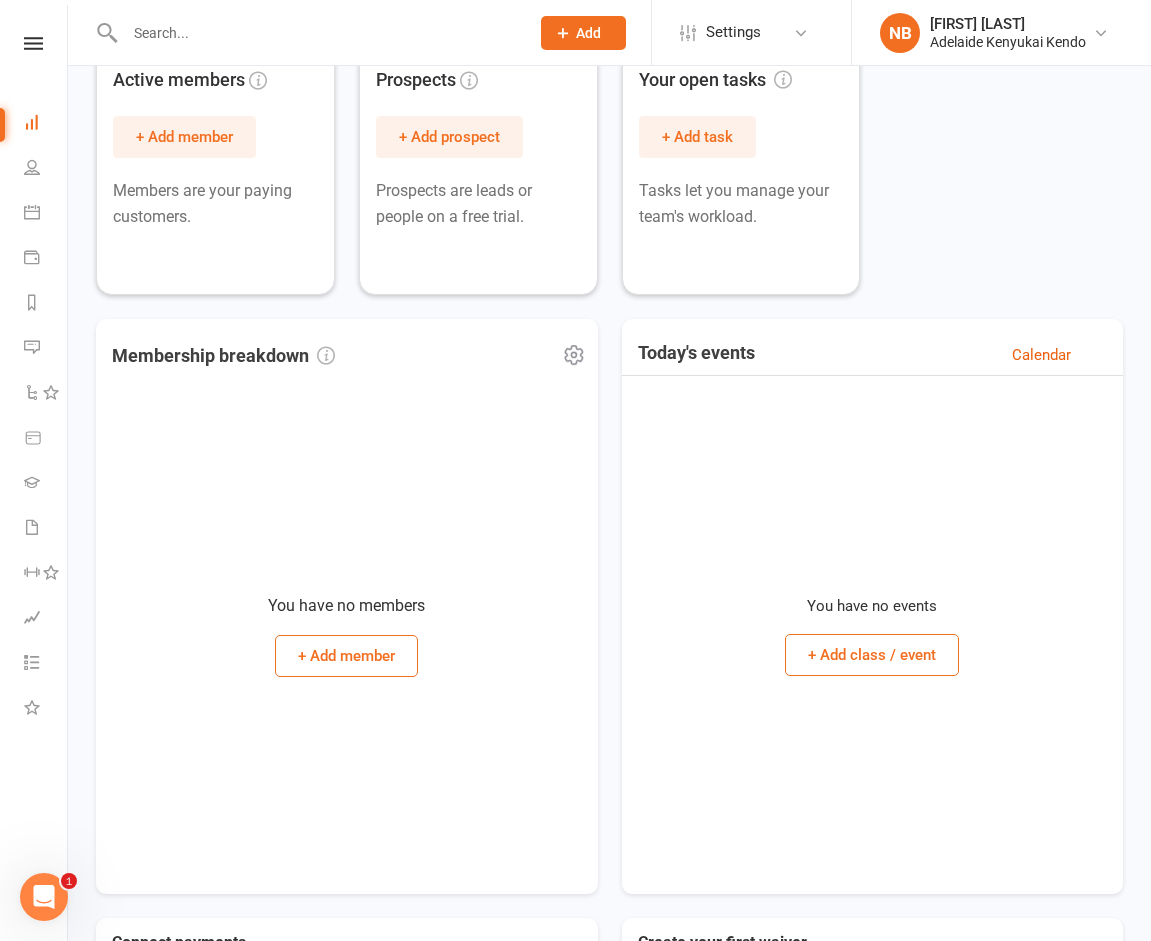 scroll, scrollTop: 0, scrollLeft: 0, axis: both 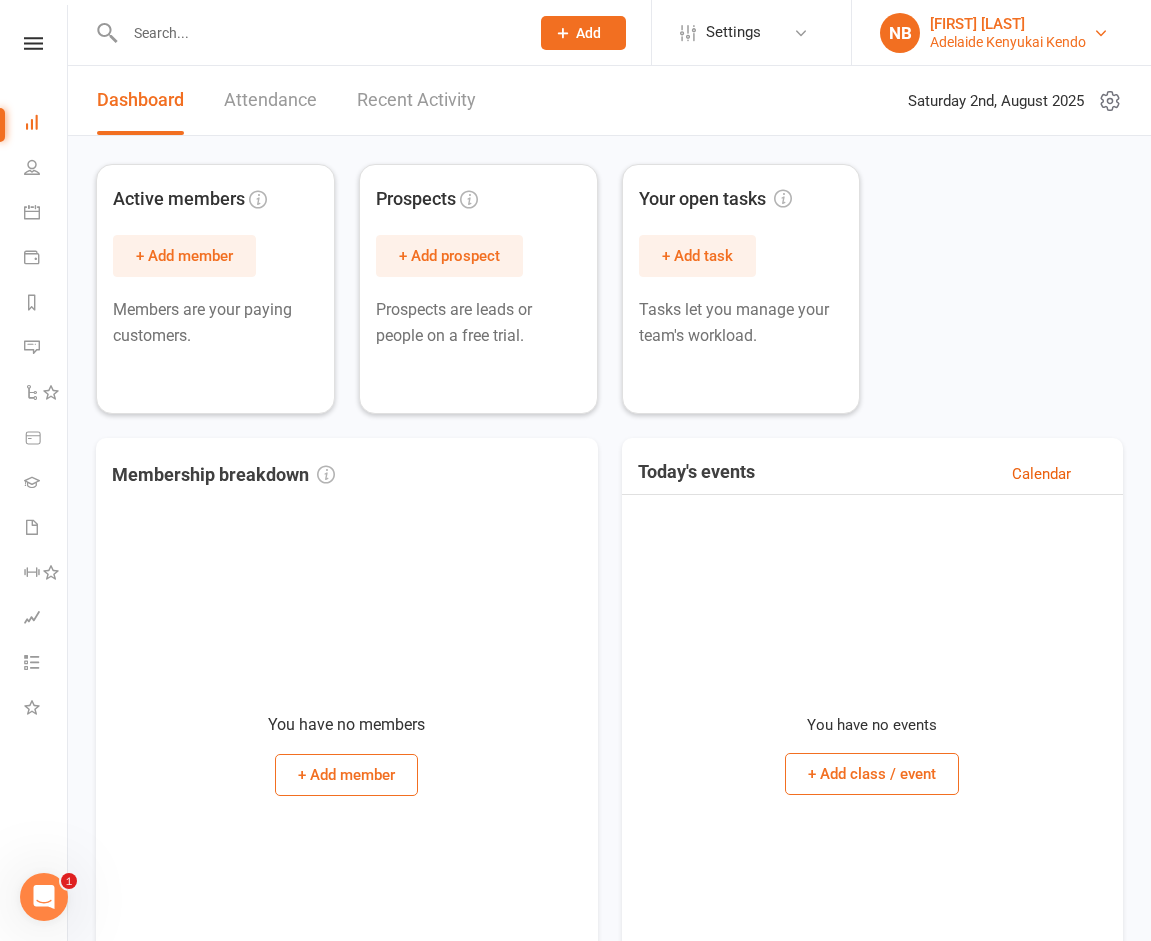 click on "NB Nicholas Bartlett Adelaide Kenyukai Kendo" at bounding box center [999, 33] 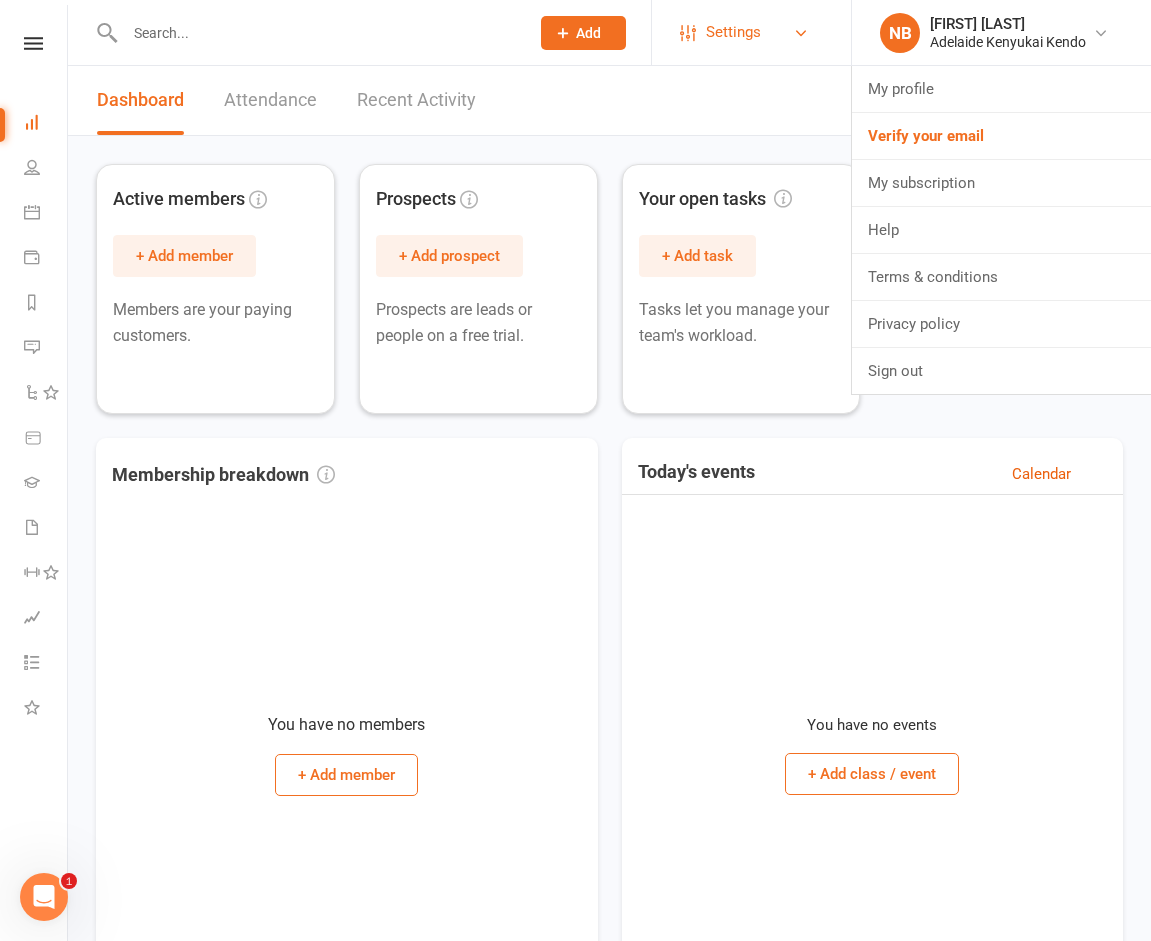 click on "Settings" at bounding box center [733, 32] 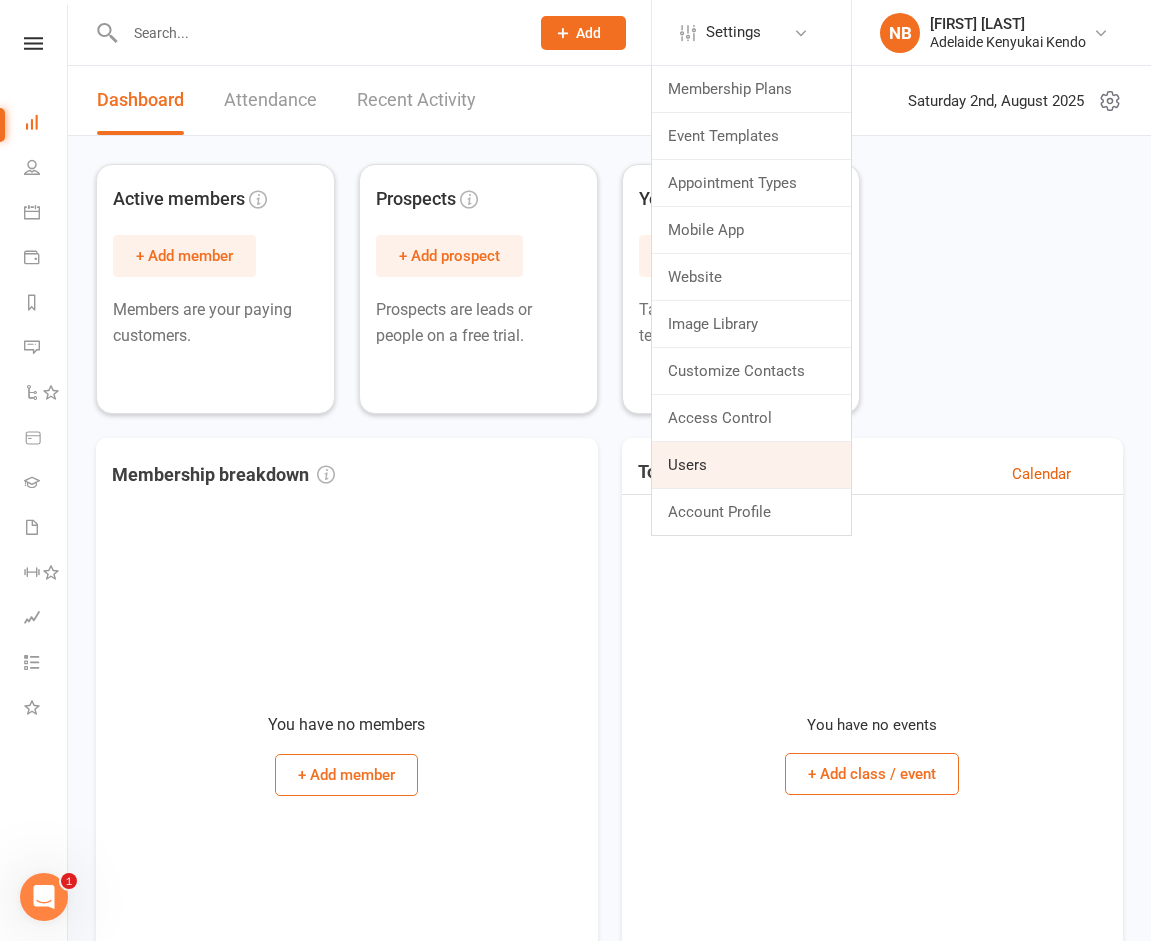 click on "Users" at bounding box center [751, 465] 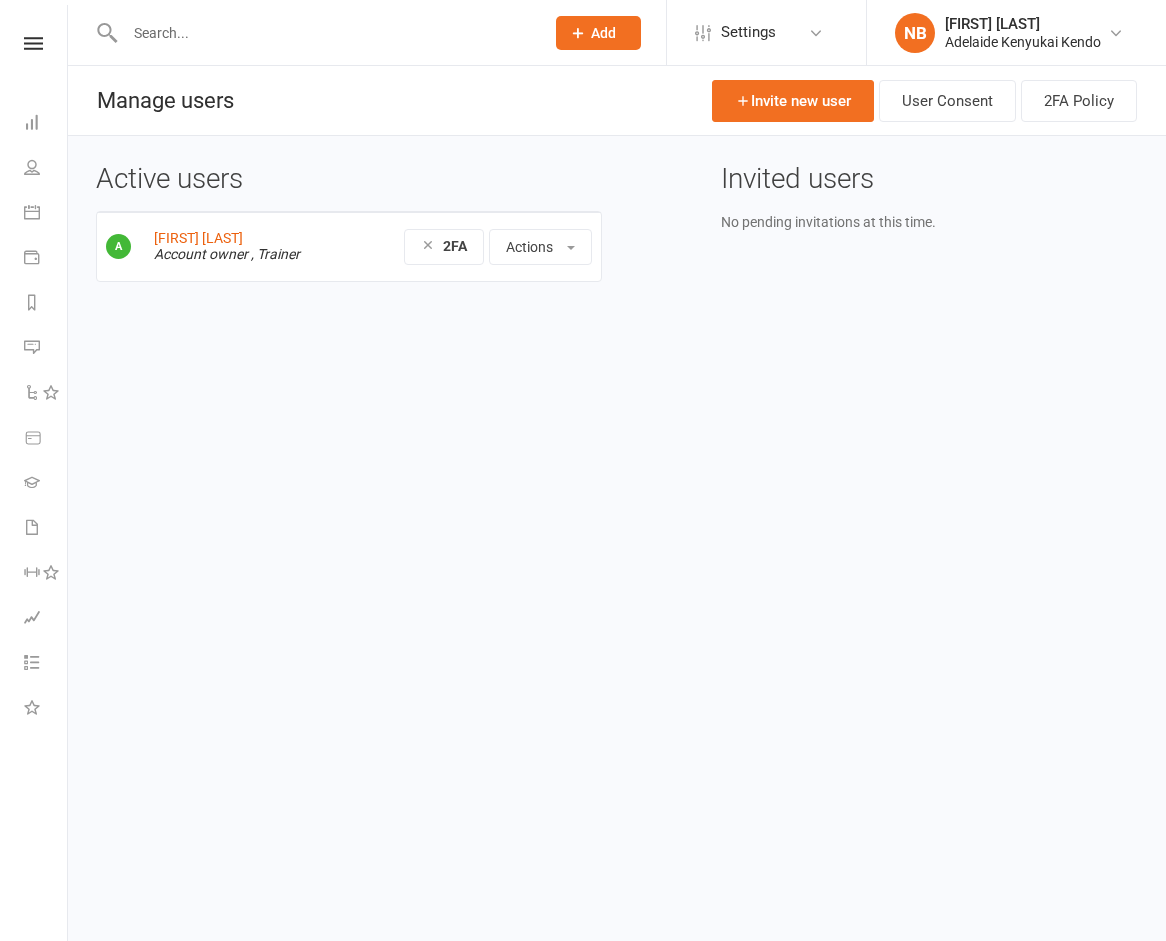 scroll, scrollTop: 0, scrollLeft: 0, axis: both 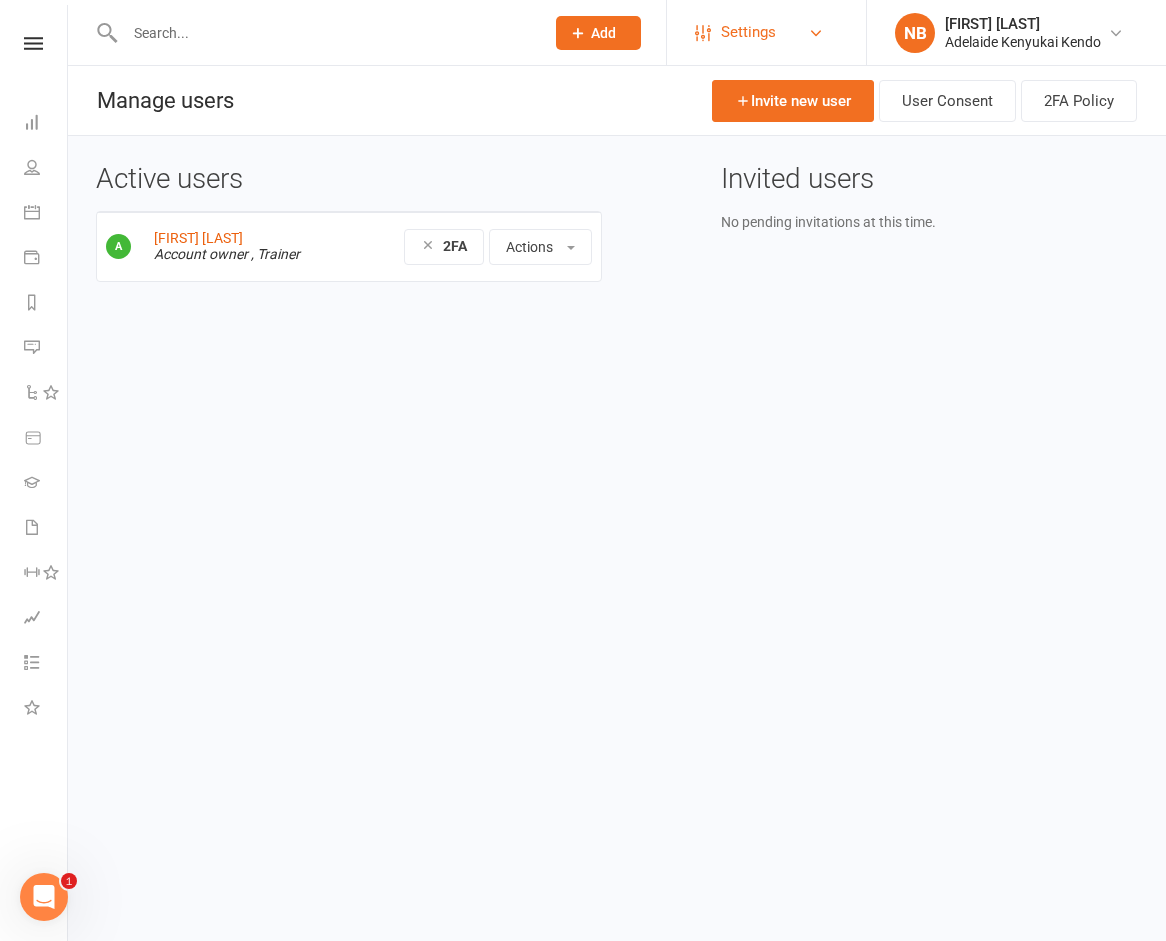 click on "Settings" at bounding box center (748, 32) 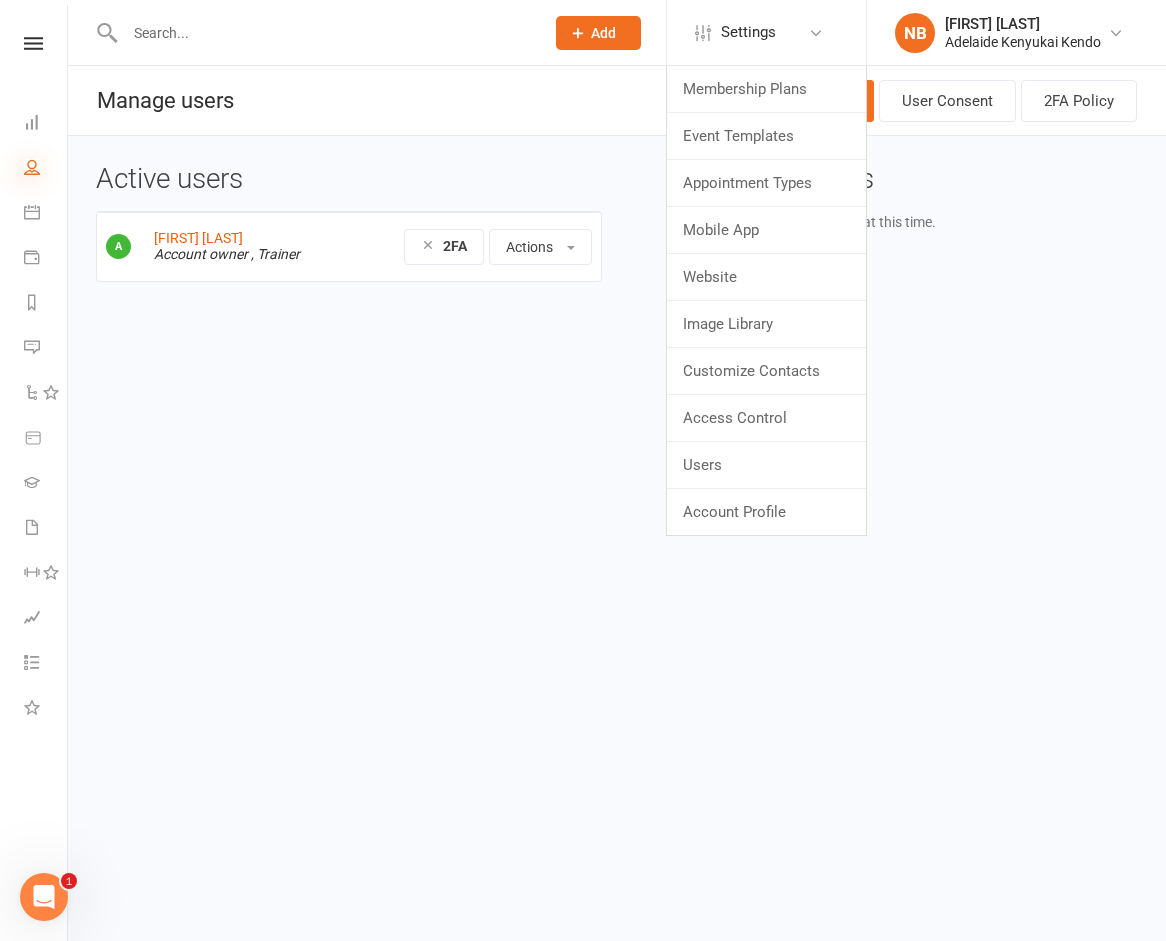 click at bounding box center [32, 167] 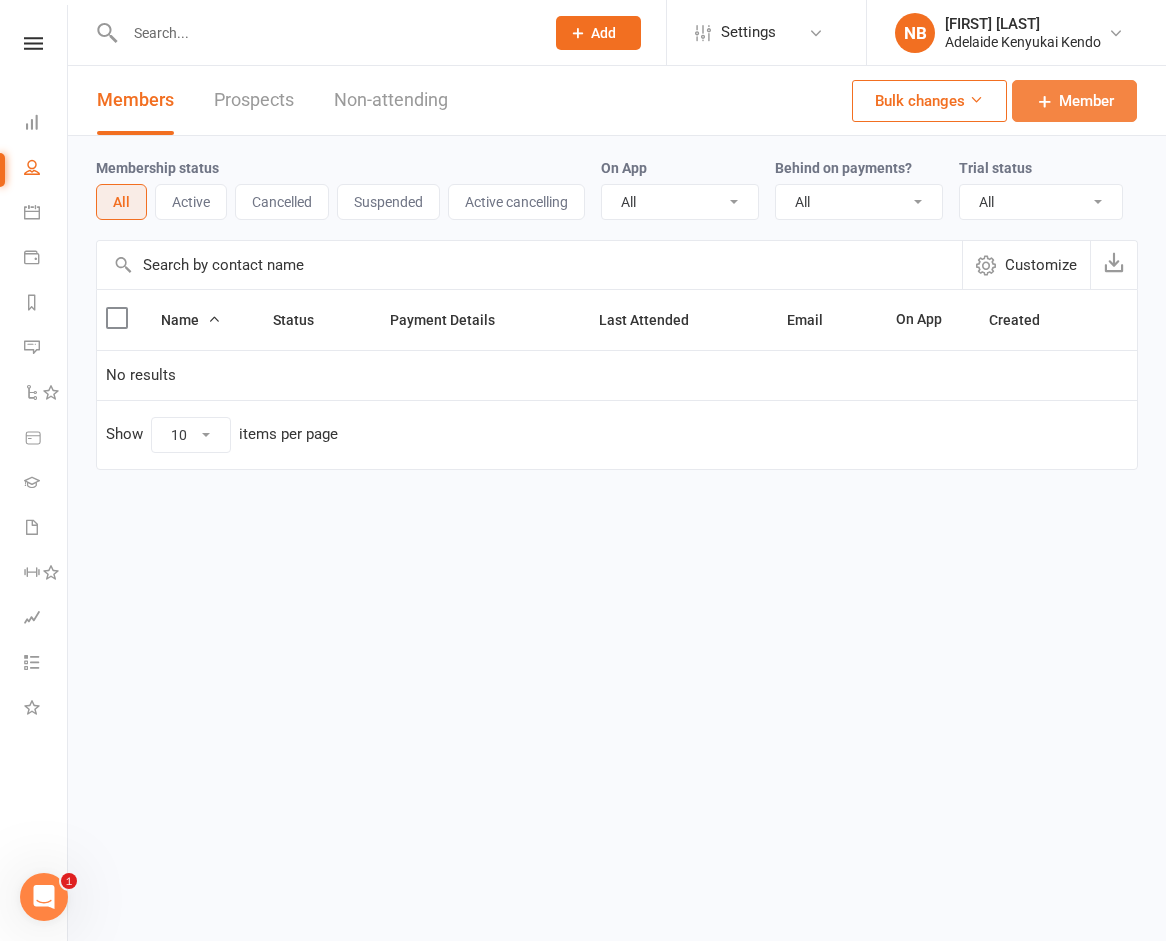 click on "Member" at bounding box center [1086, 101] 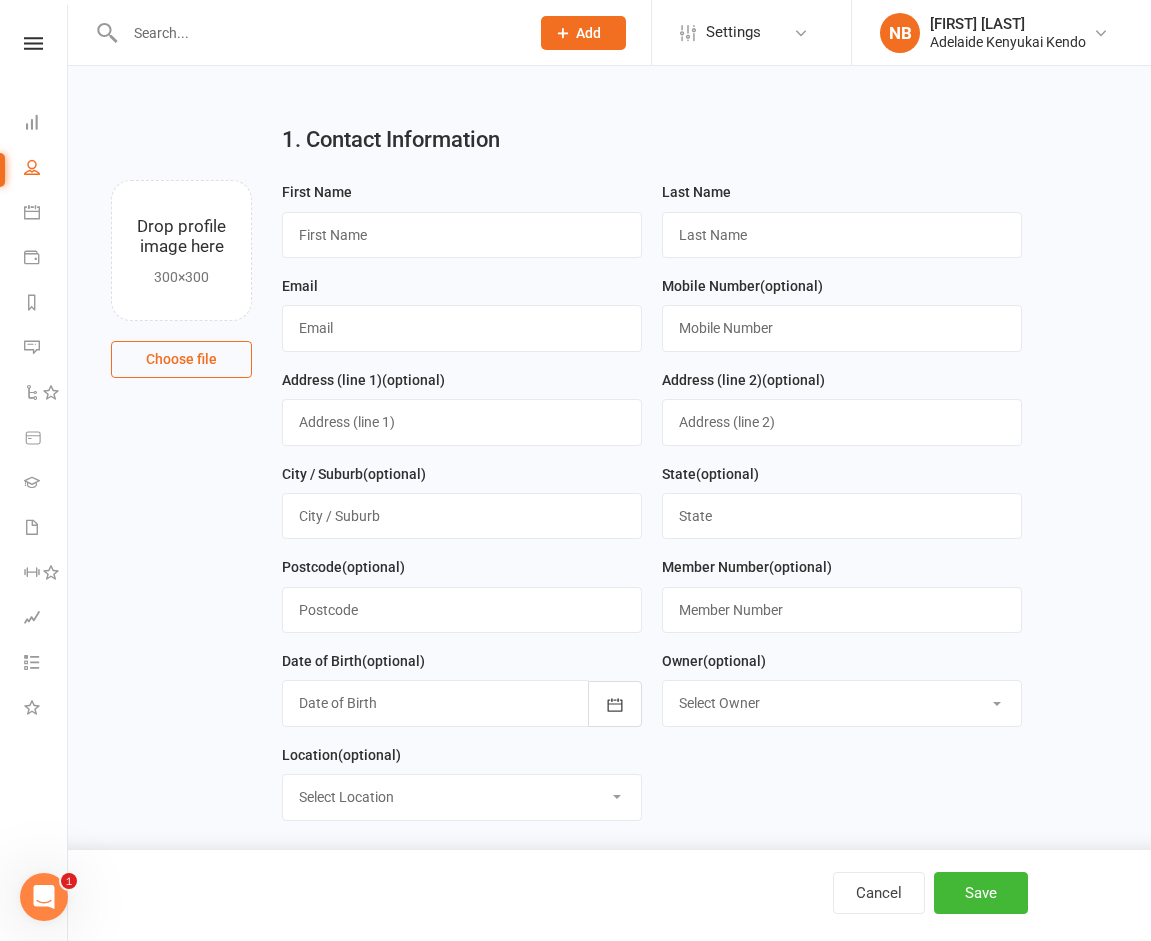 scroll, scrollTop: 0, scrollLeft: 0, axis: both 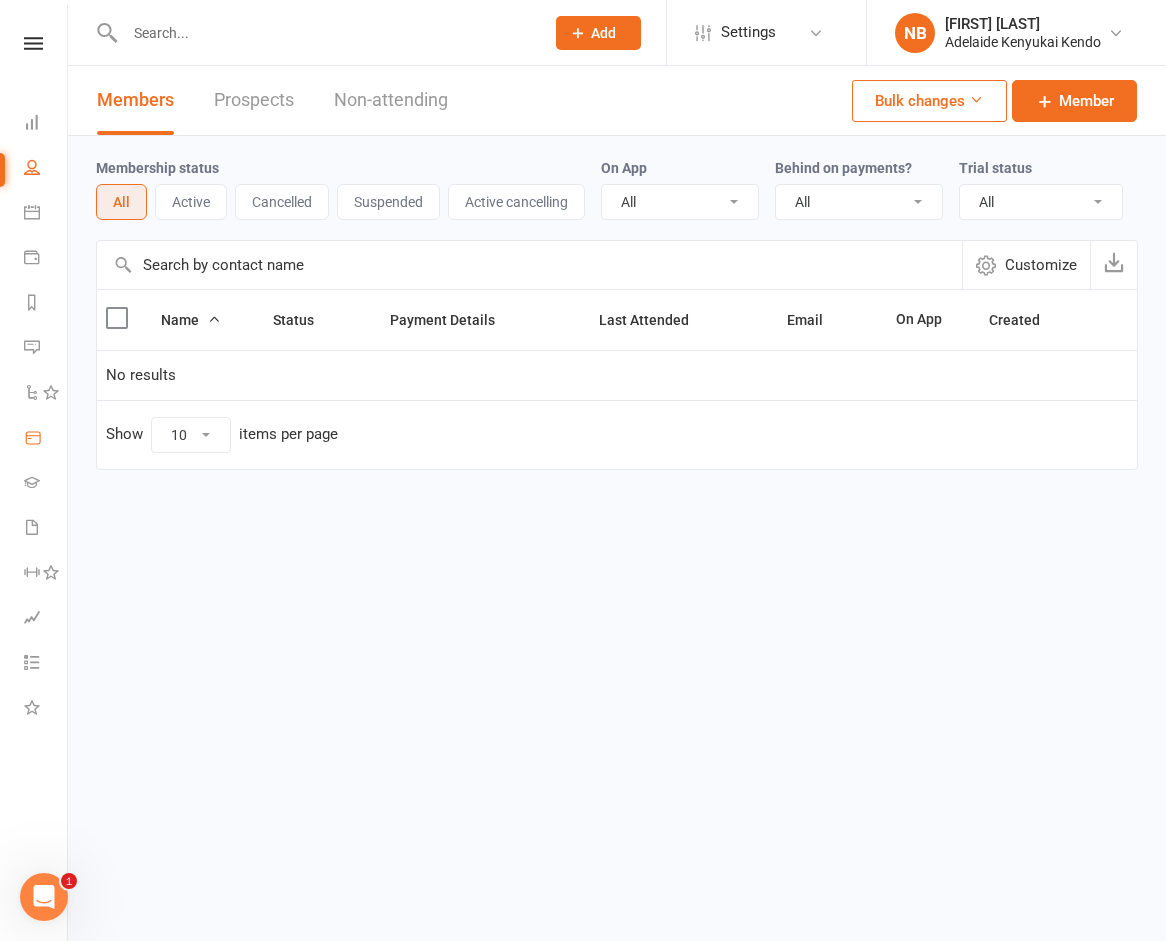click on "Product Sales" at bounding box center (46, 439) 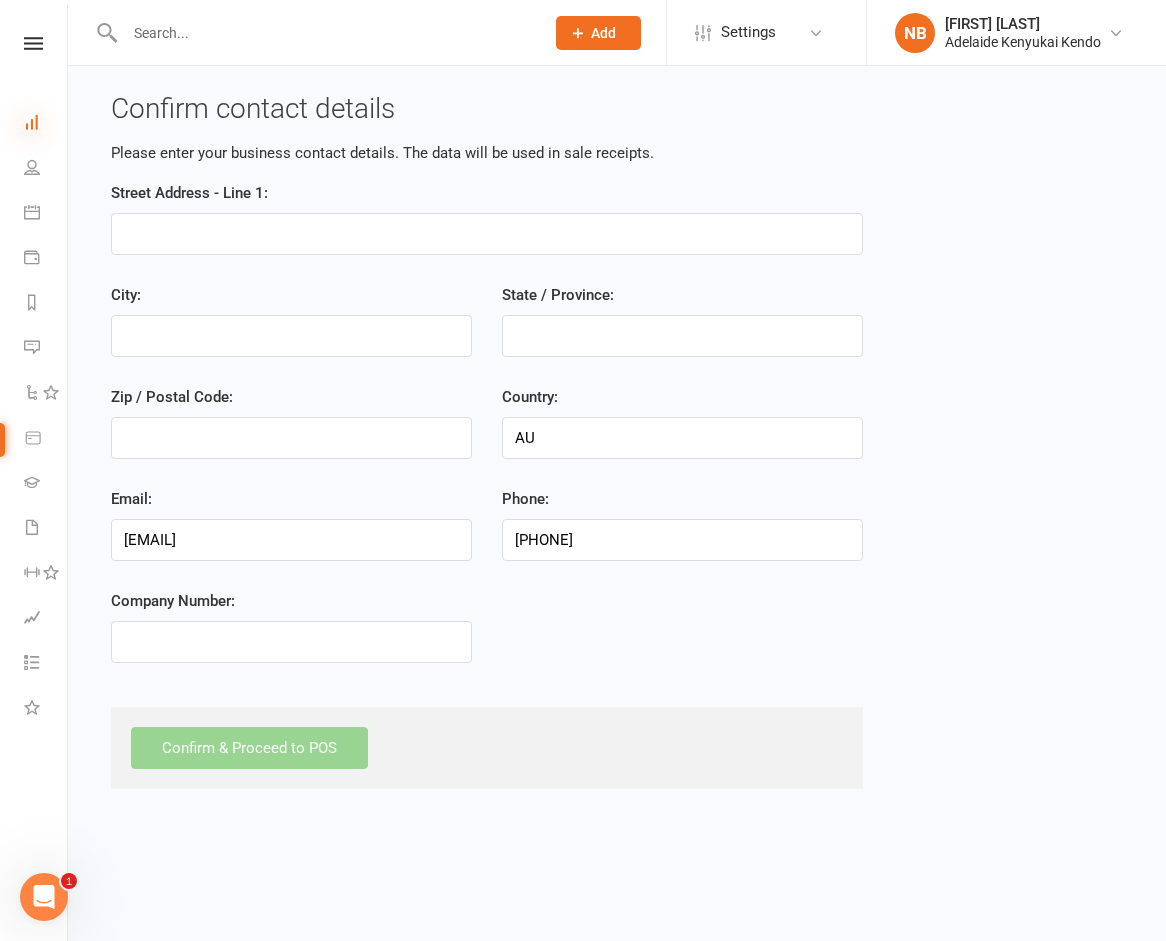 click at bounding box center (32, 122) 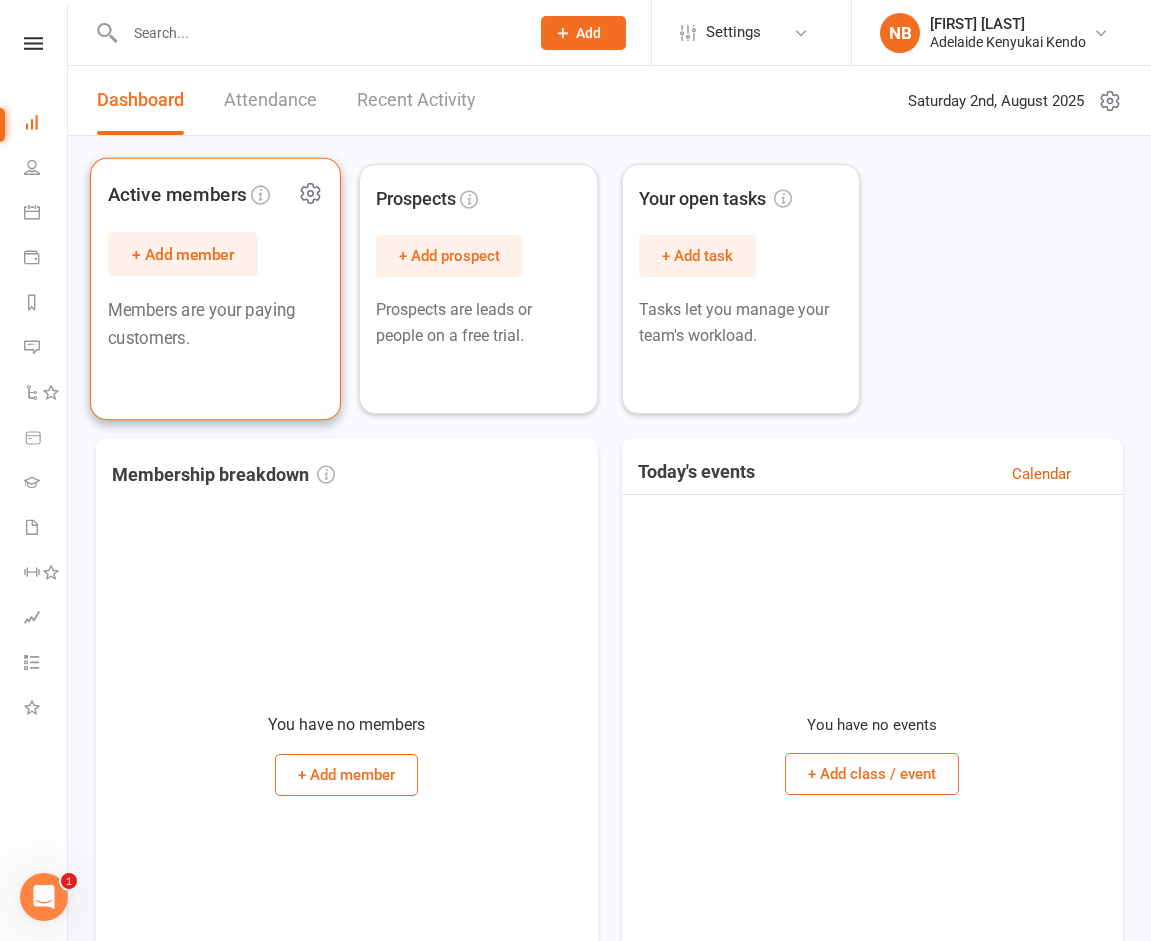 click 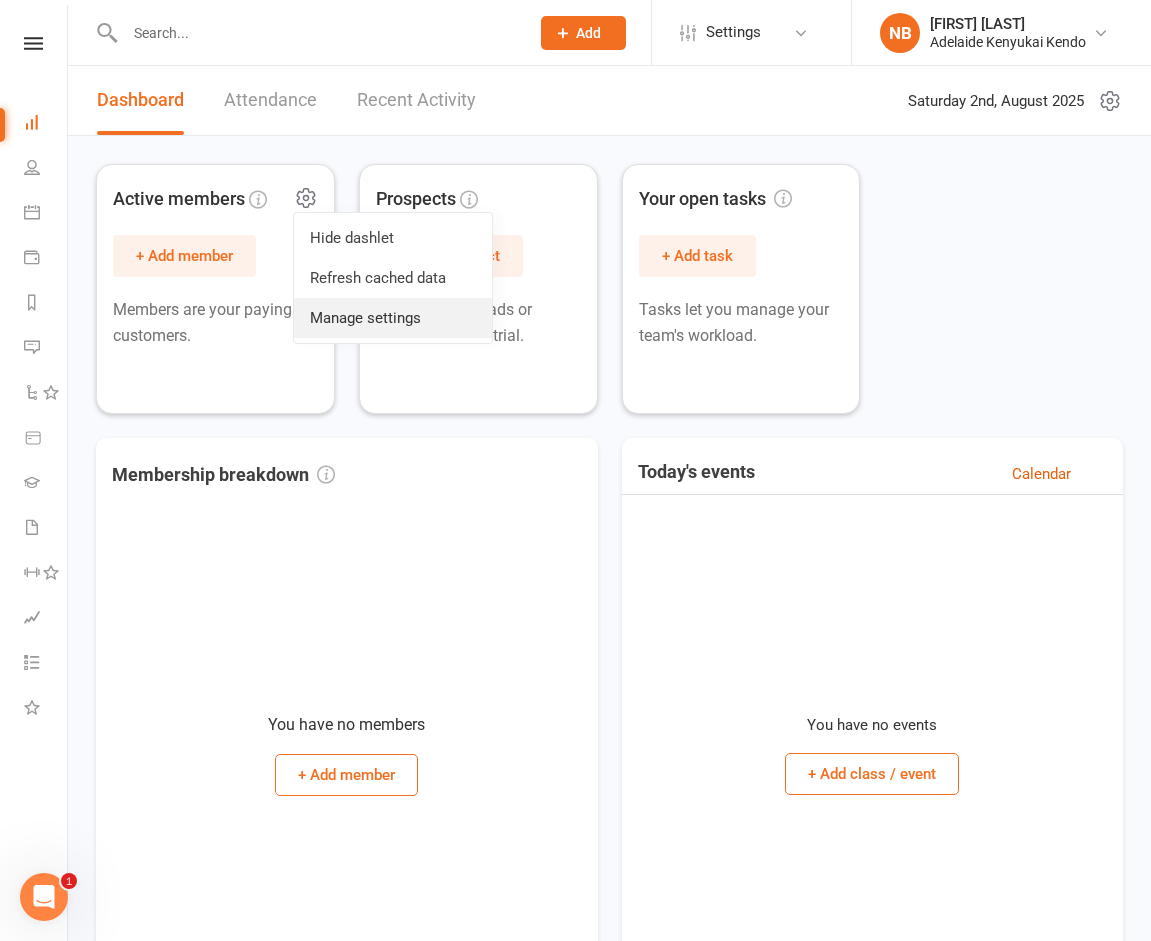 click on "Manage settings" at bounding box center (393, 318) 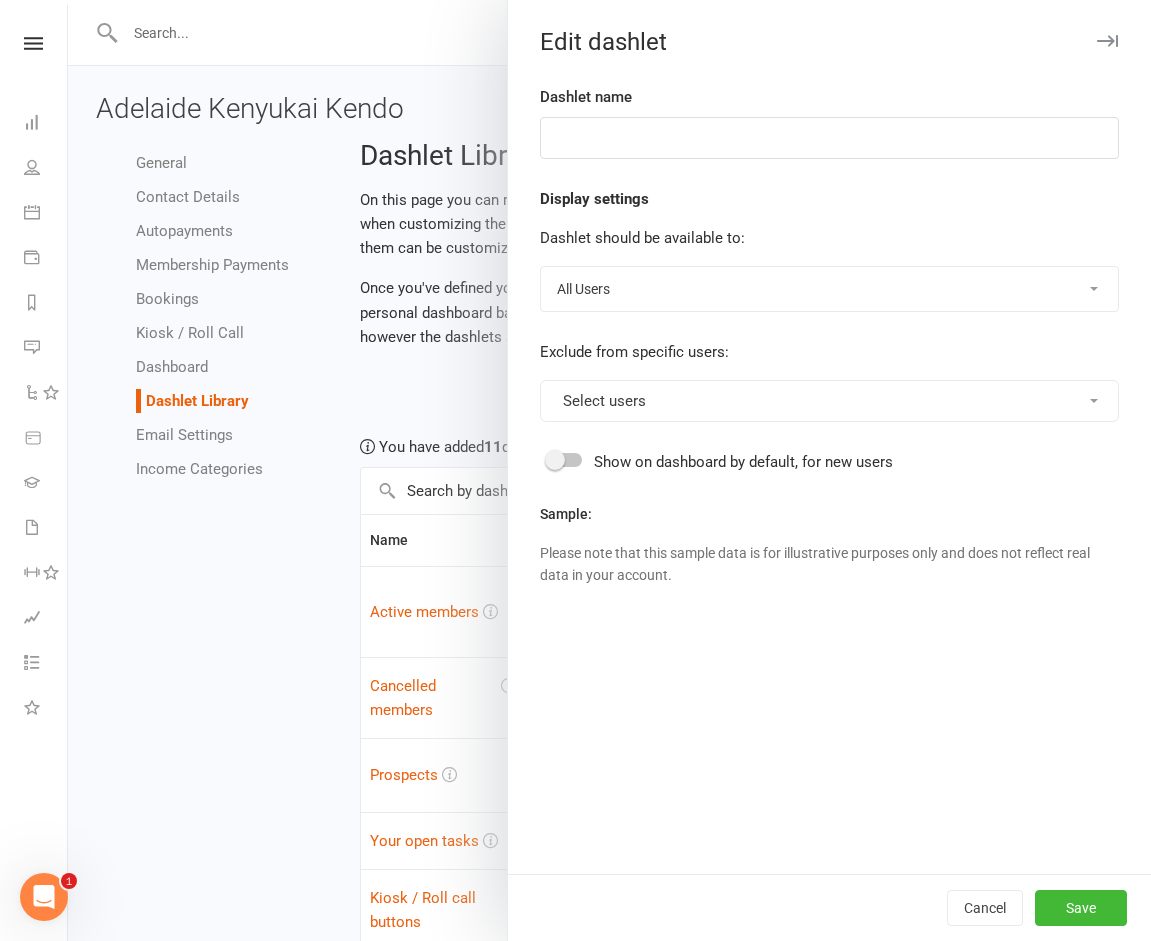 type on "Active members" 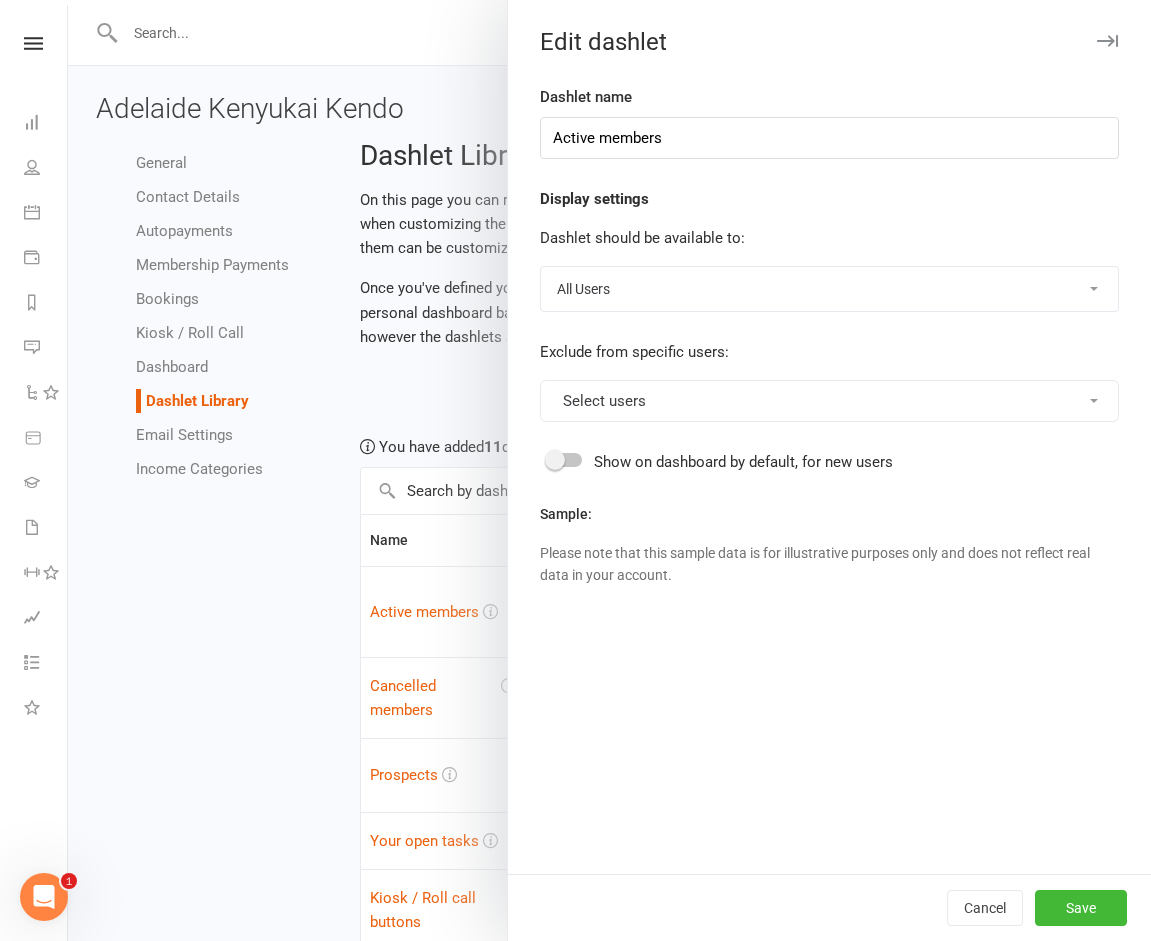 select on "last_activated" 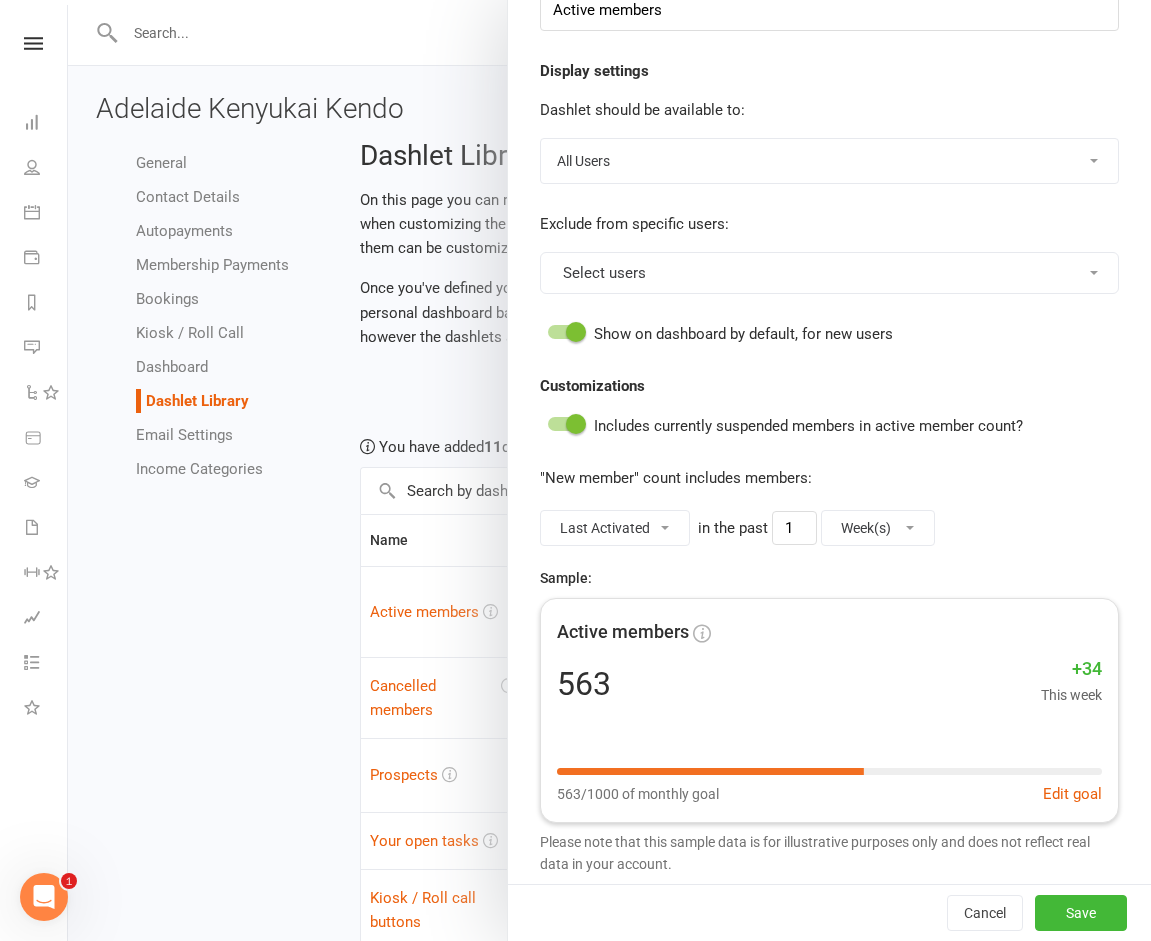 scroll, scrollTop: 143, scrollLeft: 0, axis: vertical 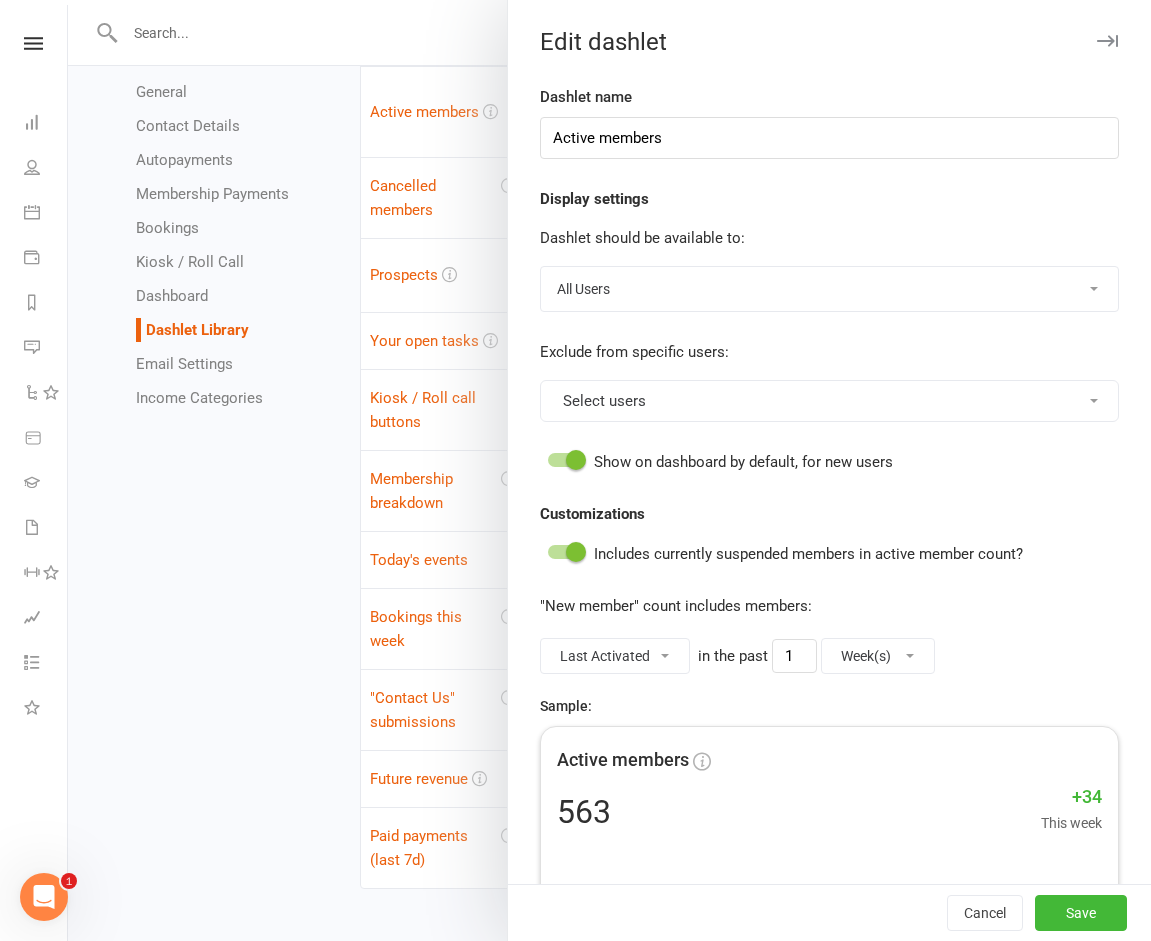 click at bounding box center [1107, 41] 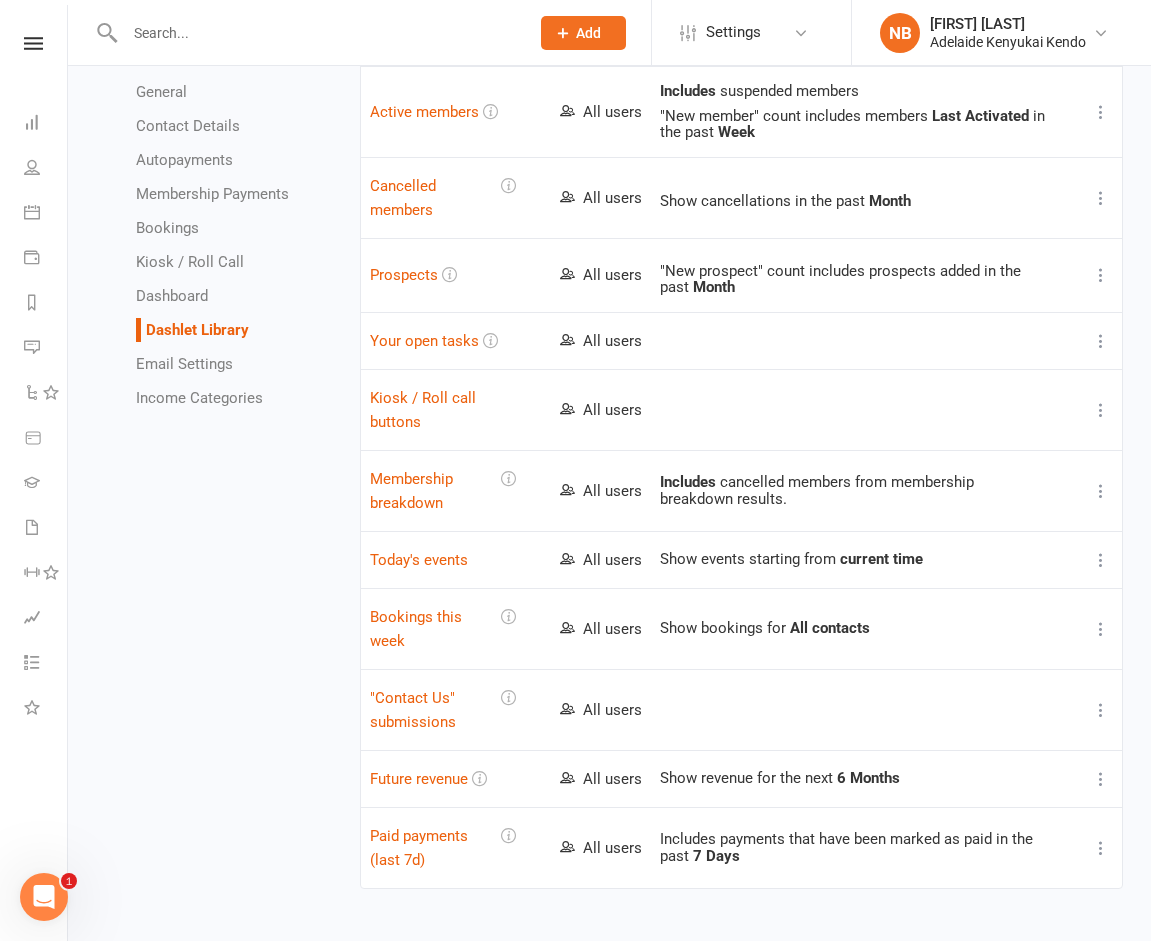 drag, startPoint x: 201, startPoint y: 297, endPoint x: 186, endPoint y: 294, distance: 15.297058 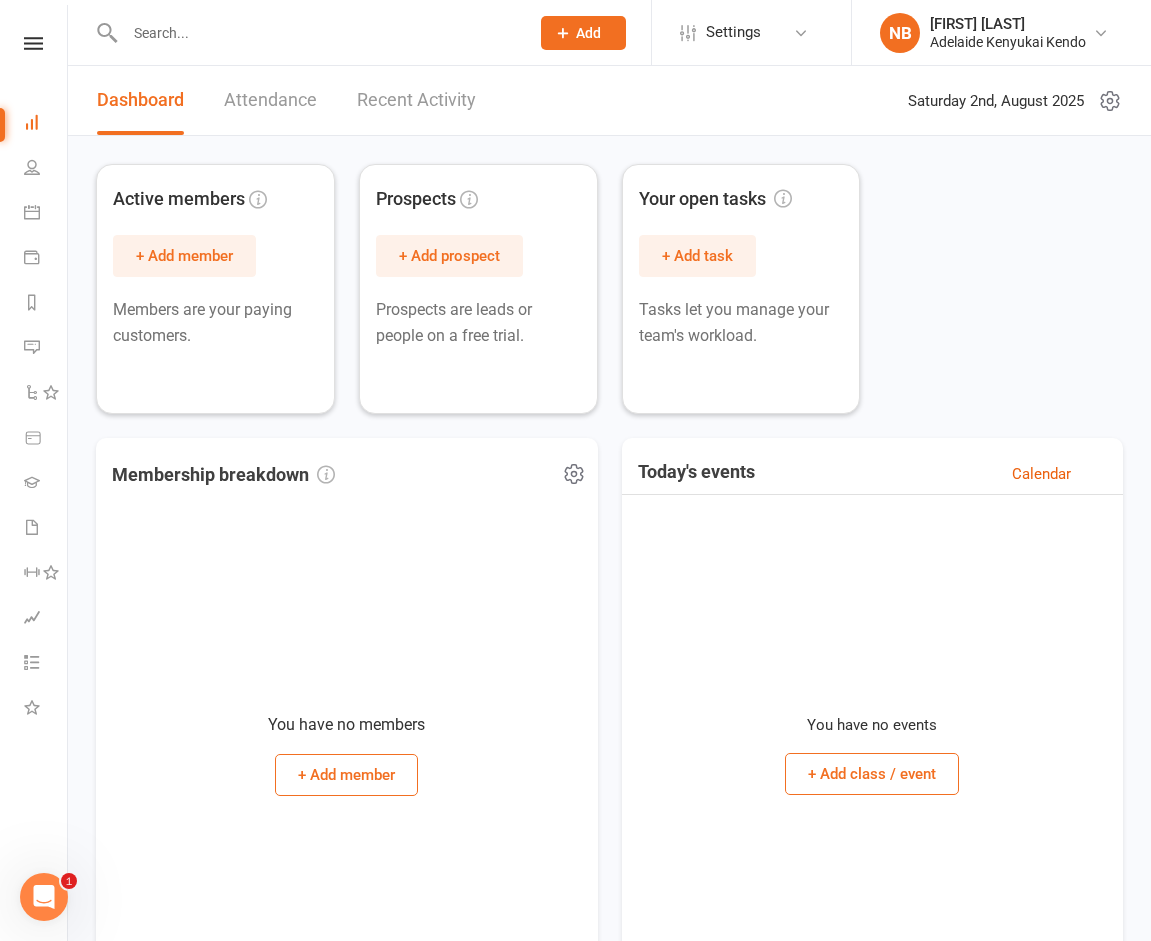 click 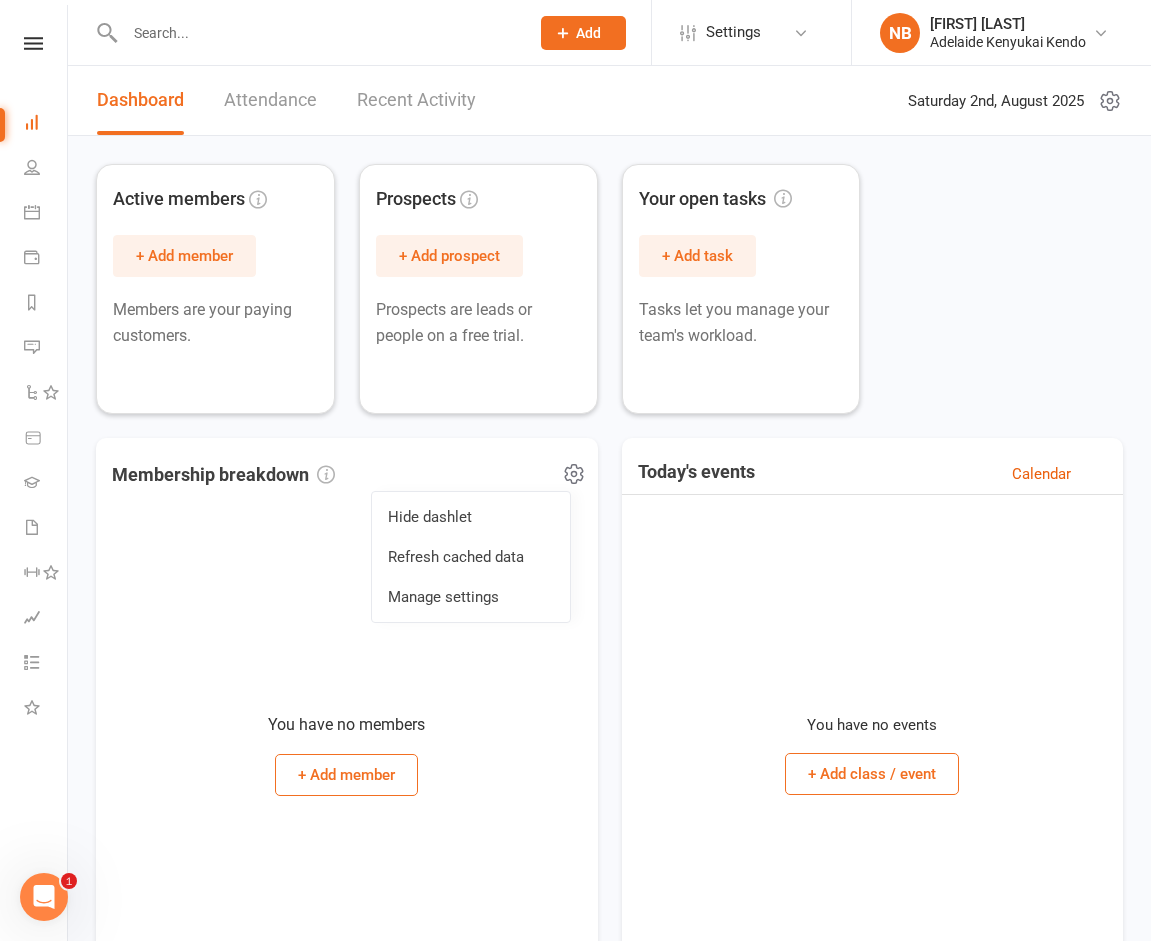 click on "You have no members + Add member" at bounding box center [347, 746] 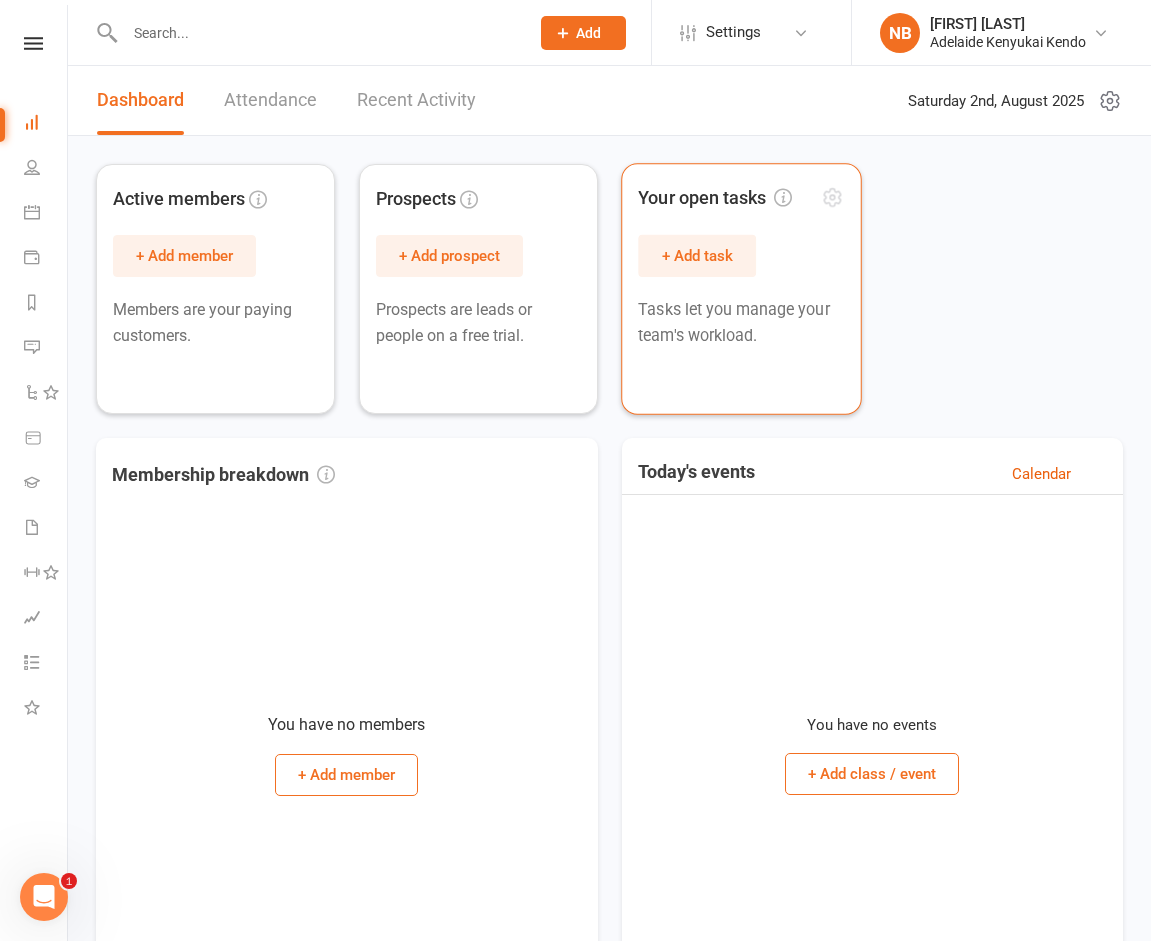 scroll, scrollTop: 0, scrollLeft: 0, axis: both 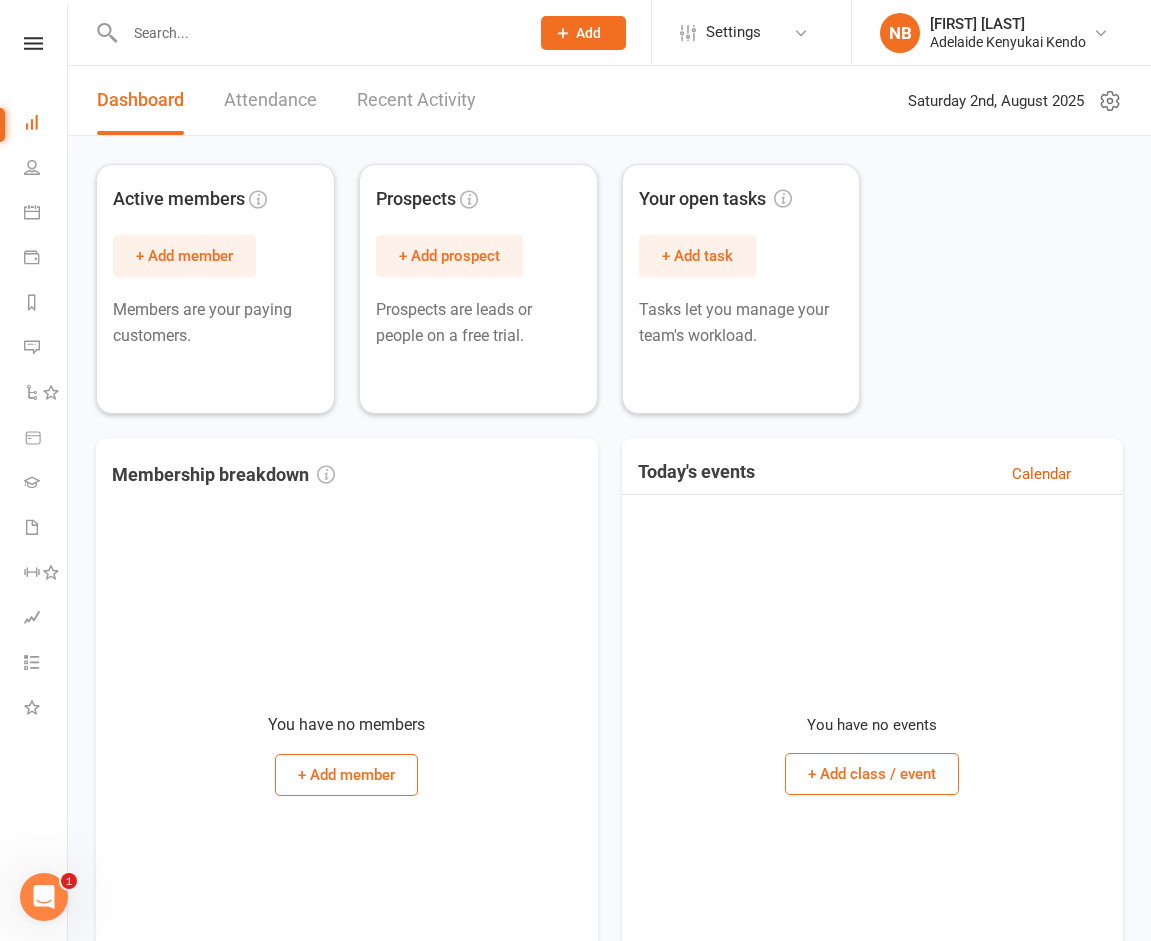 click at bounding box center (317, 33) 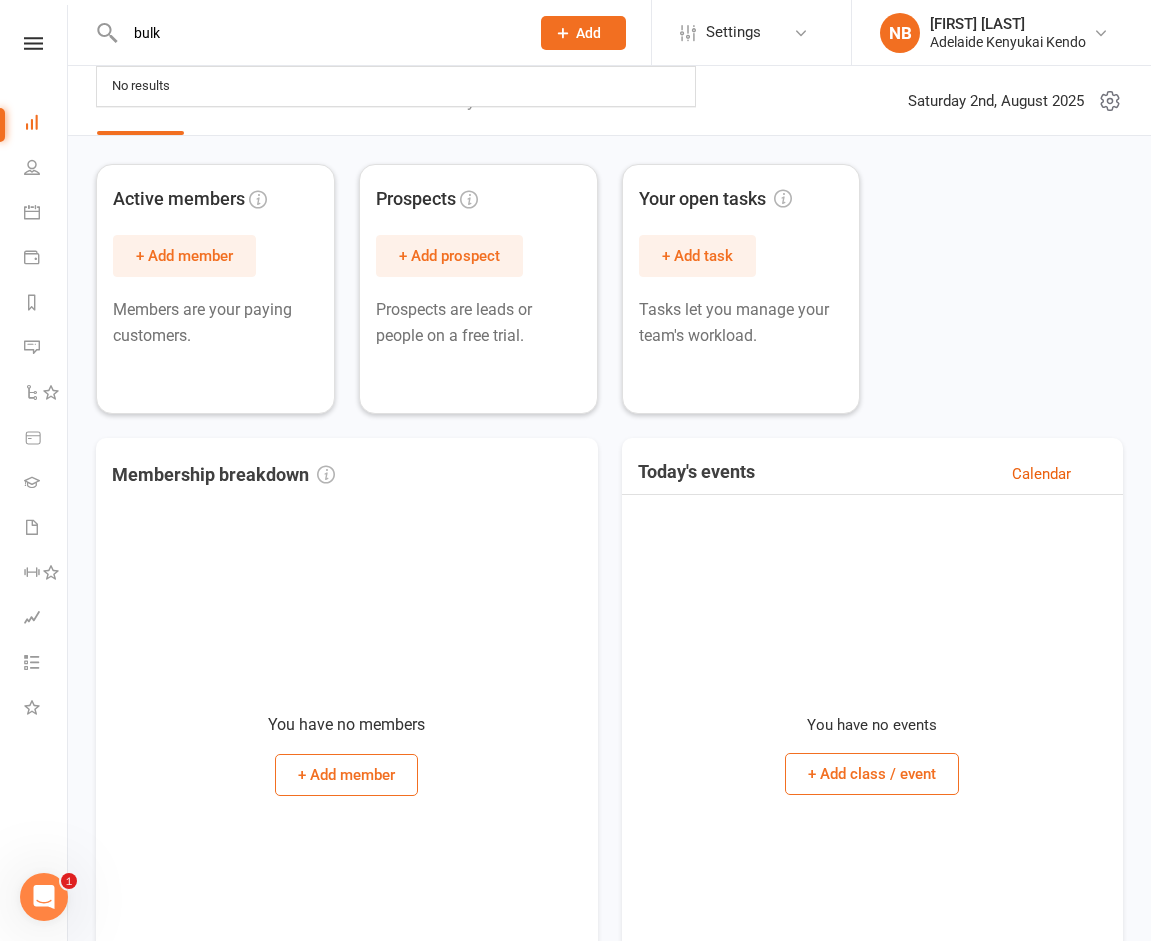 type on "bulk" 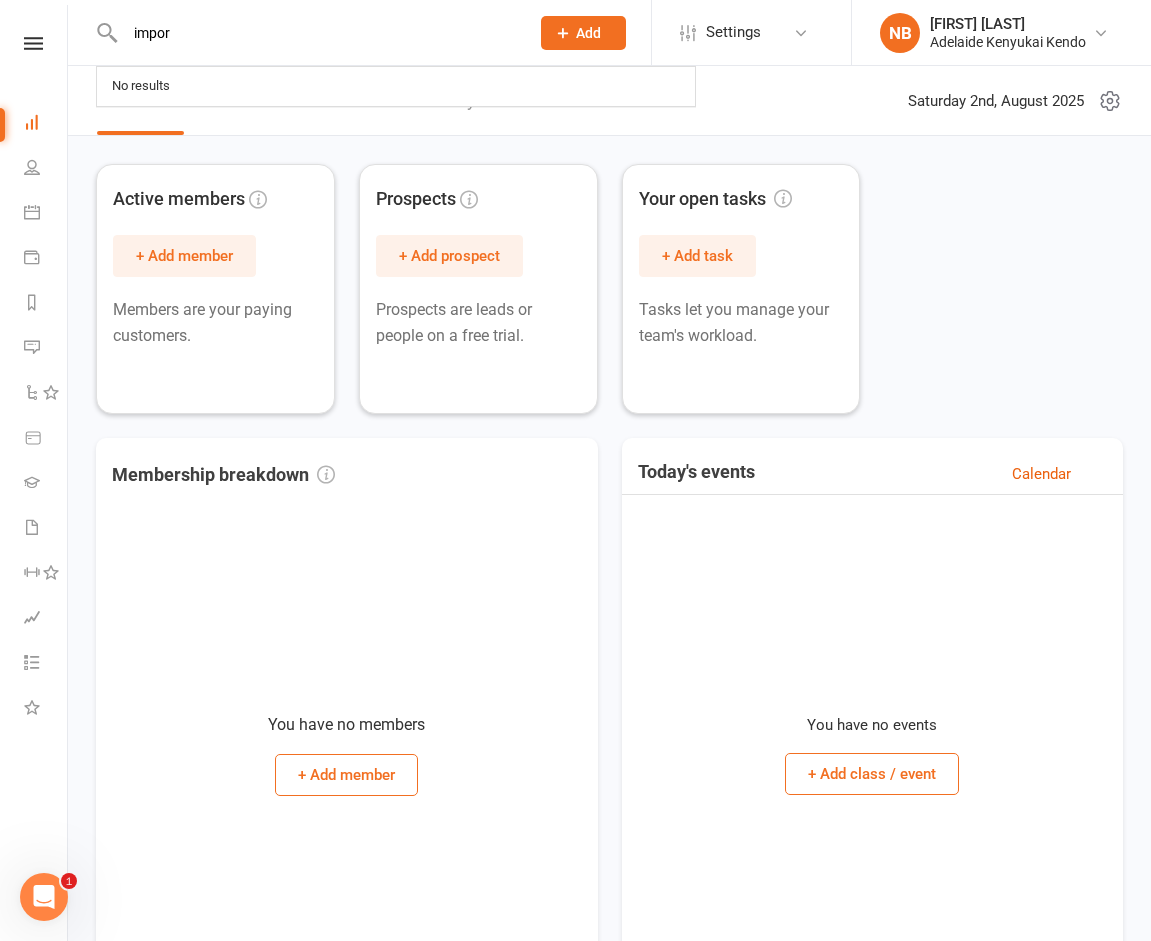 type on "import" 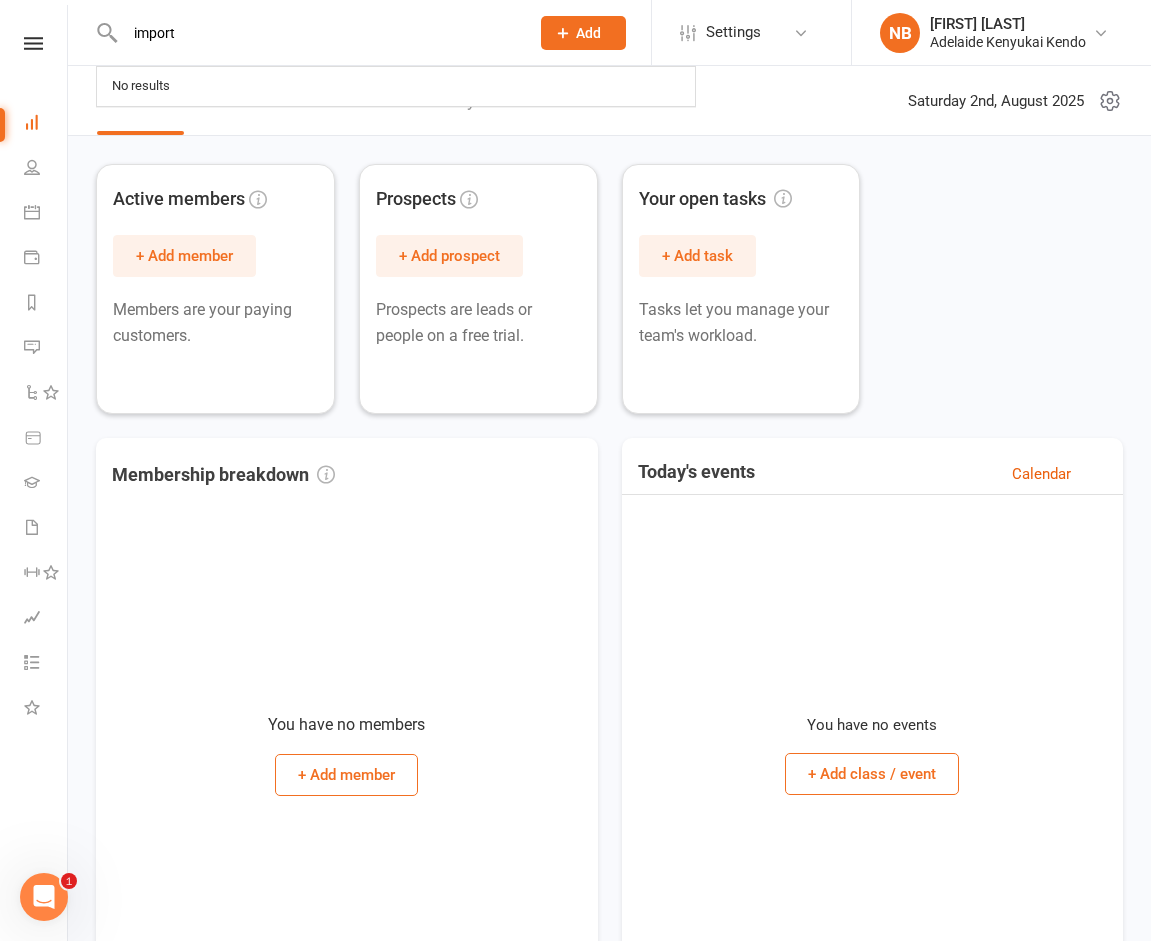 type 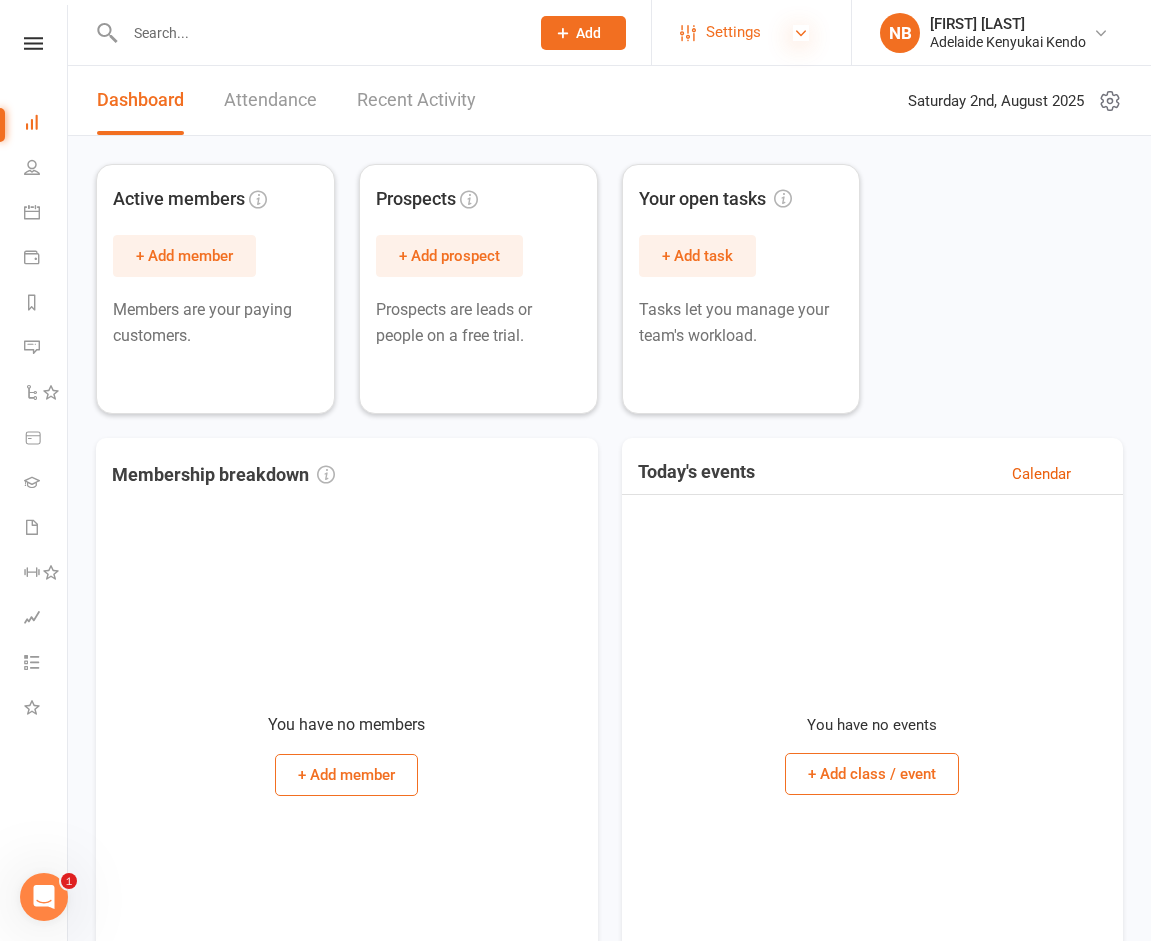 click at bounding box center [801, 33] 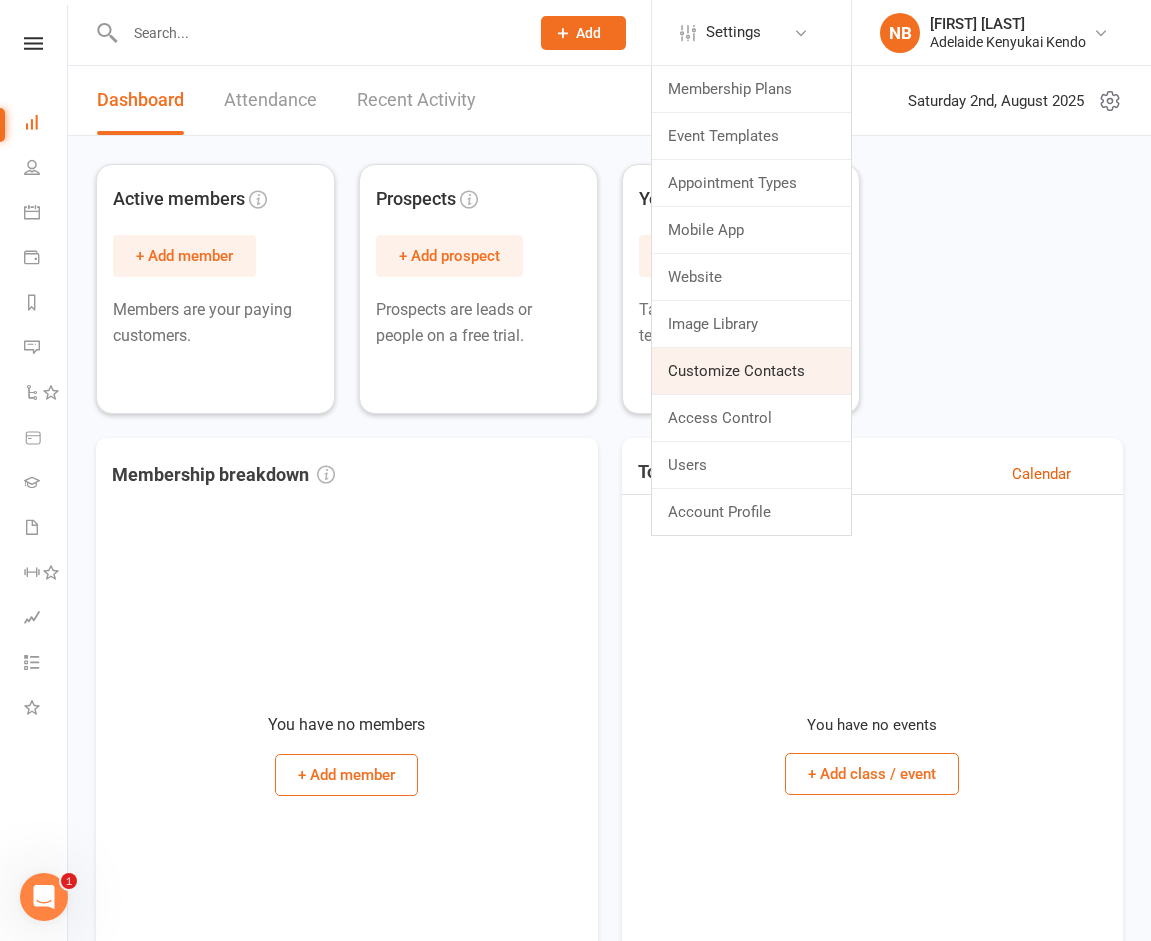click on "Customize Contacts" at bounding box center [751, 371] 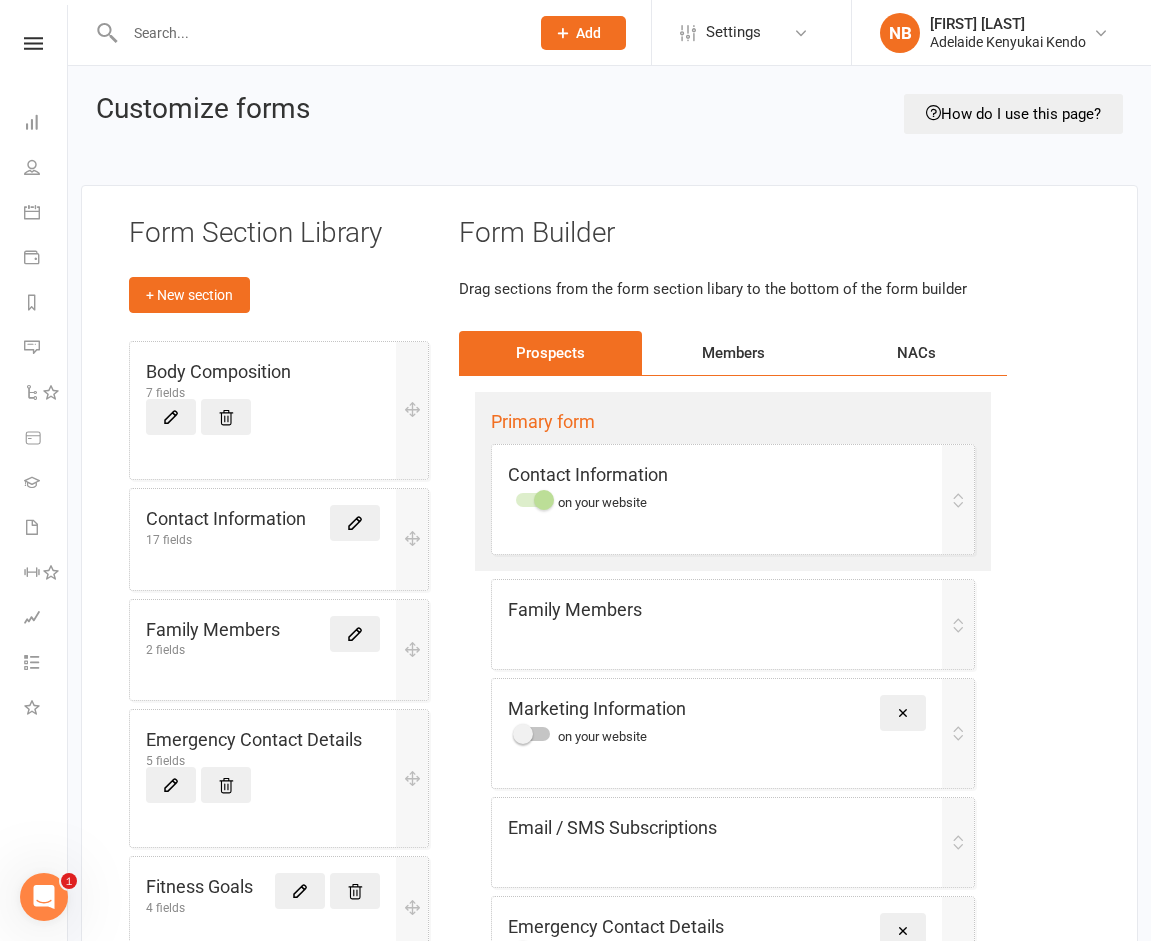click on "Members" at bounding box center (733, 353) 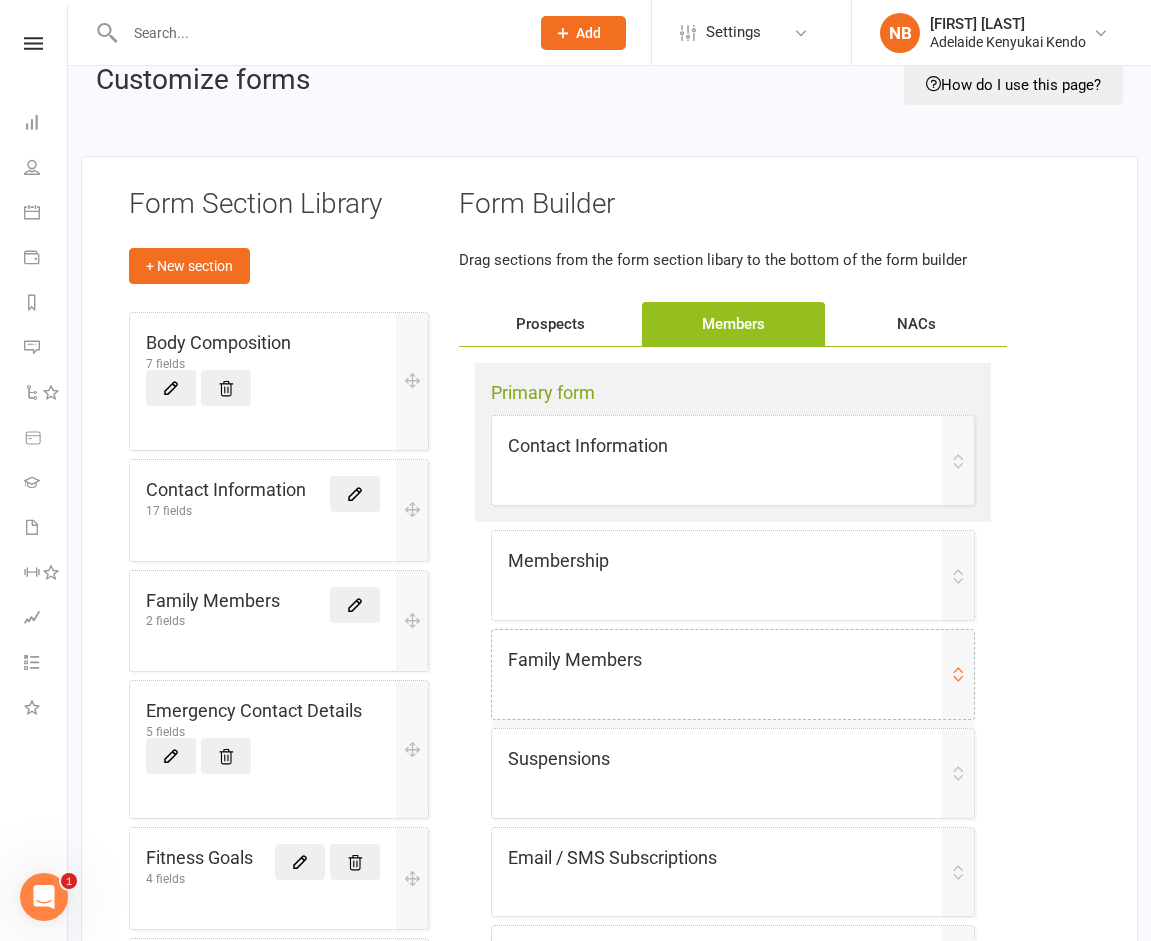 scroll, scrollTop: 0, scrollLeft: 0, axis: both 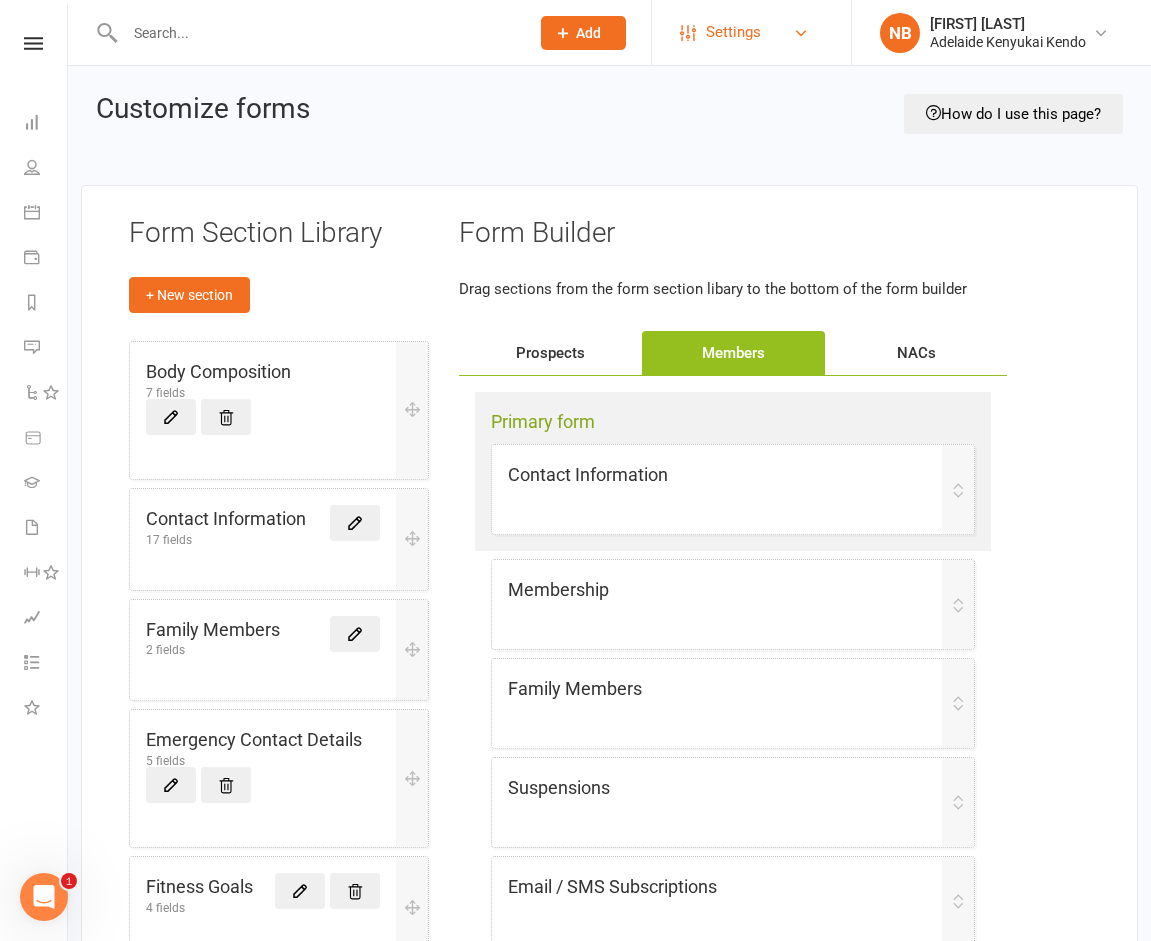 click on "Settings" at bounding box center (733, 32) 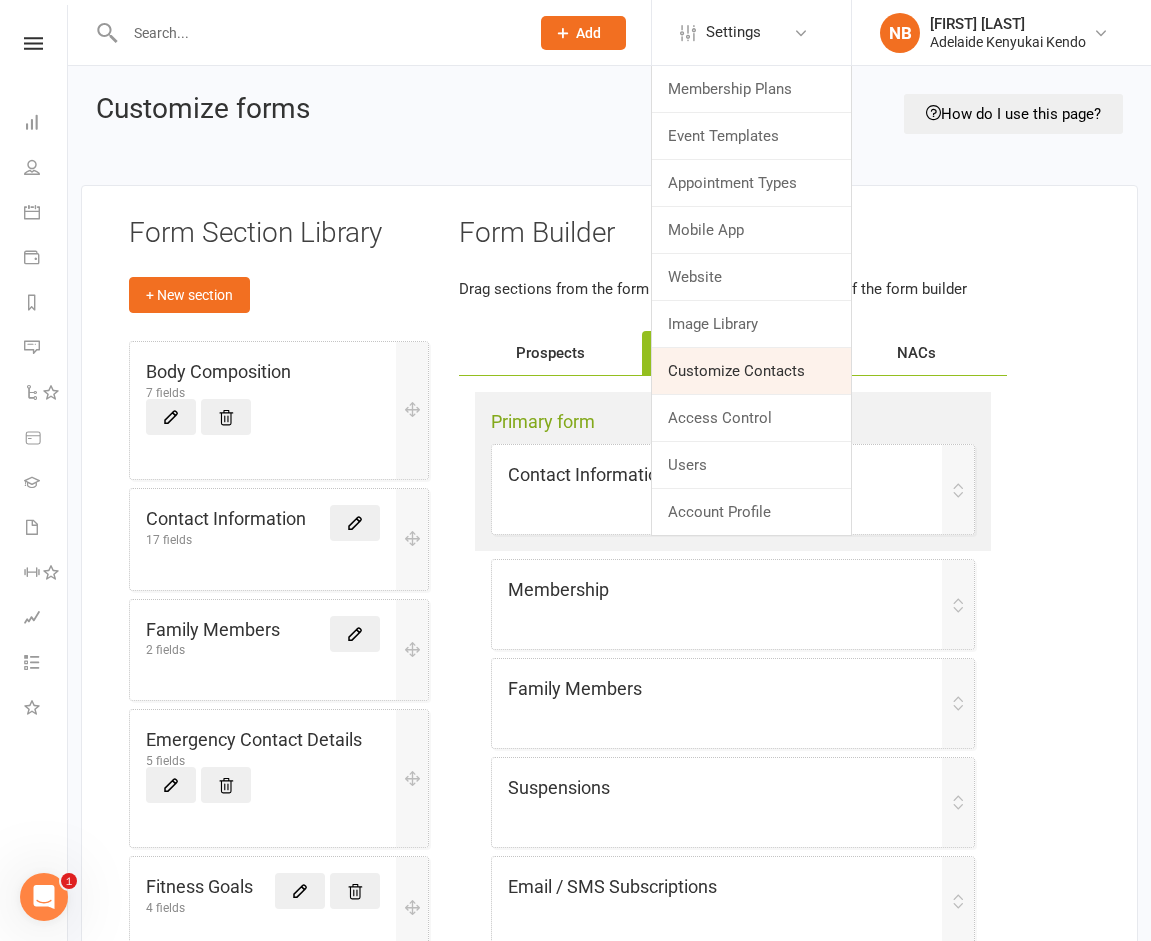click on "Customize Contacts" at bounding box center (751, 371) 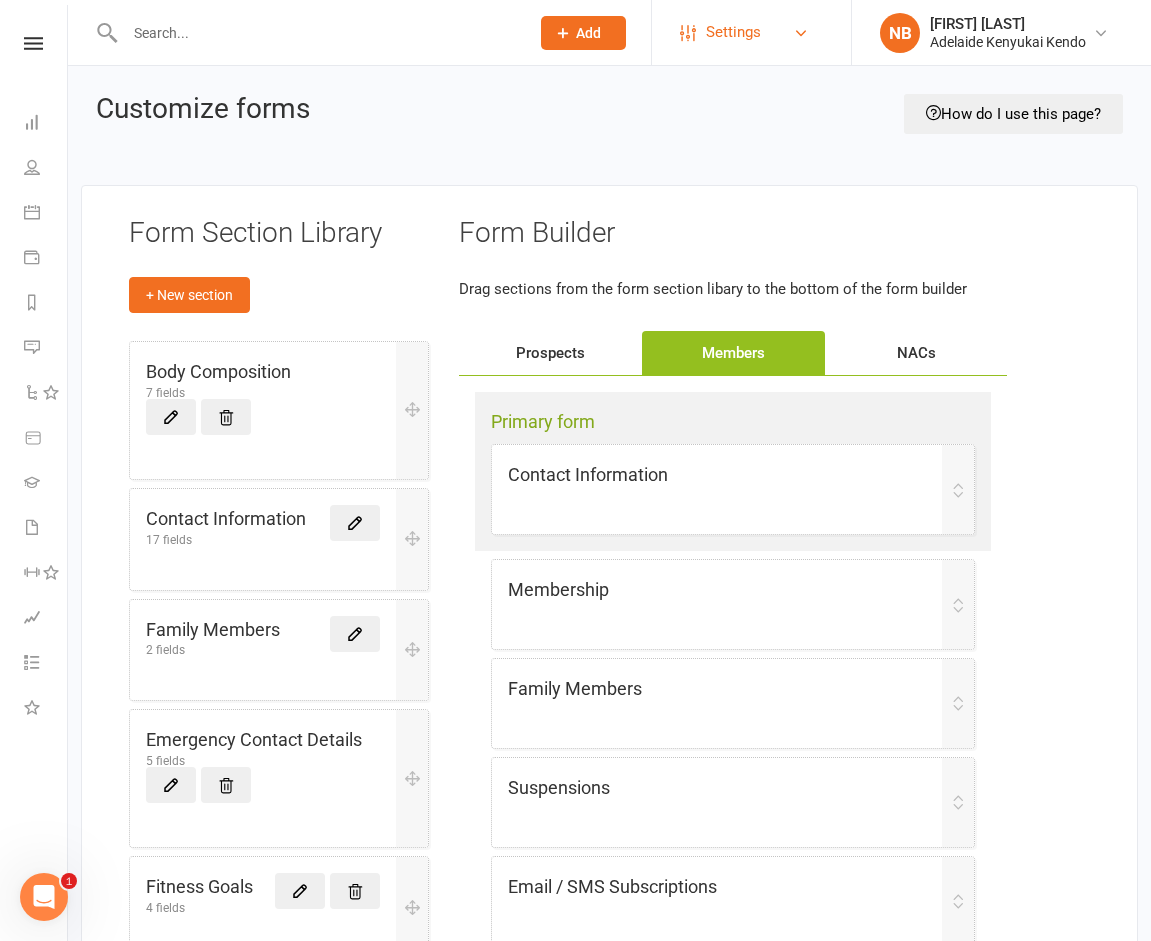 click on "Settings" at bounding box center (733, 32) 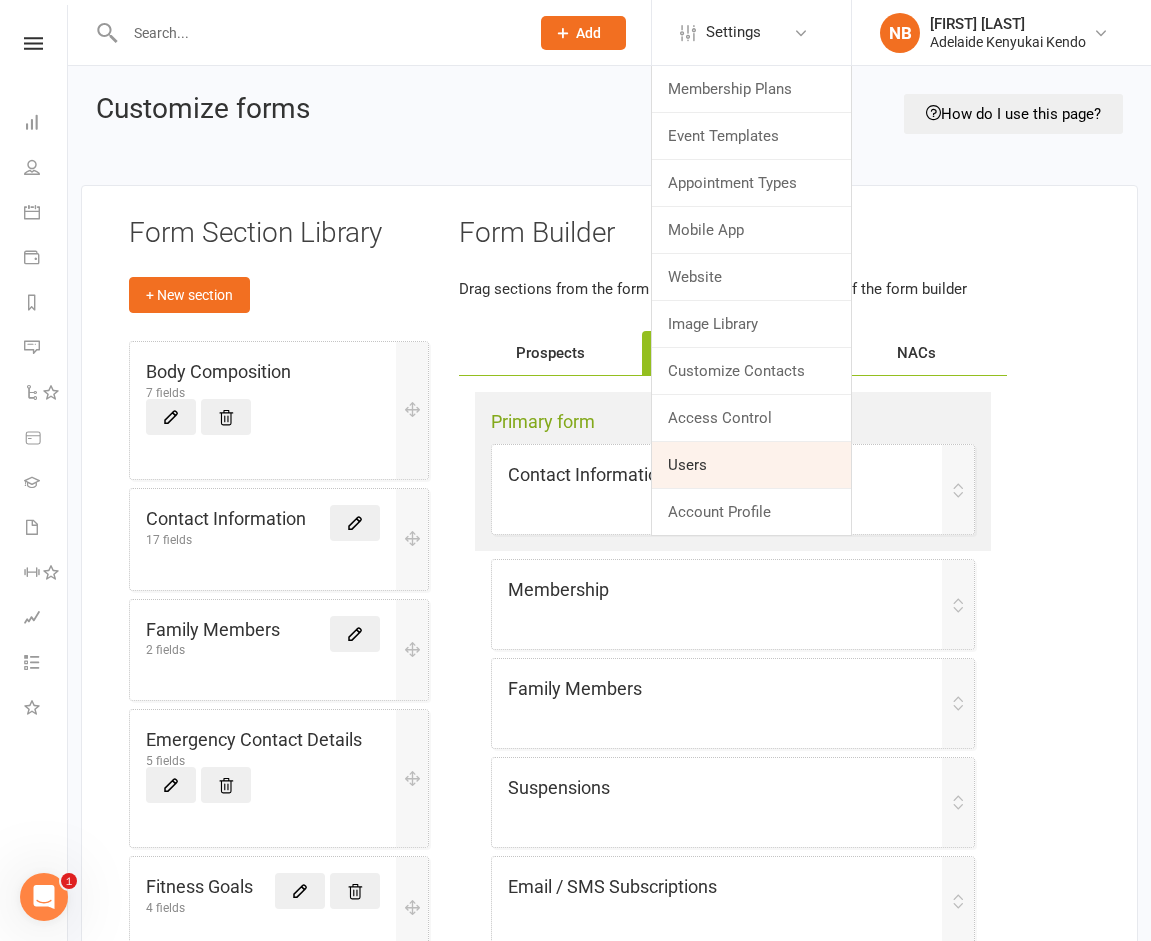 click on "Users" at bounding box center [751, 465] 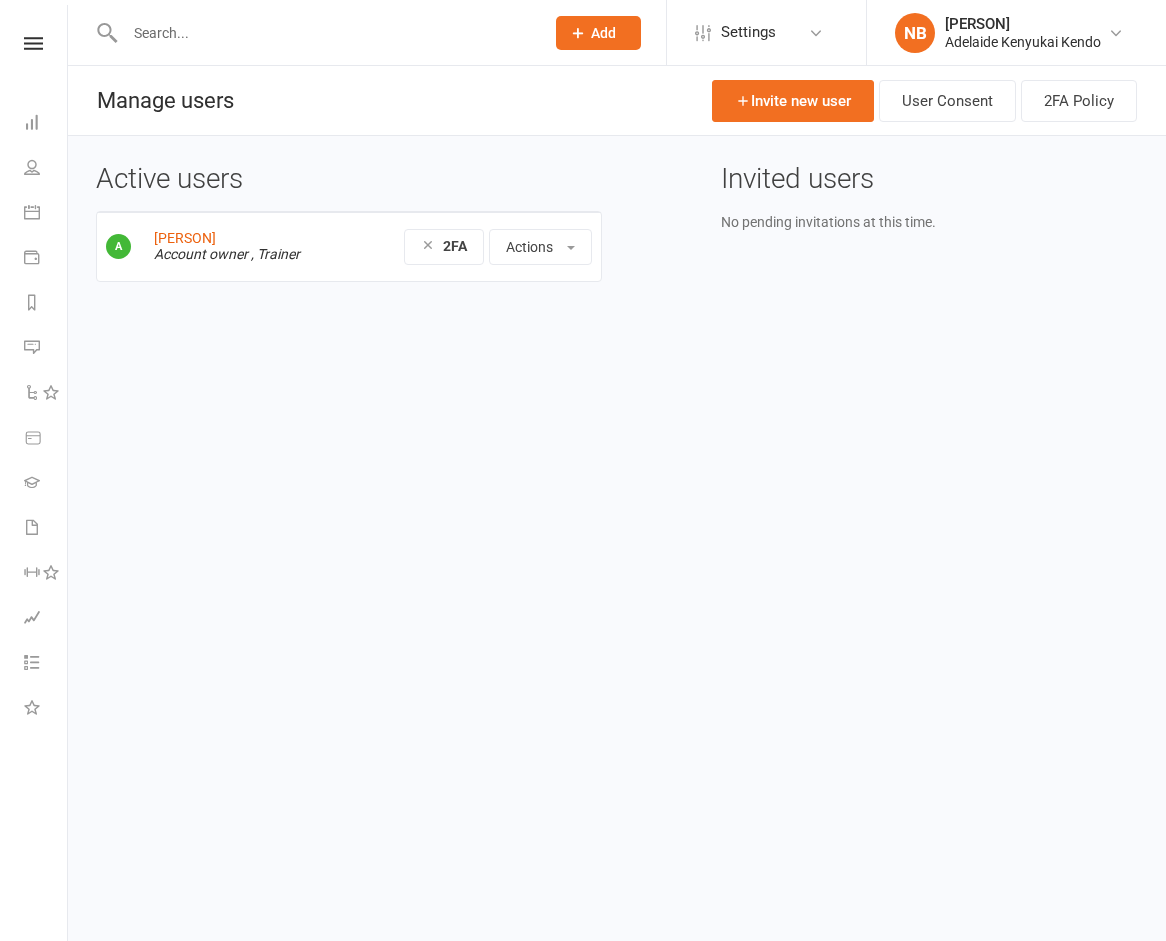 scroll, scrollTop: 0, scrollLeft: 0, axis: both 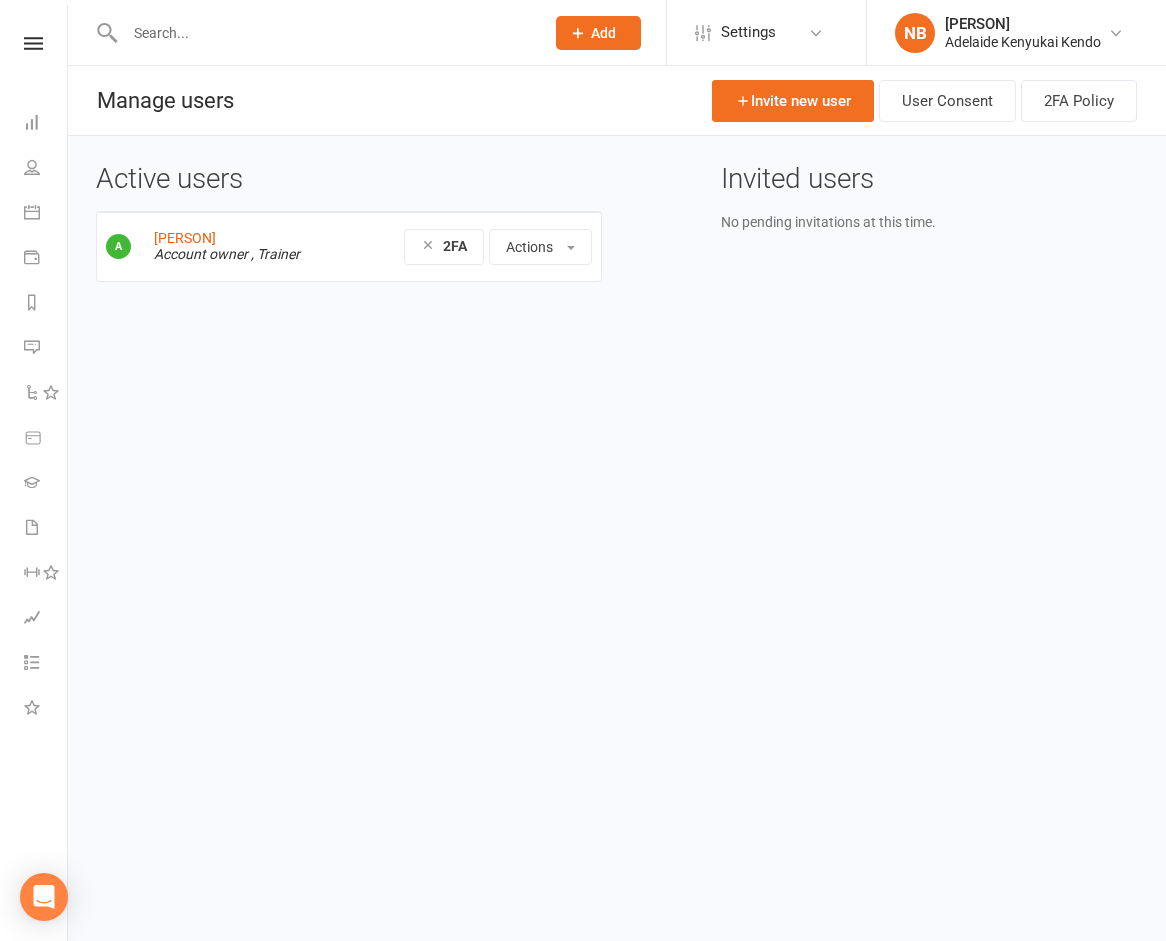 click on "People" at bounding box center (33, 169) 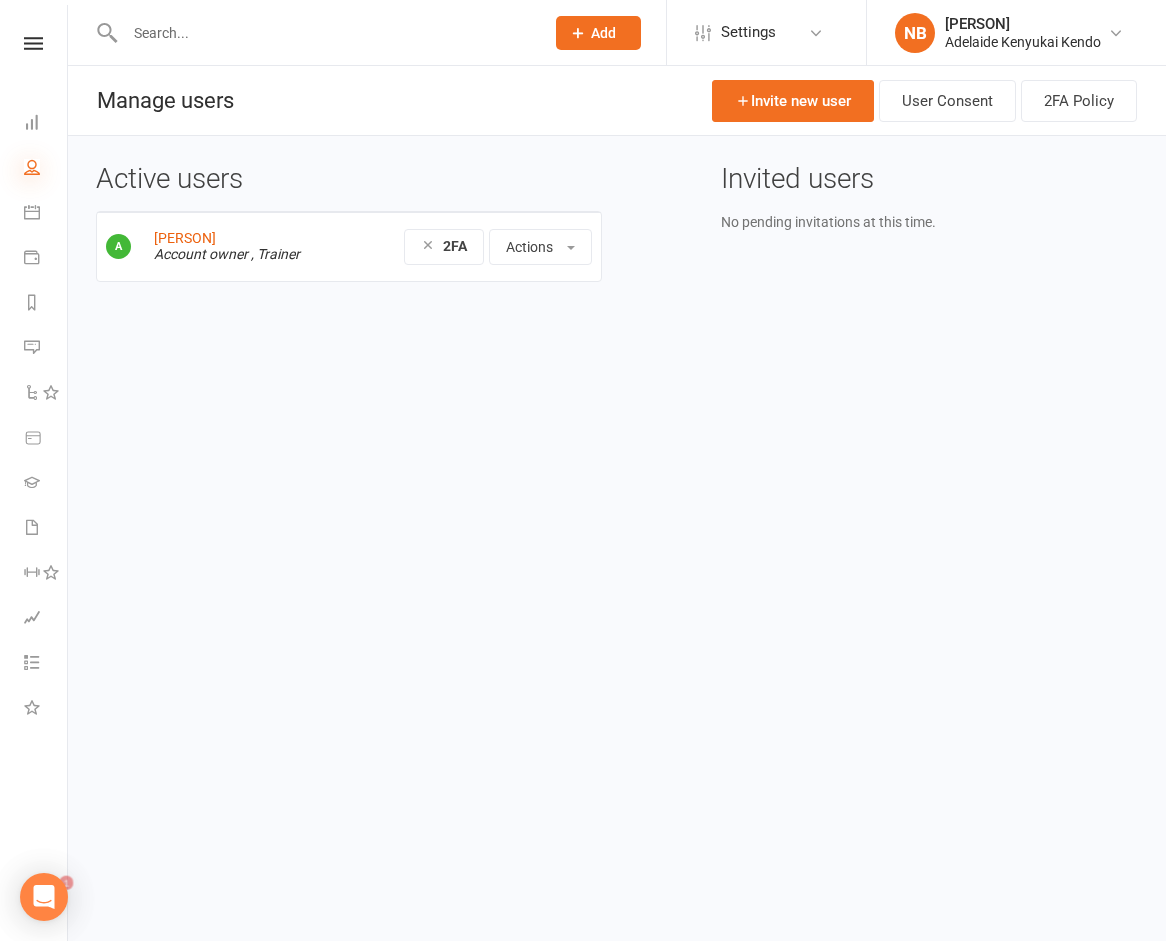 scroll, scrollTop: 0, scrollLeft: 0, axis: both 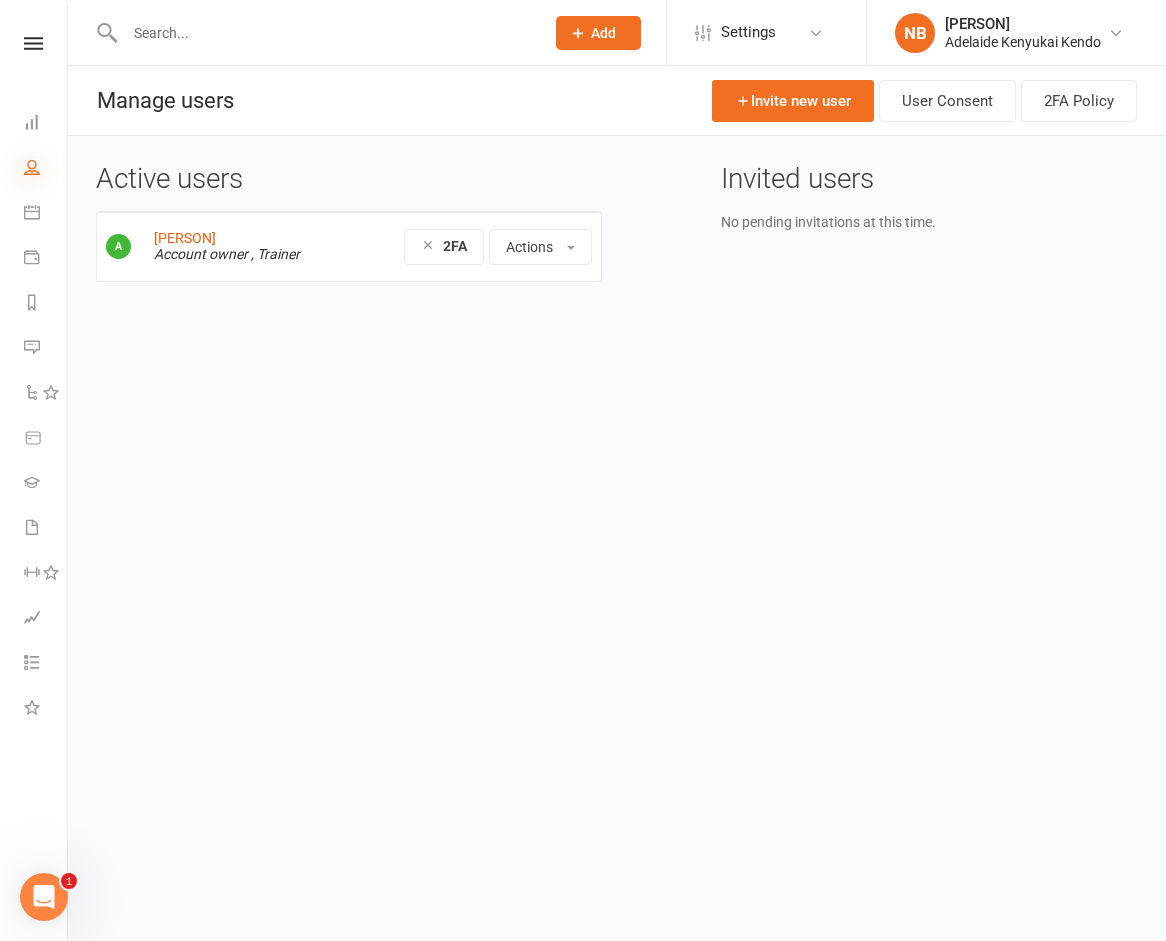 click at bounding box center (32, 167) 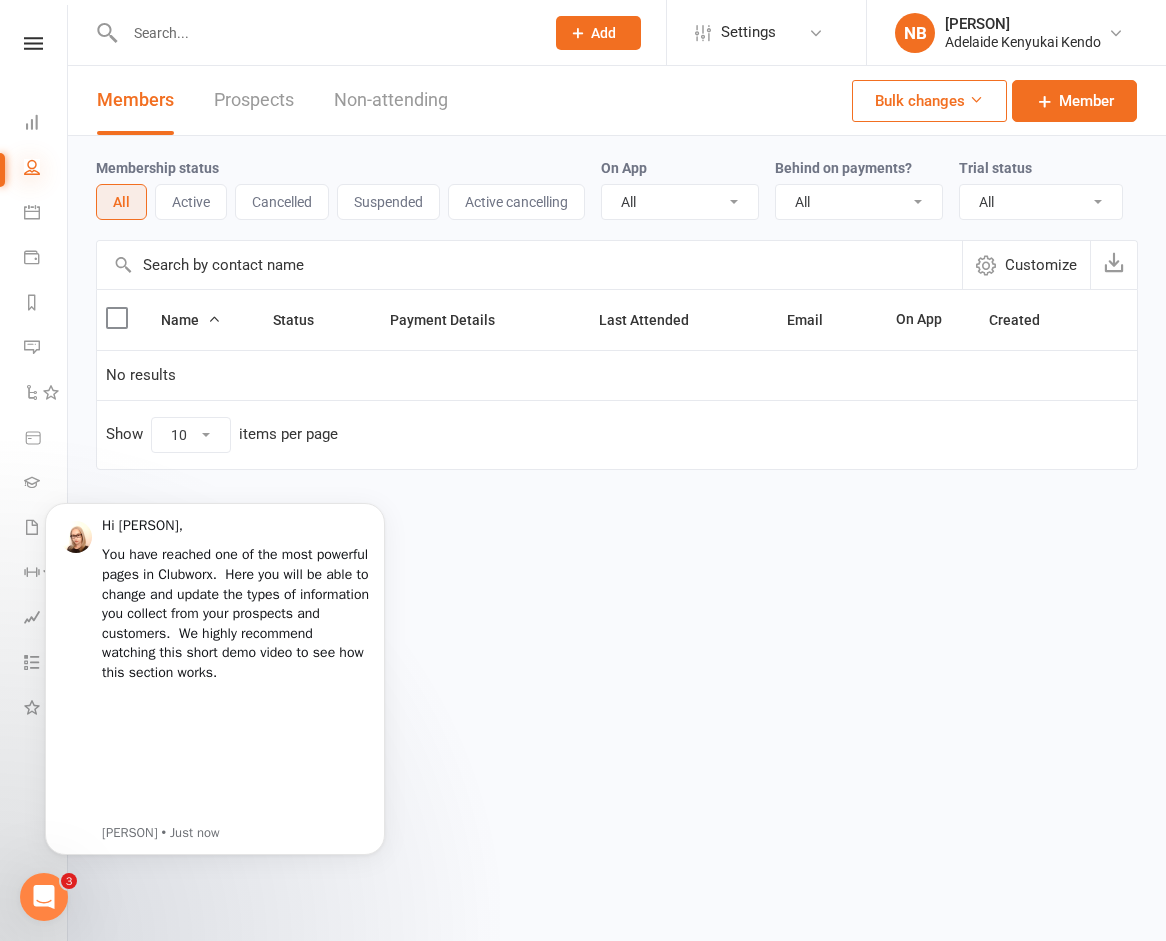 scroll, scrollTop: 0, scrollLeft: 0, axis: both 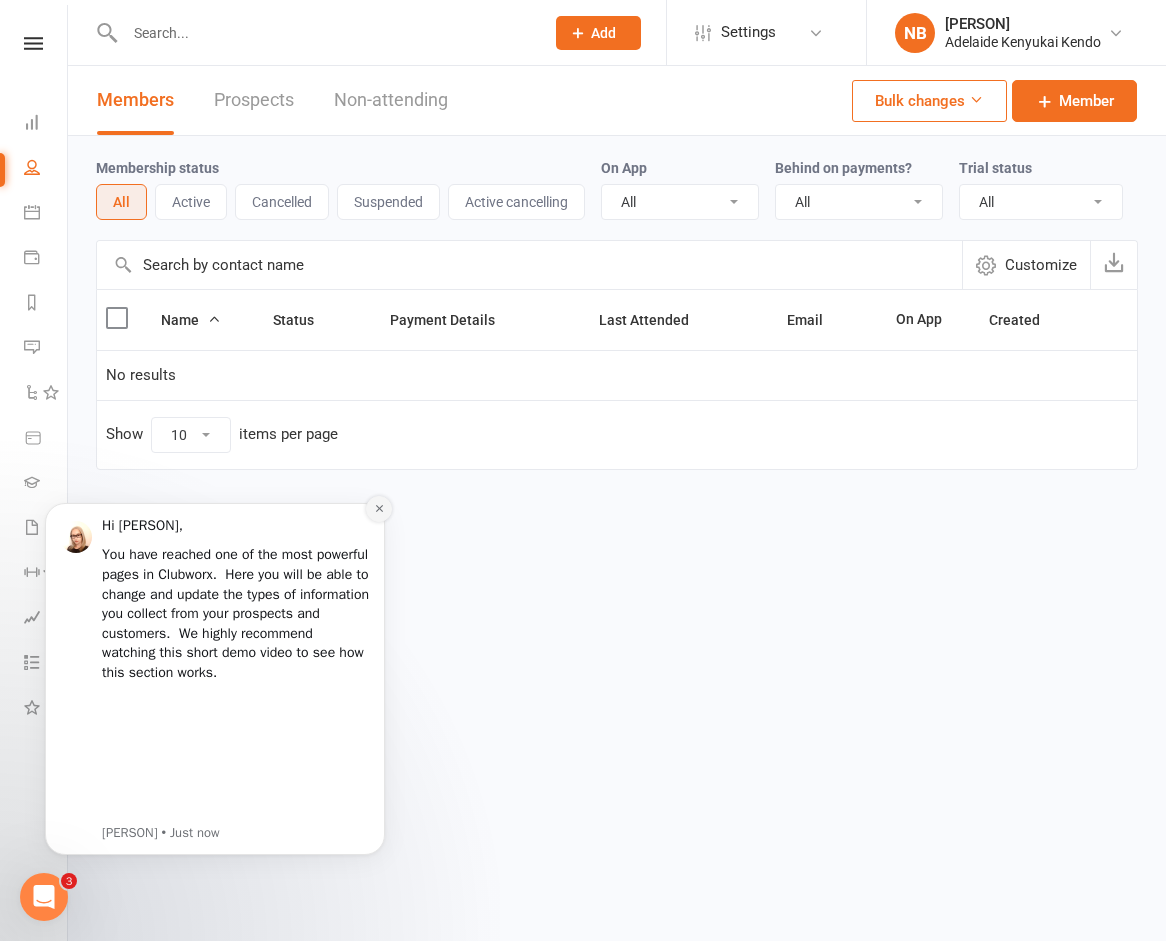 click 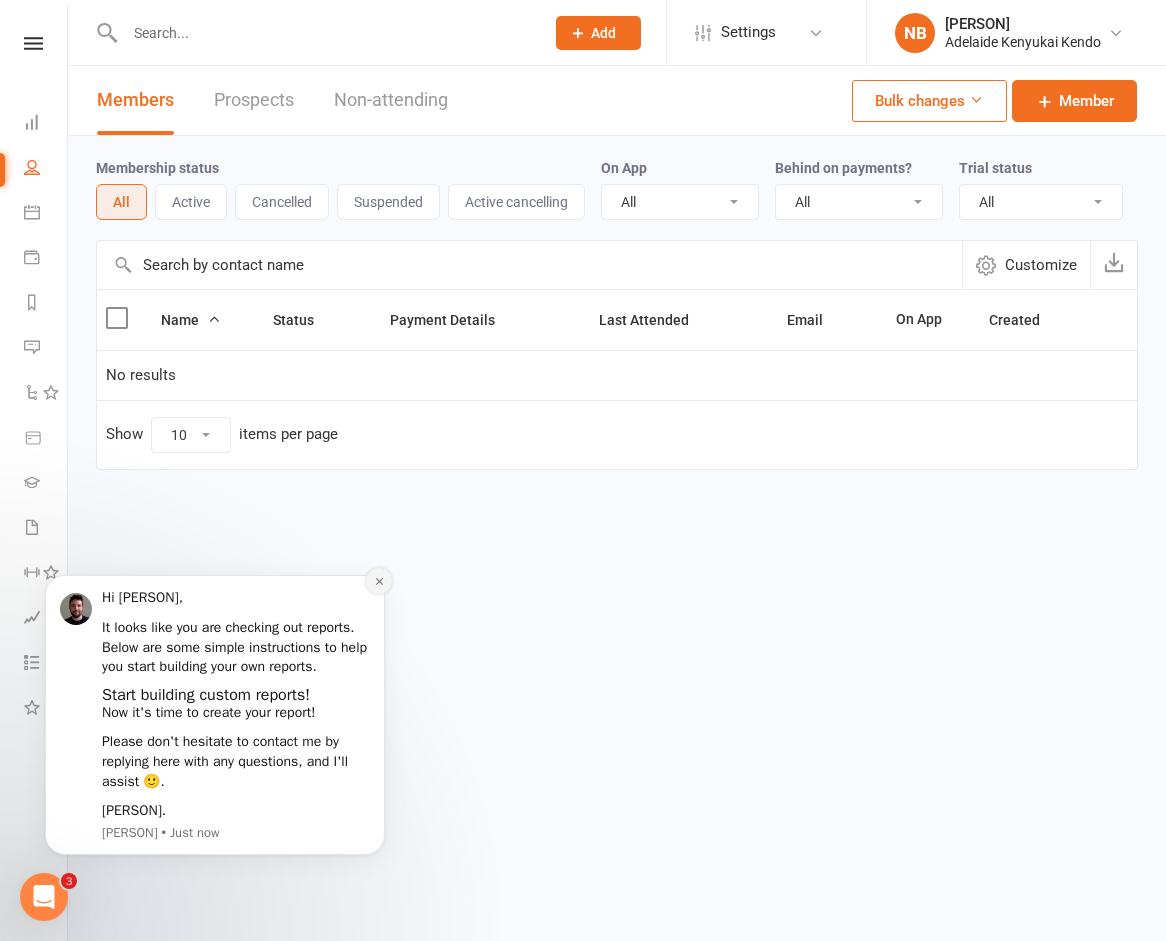 click at bounding box center [379, 581] 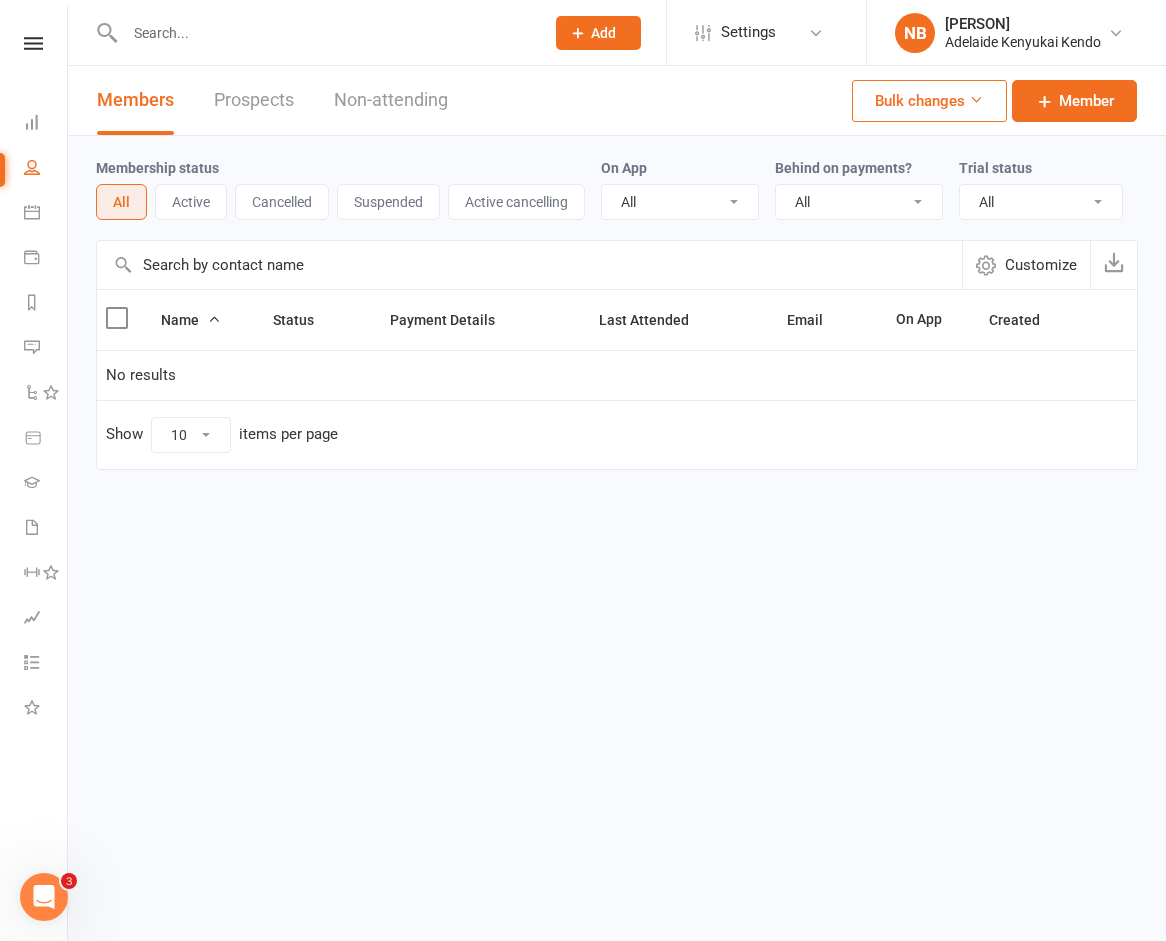 click 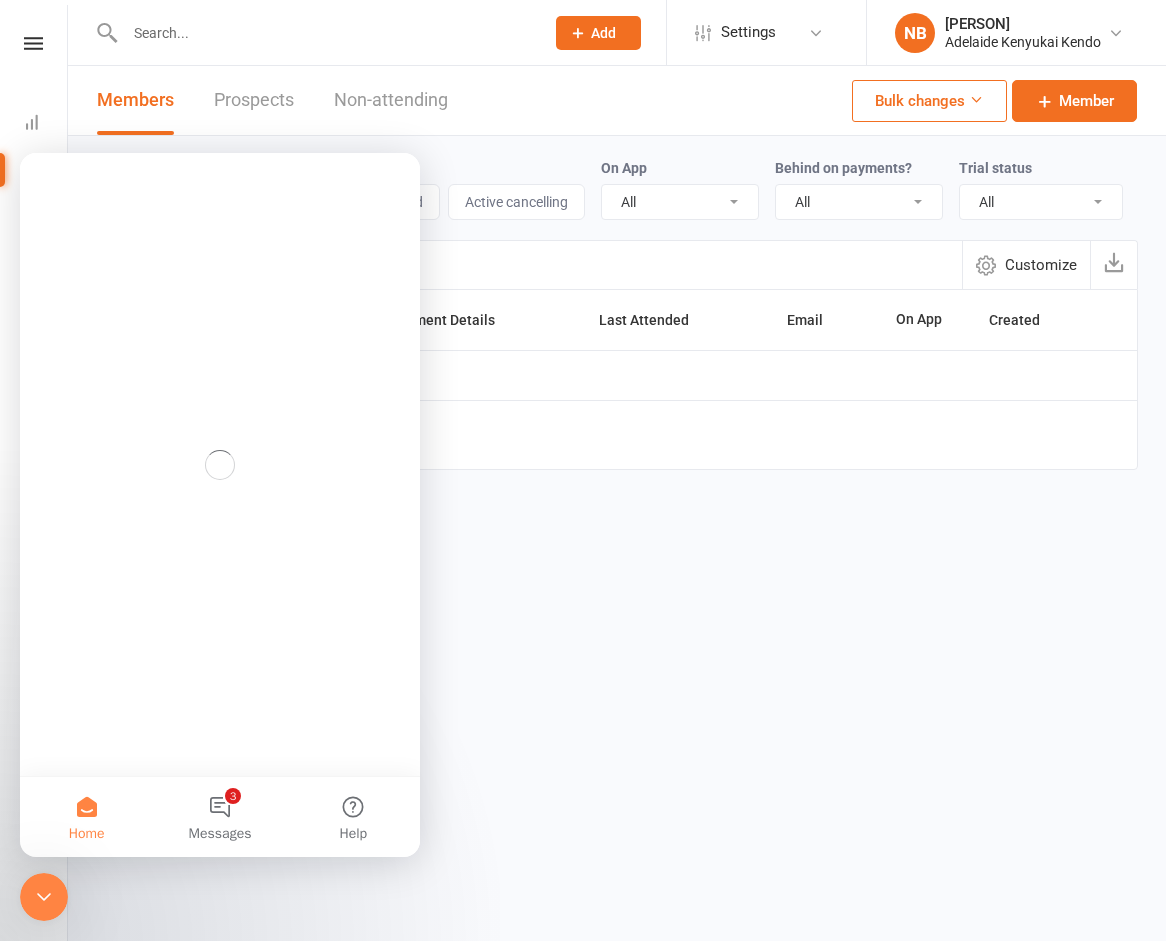 scroll, scrollTop: 0, scrollLeft: 0, axis: both 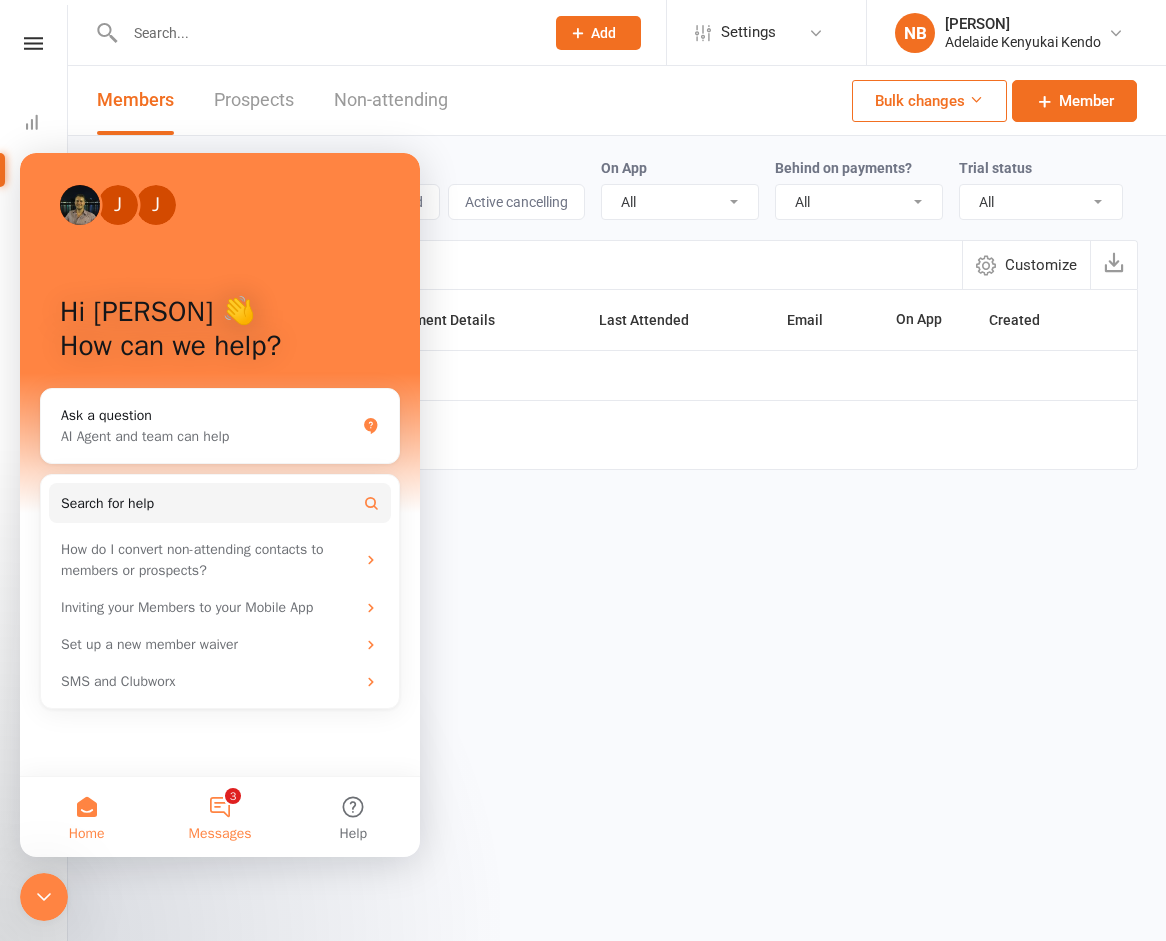 click on "3 Messages" at bounding box center [219, 817] 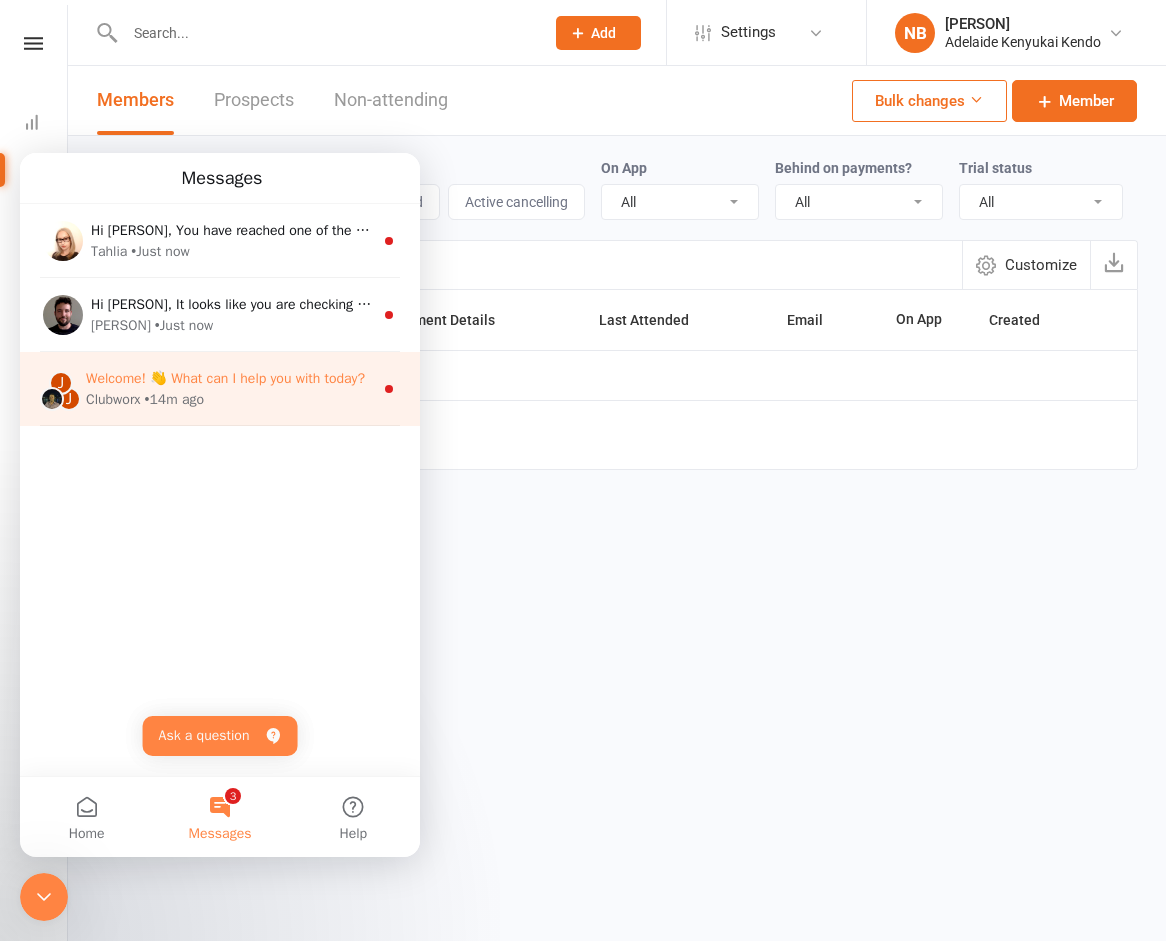 click on "Clubworx •  14m ago" at bounding box center [229, 399] 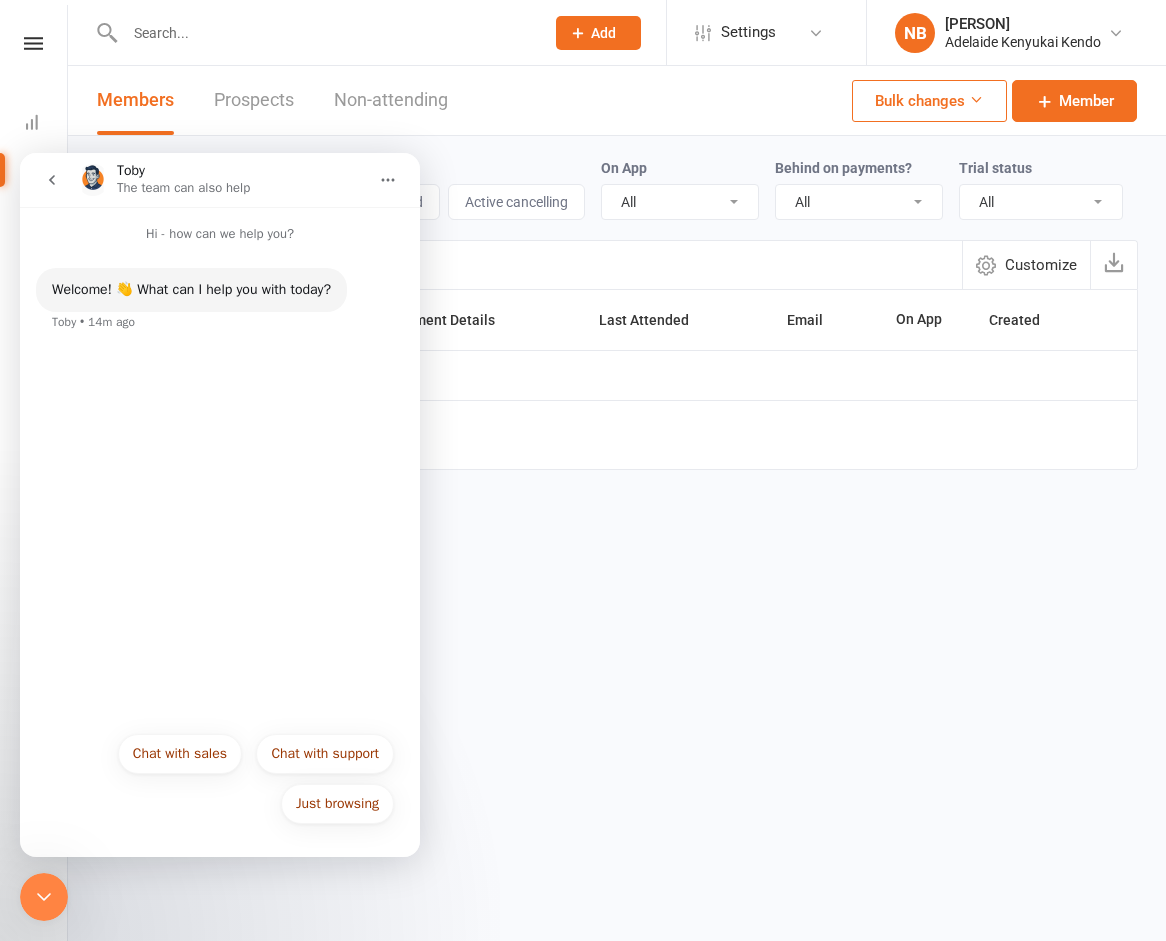 click 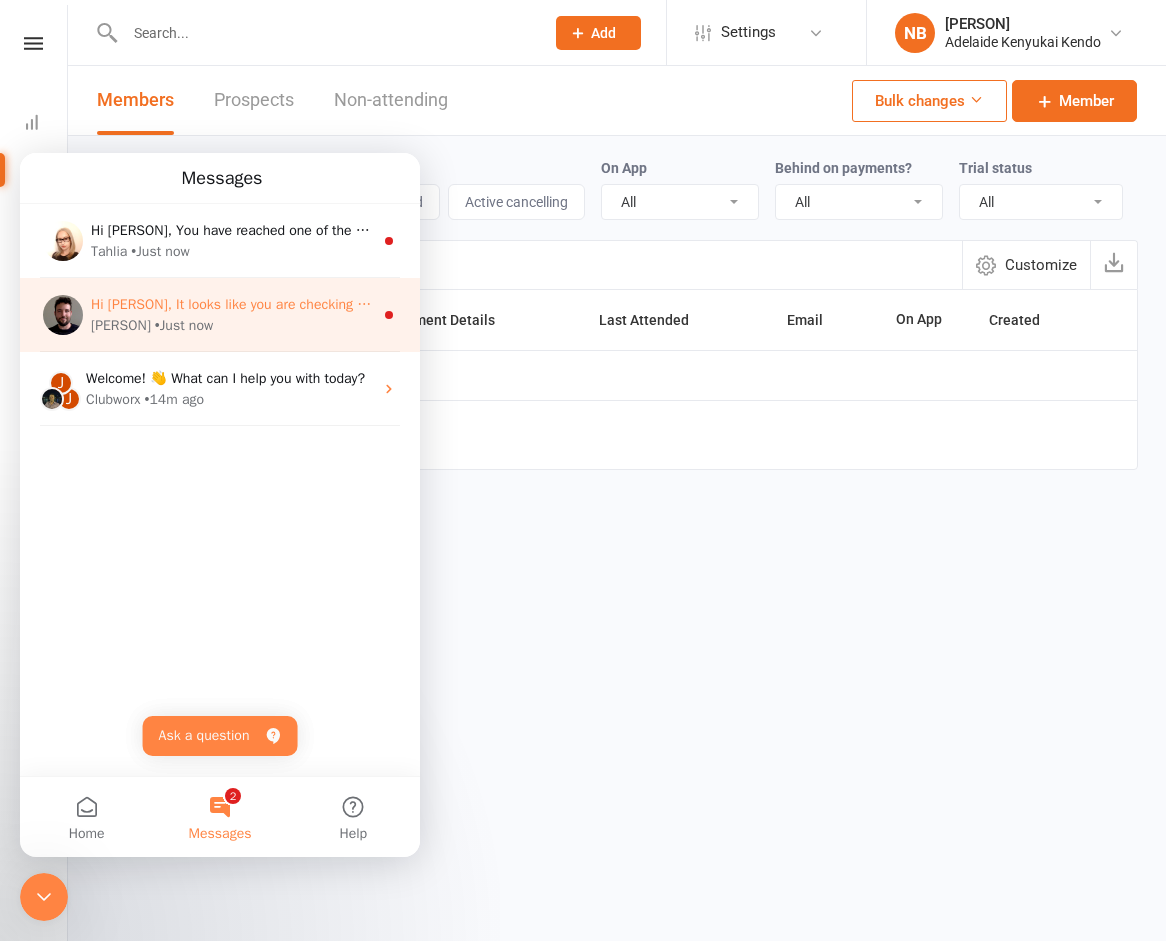 click on "[PERSON] •  Just now" at bounding box center (232, 325) 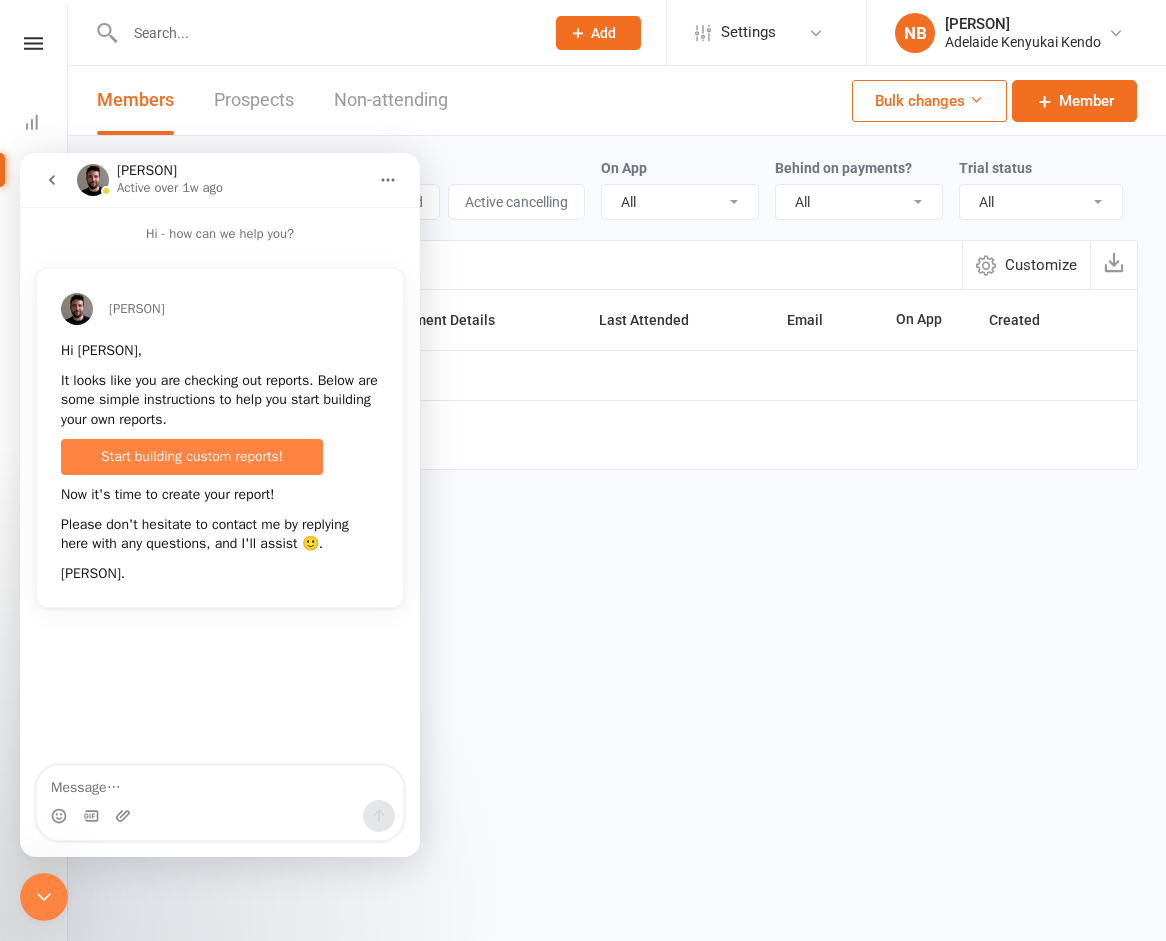 click 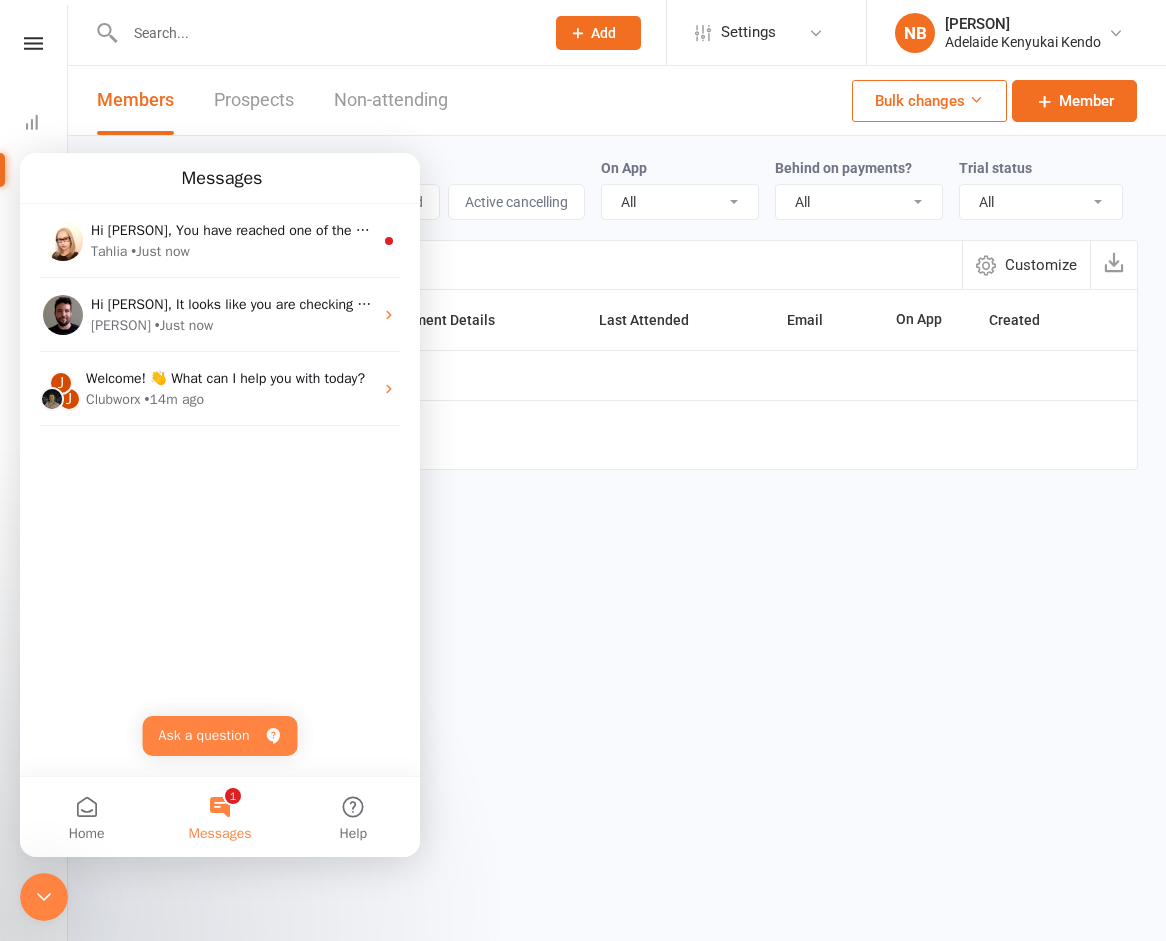 click on "NB [PERSON] [PERSON] Adelaide Kenyukai Kendo My profile My subscription Help Terms & conditions  Privacy policy  Sign out Clubworx Dashboard People Calendar Payments Reports Messages   Automations   Product Sales Gradings   Waivers   Workouts   Assessments  Tasks   What's New × × × Members Prospects Non-attending Bulk changes     Member Membership status All Active Cancelled Suspended Active cancelling On App All Yes No Behind on payments? All No Yes Trial status All No trial" at bounding box center (583, 288) 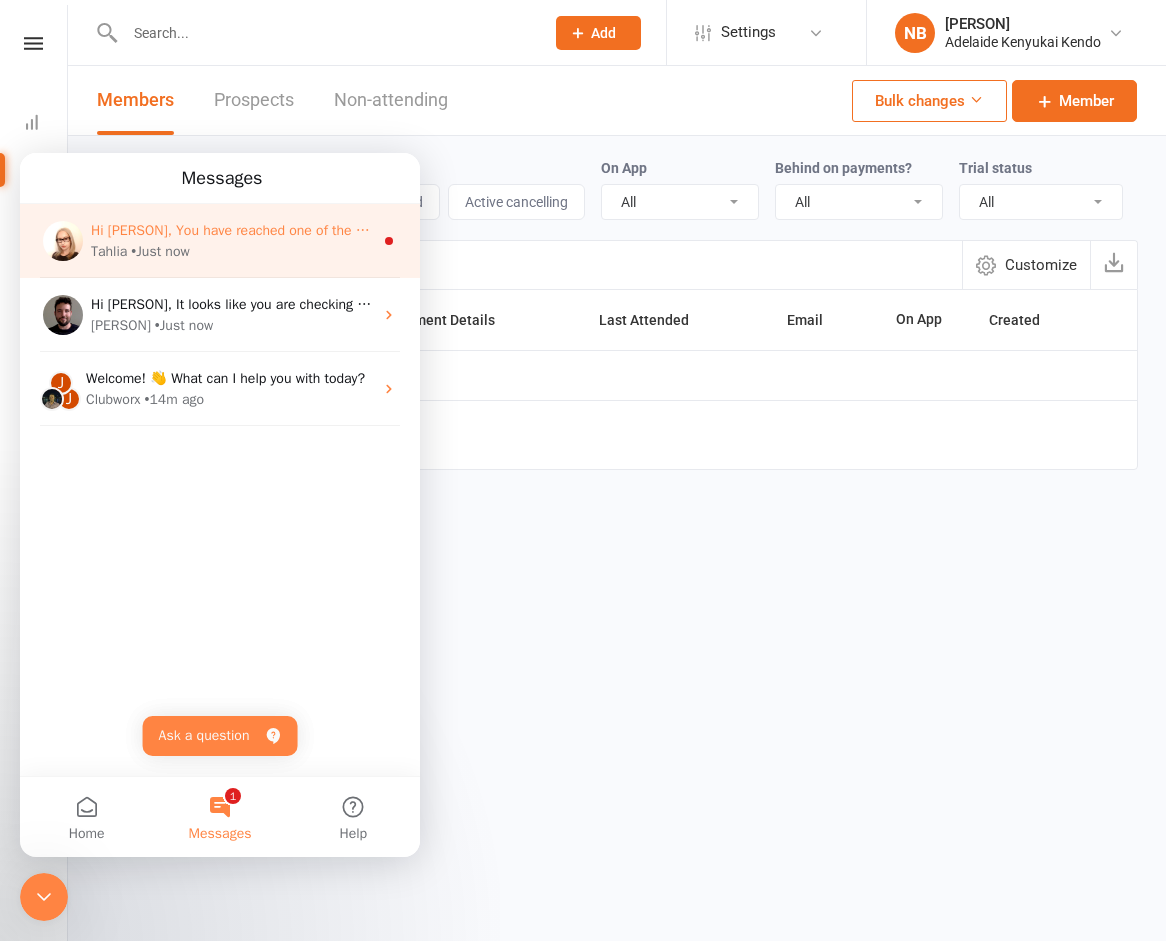 click on "Hi [PERSON], You have reached one of the most powerful pages in Clubworx.  Here you will be able to change and update the types of information you collect from your prospects and customers.  We highly recommend watching this short demo video to see how this section works.     Any questions?  Drop us a line by clicking the question mark in the bottom right-hand corner of your Clubworx app. All the best [PERSON]." at bounding box center [1375, 230] 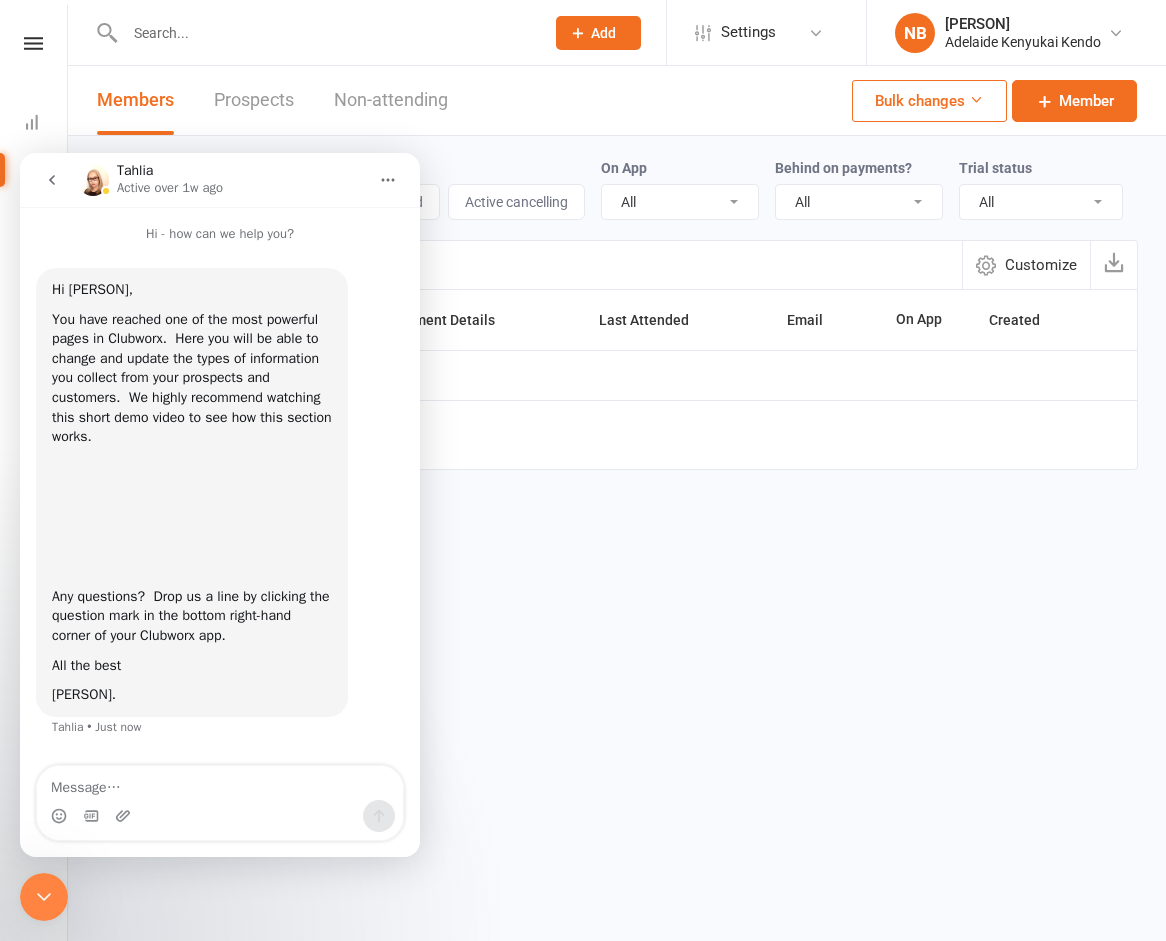 click at bounding box center [52, 180] 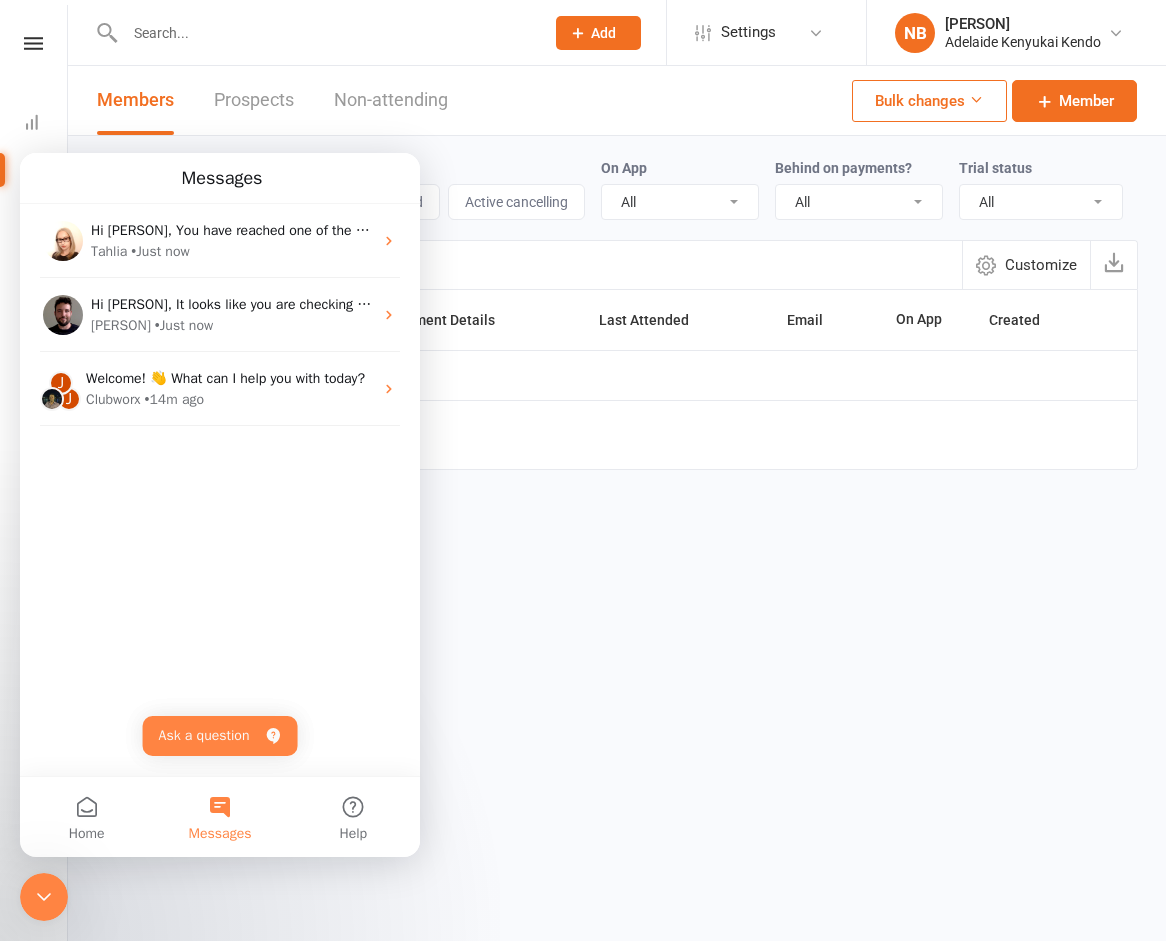 click on "NB [PERSON] [PERSON] Adelaide Kenyukai Kendo My profile My subscription Help Terms & conditions  Privacy policy  Sign out Clubworx Dashboard People Calendar Payments Reports Messages   Automations   Product Sales Gradings   Waivers   Workouts   Assessments  Tasks   What's New × × × Members Prospects Non-attending Bulk changes     Member Membership status All Active Cancelled Suspended Active cancelling On App All Yes No Behind on payments? All No Yes Trial status All No trial" at bounding box center (583, 288) 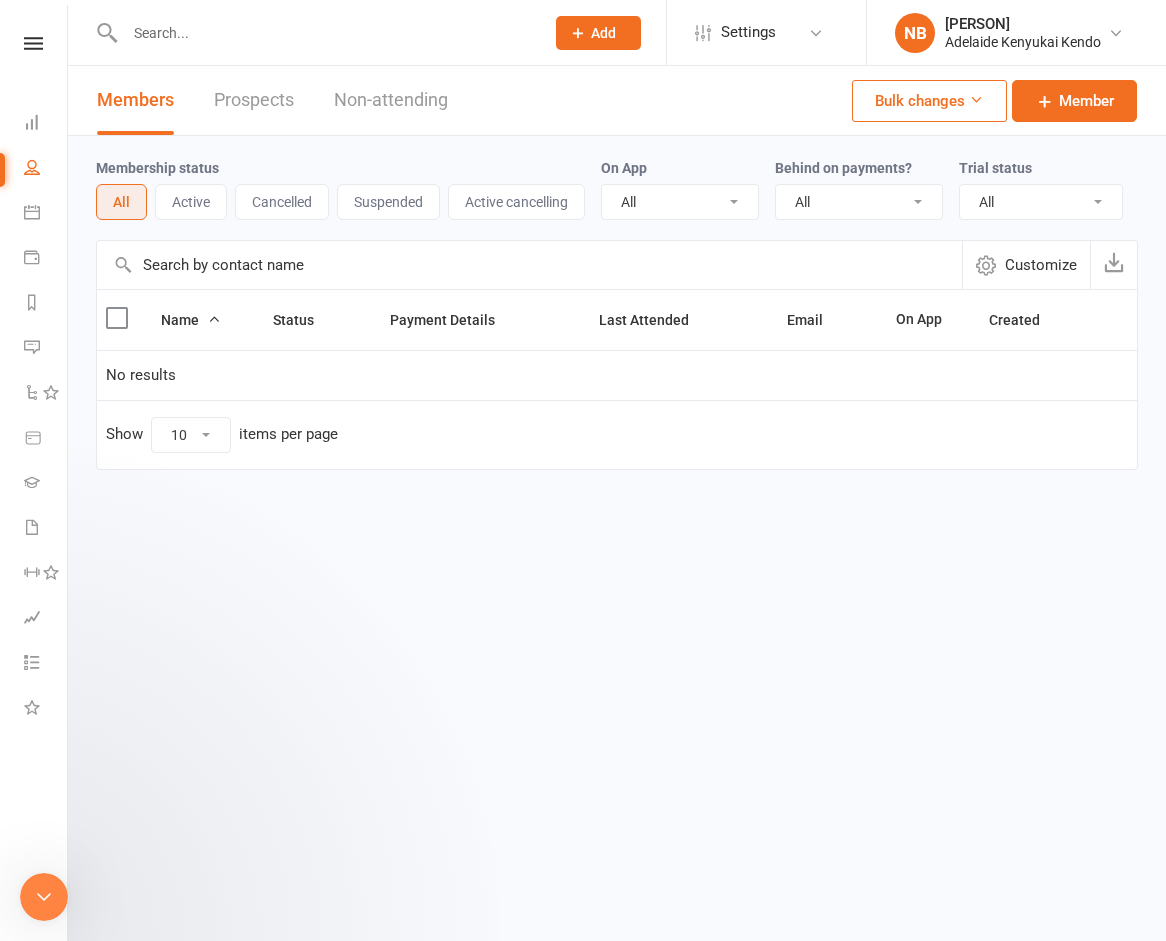 scroll, scrollTop: 0, scrollLeft: 0, axis: both 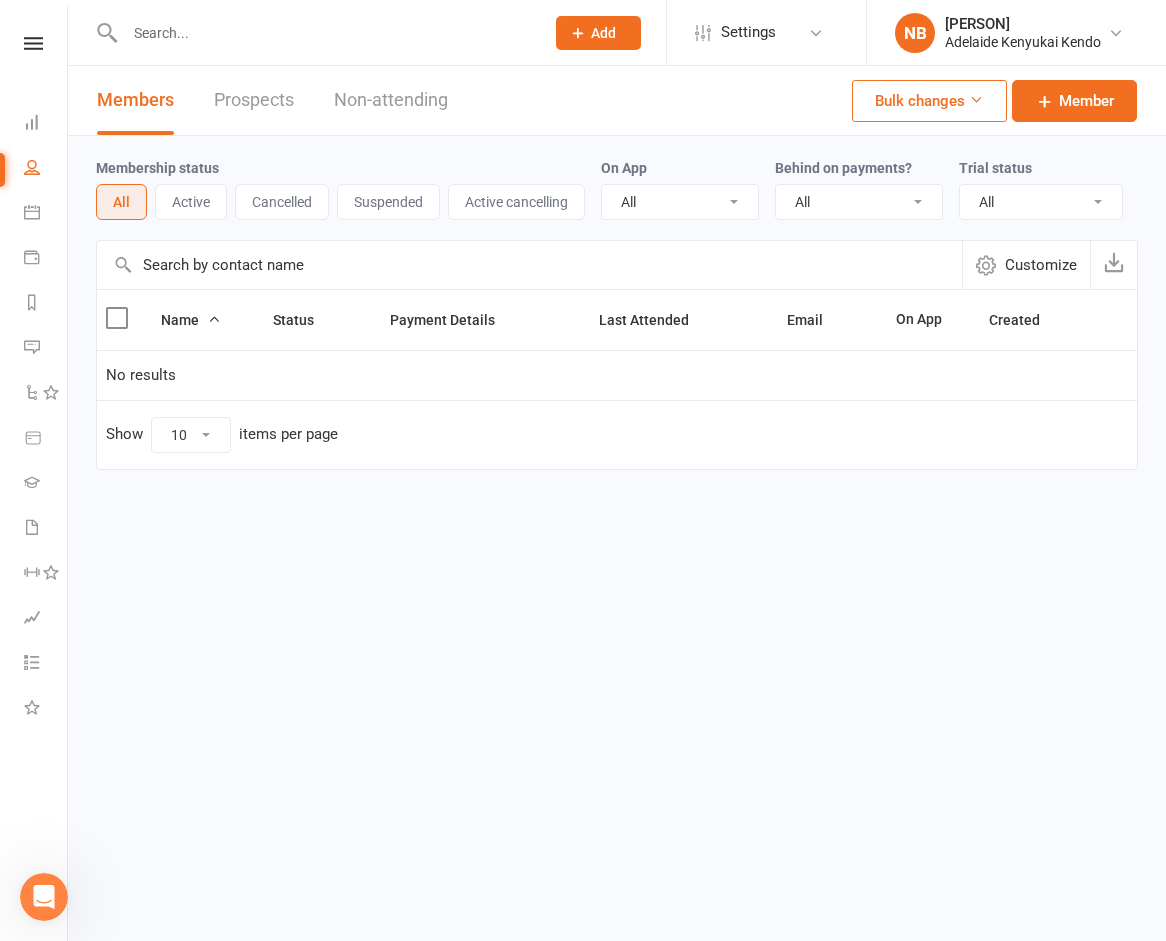click on "Clubworx" at bounding box center [33, 69] 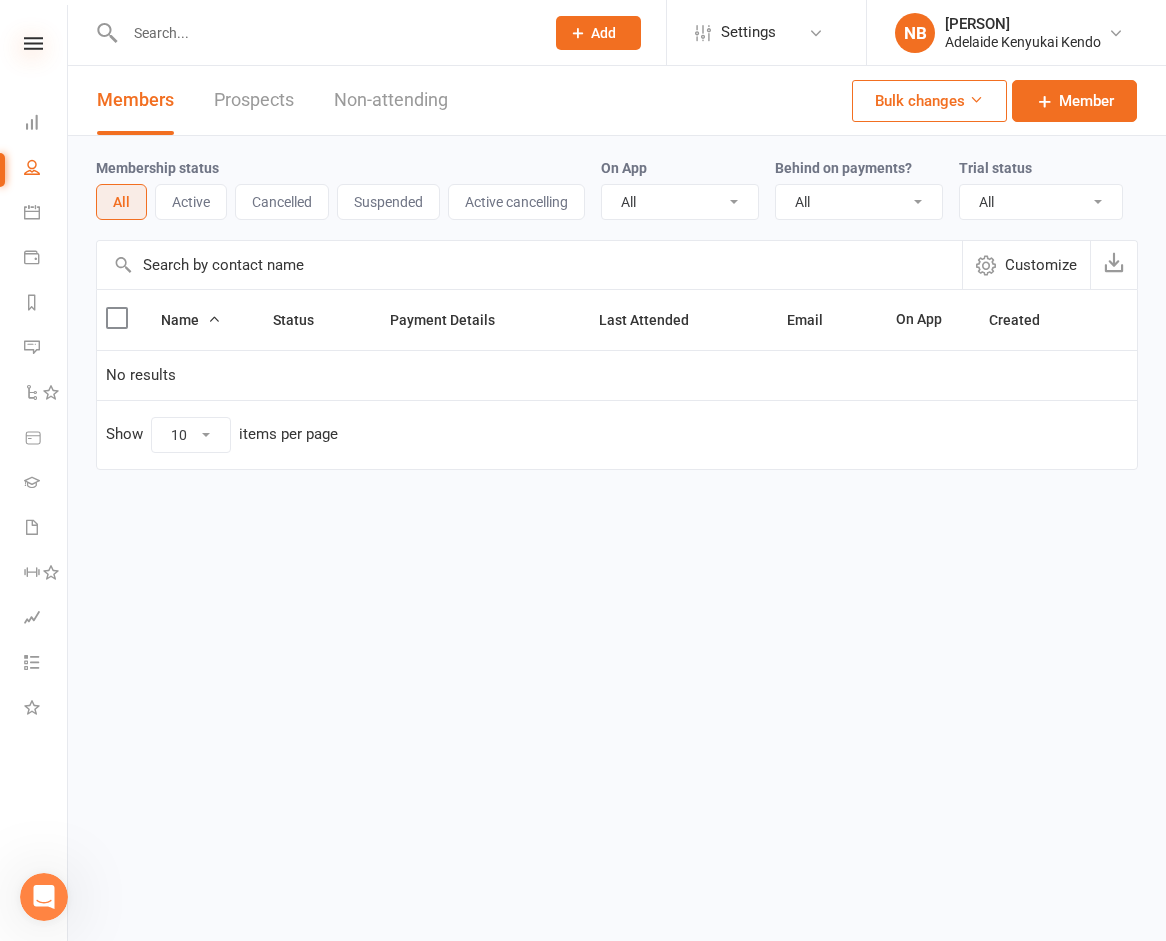click at bounding box center (33, 43) 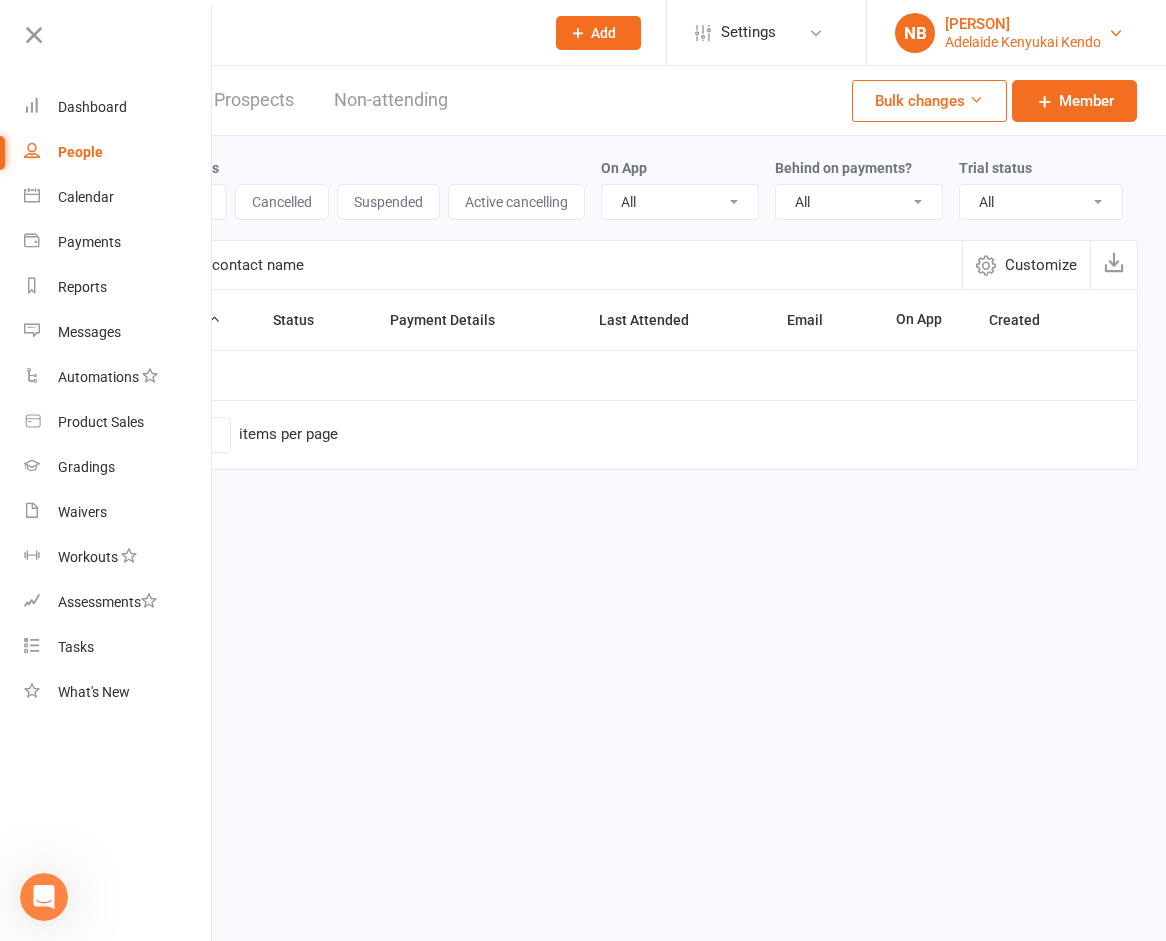 click on "Adelaide Kenyukai Kendo" at bounding box center [1023, 42] 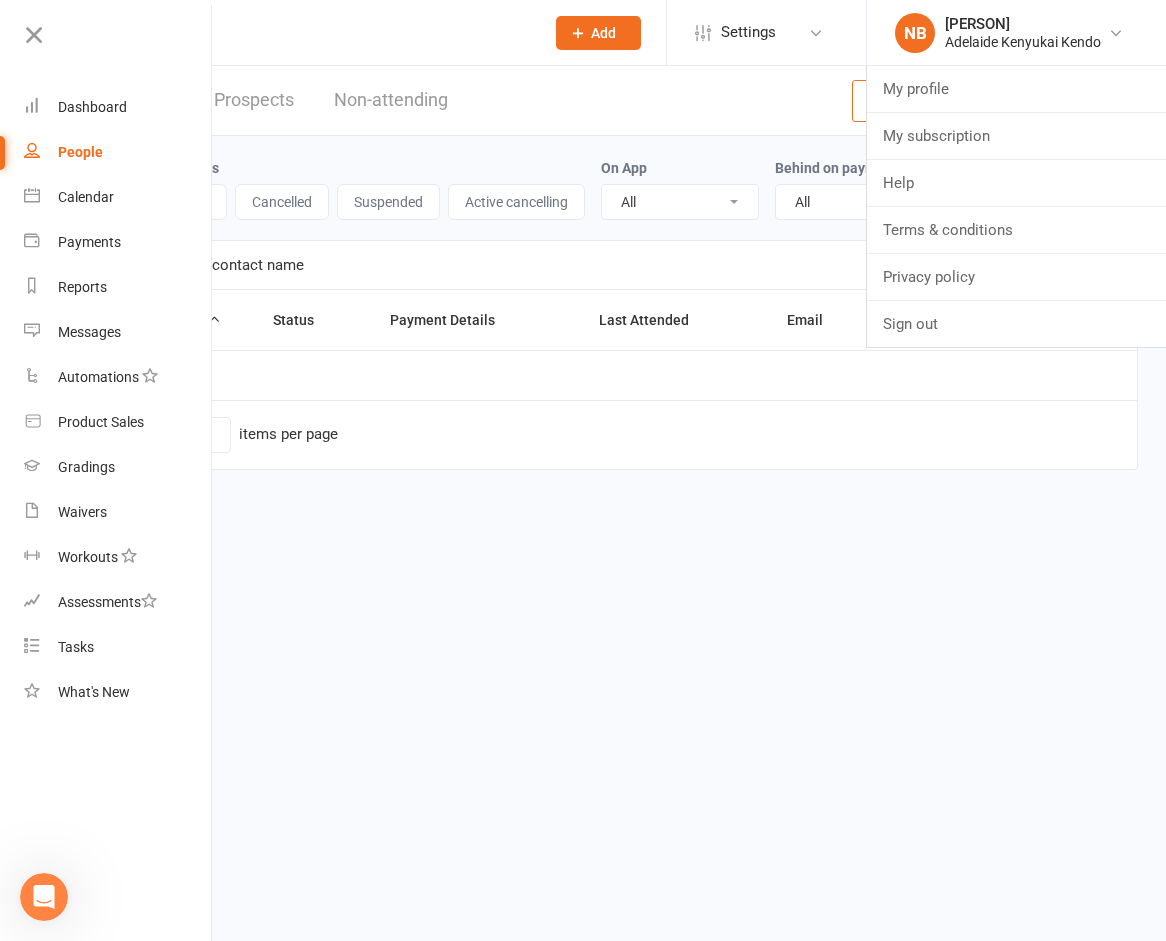 click on "NB [PERSON] [PERSON] Adelaide Kenyukai Kendo My profile My subscription Help Terms & conditions  Privacy policy  Sign out Clubworx Dashboard People Calendar Payments Reports Messages   Automations   Product Sales Gradings   Waivers   Workouts   Assessments  Tasks   What's New × × × Members Prospects Non-attending Bulk changes     Member Membership status All Active Cancelled Suspended Active cancelling On App All Yes No Behind on payments? All No Yes Trial status All No trial" at bounding box center [583, 288] 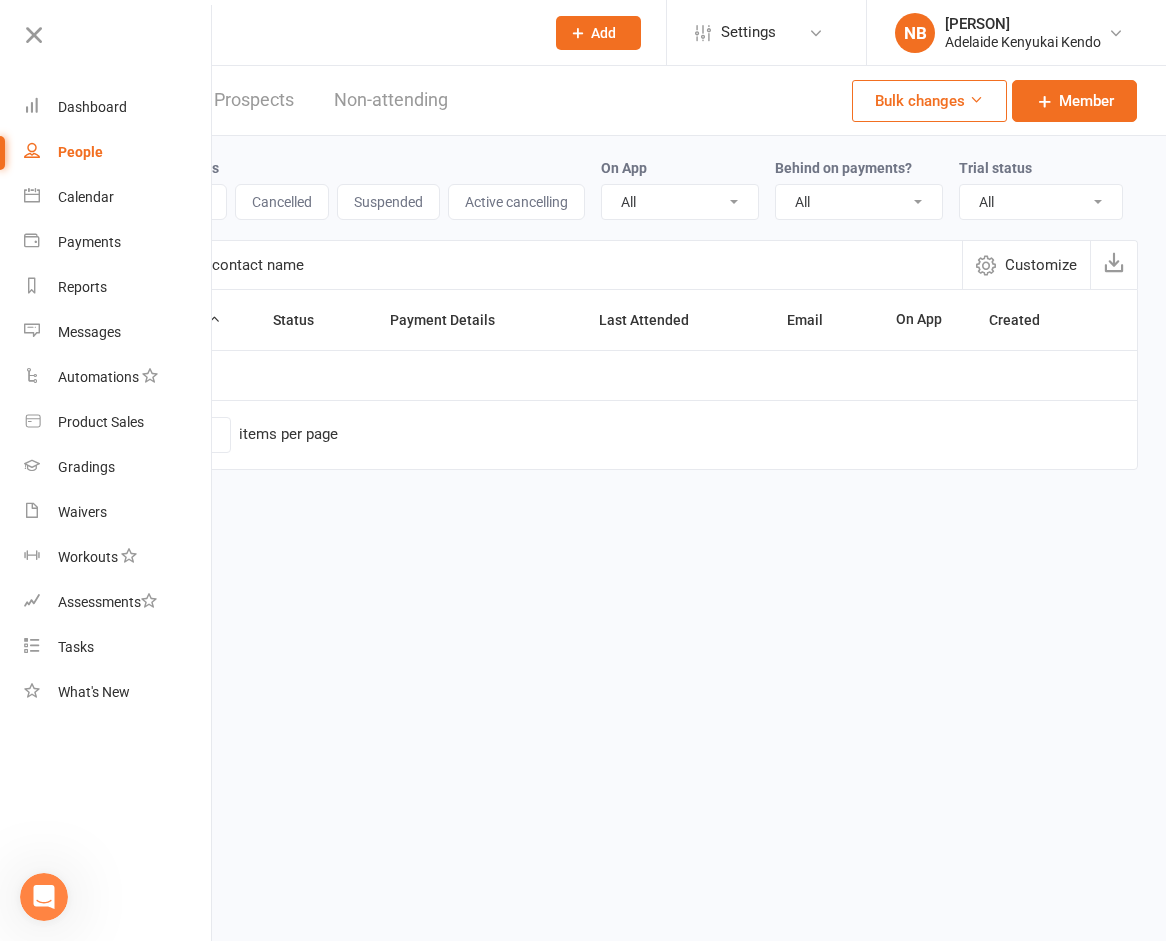 drag, startPoint x: 39, startPoint y: 908, endPoint x: 41, endPoint y: 895, distance: 13.152946 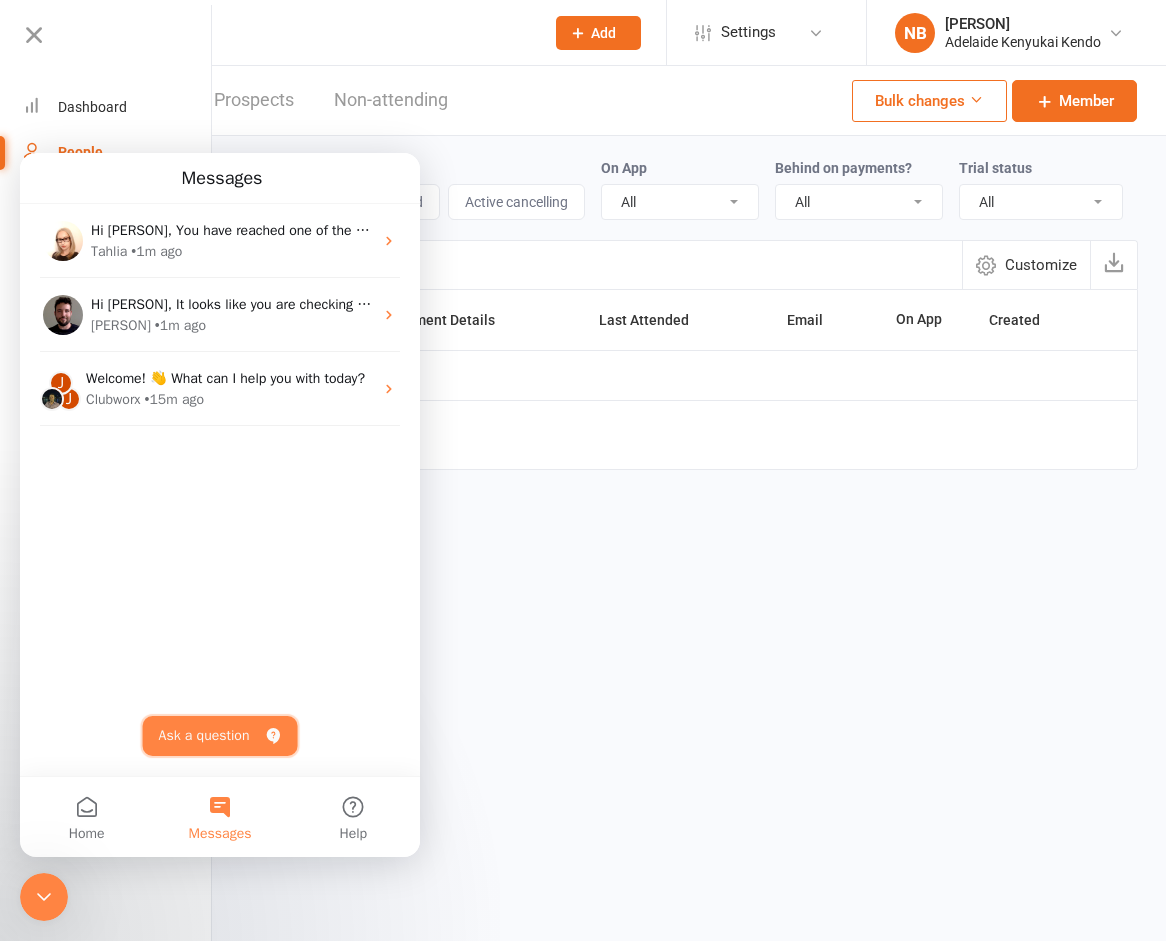 click on "Ask a question" at bounding box center [220, 736] 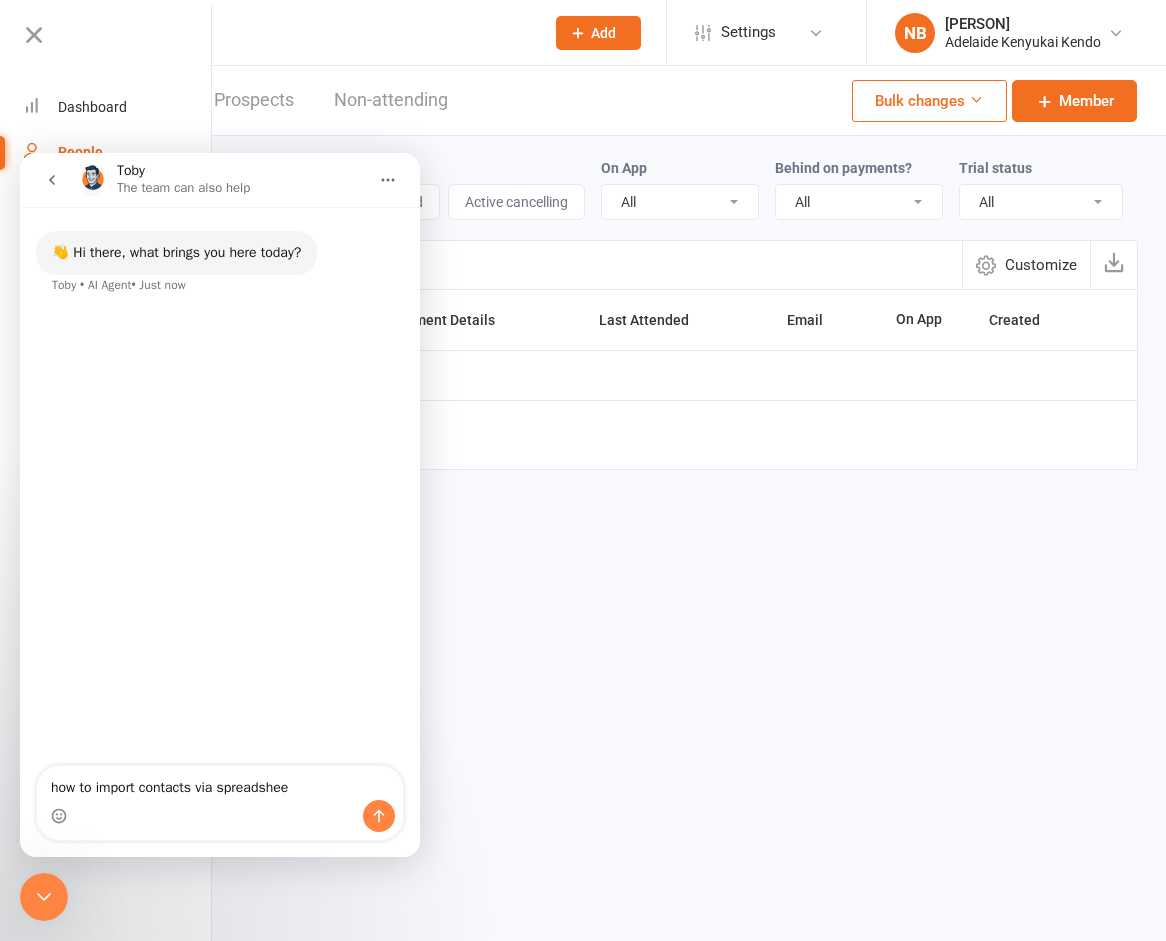 type on "how to import contacts via spreadsheet" 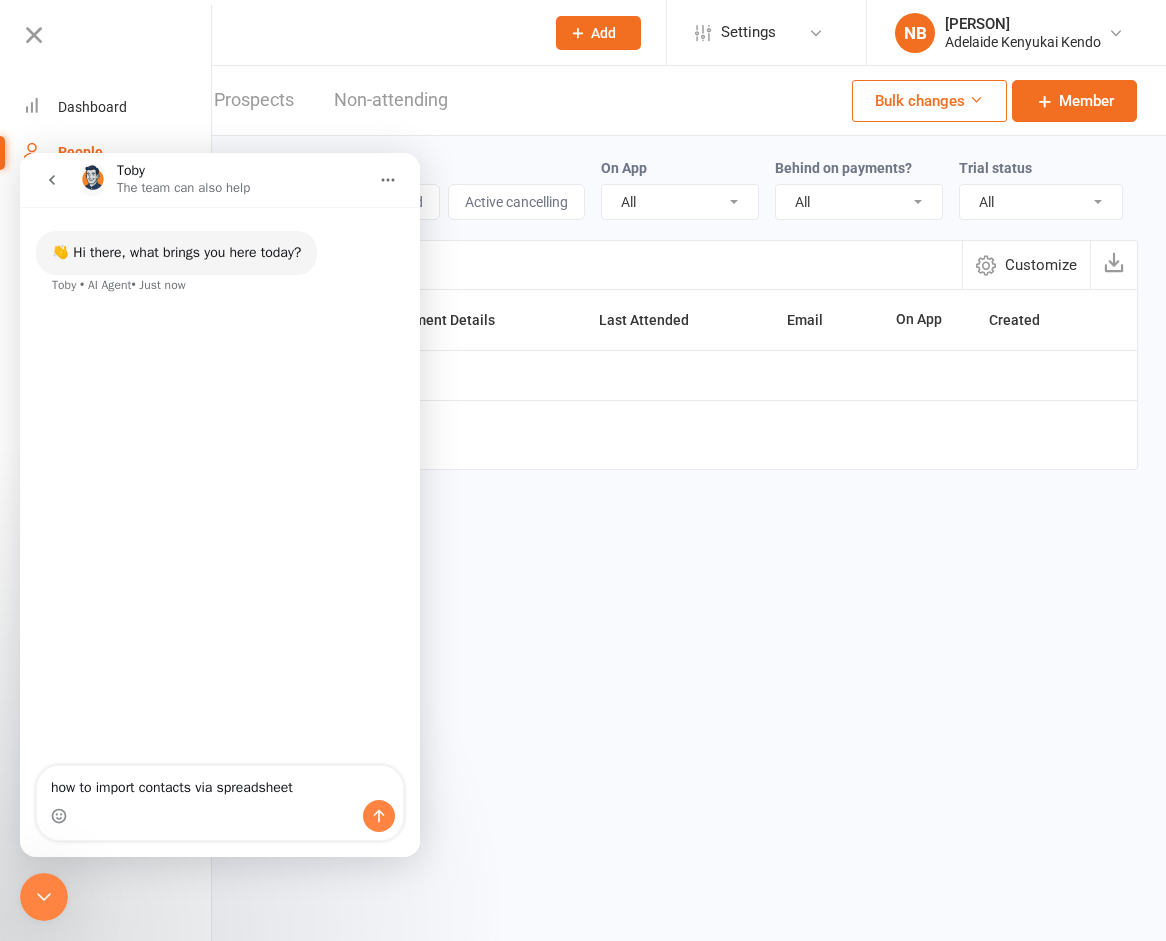 type 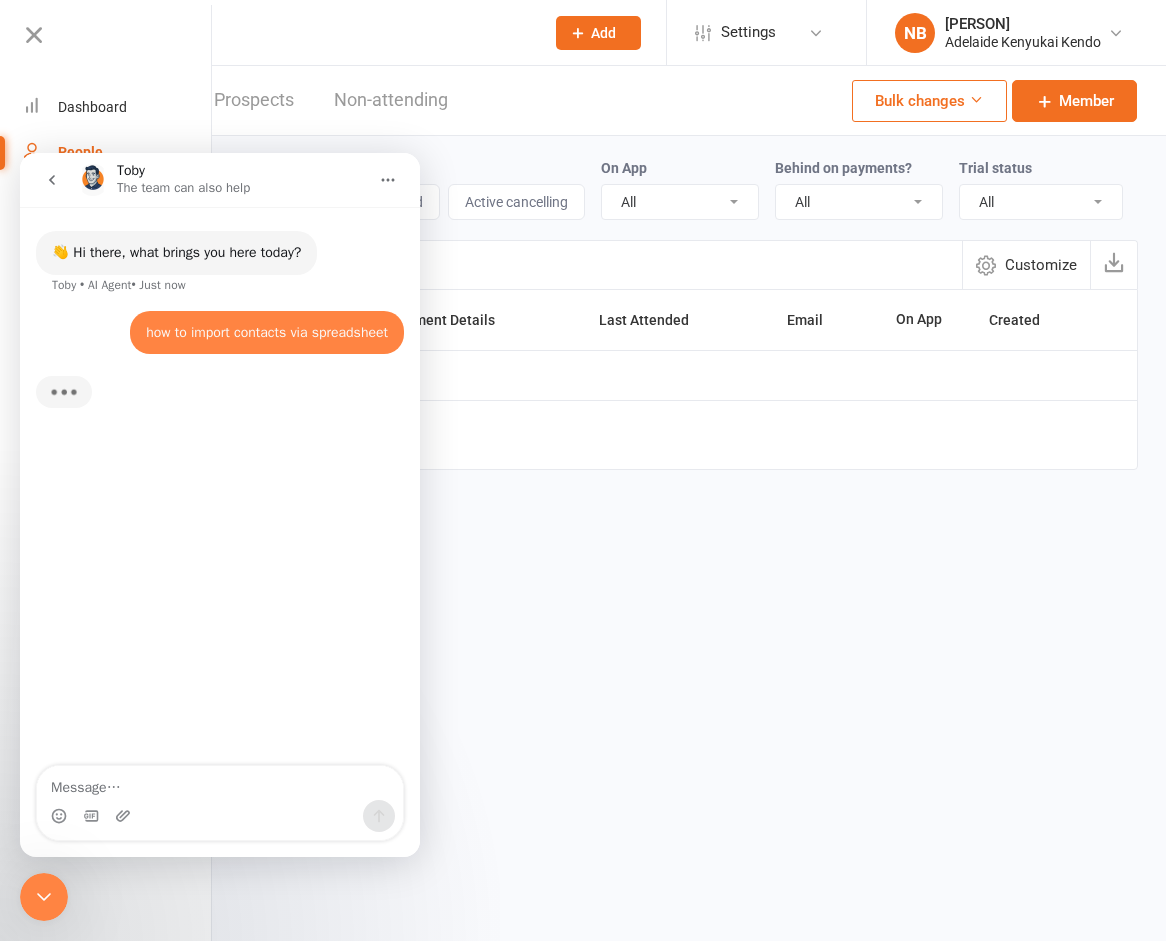 scroll, scrollTop: 3, scrollLeft: 0, axis: vertical 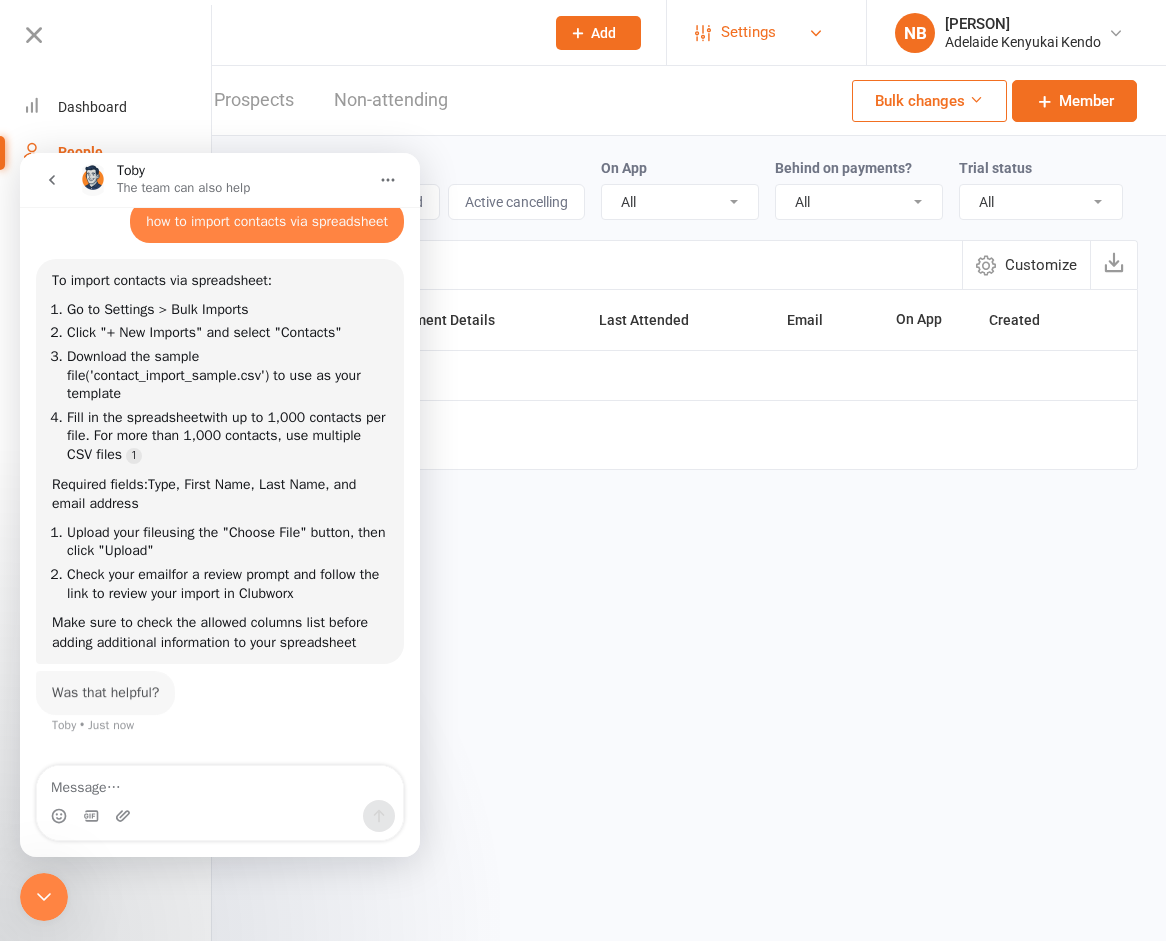 click on "Settings" at bounding box center (748, 32) 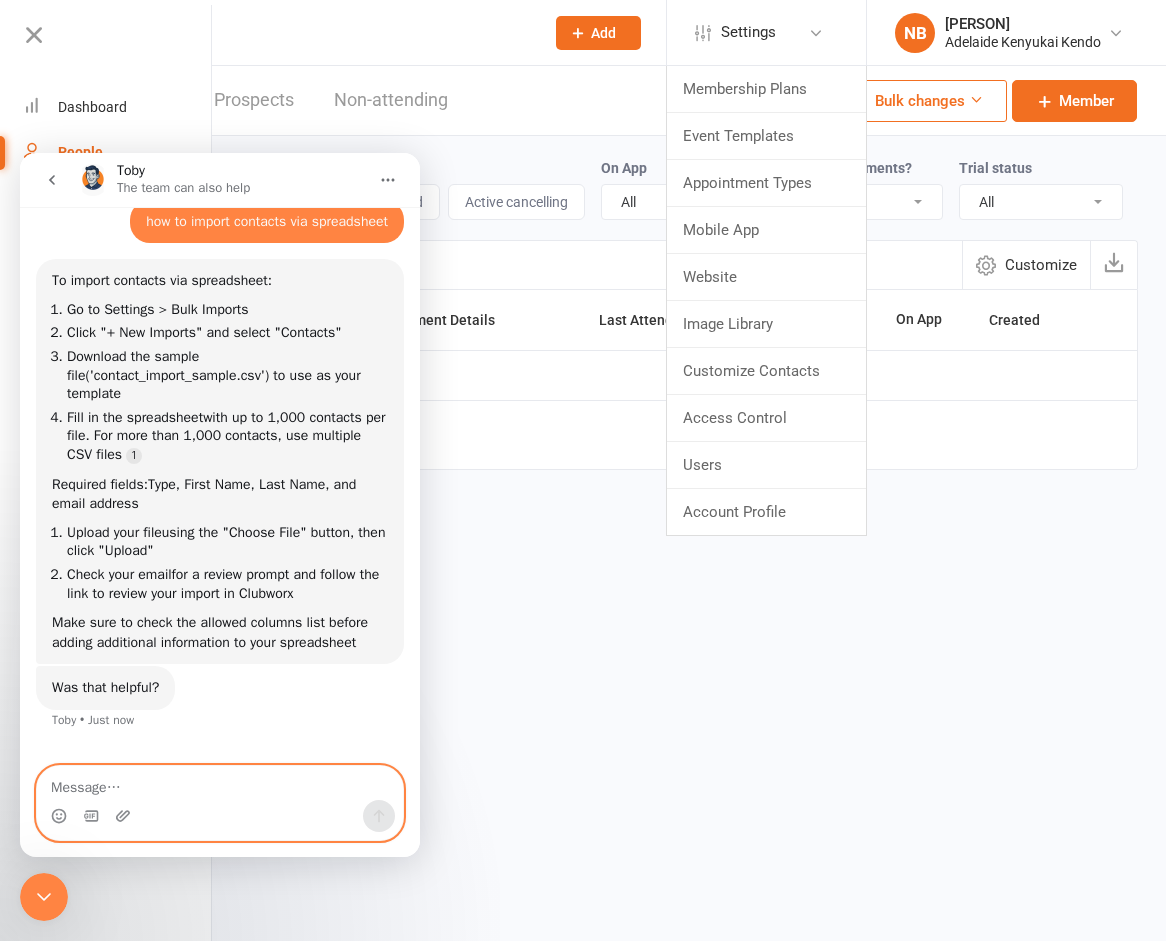 click at bounding box center (220, 783) 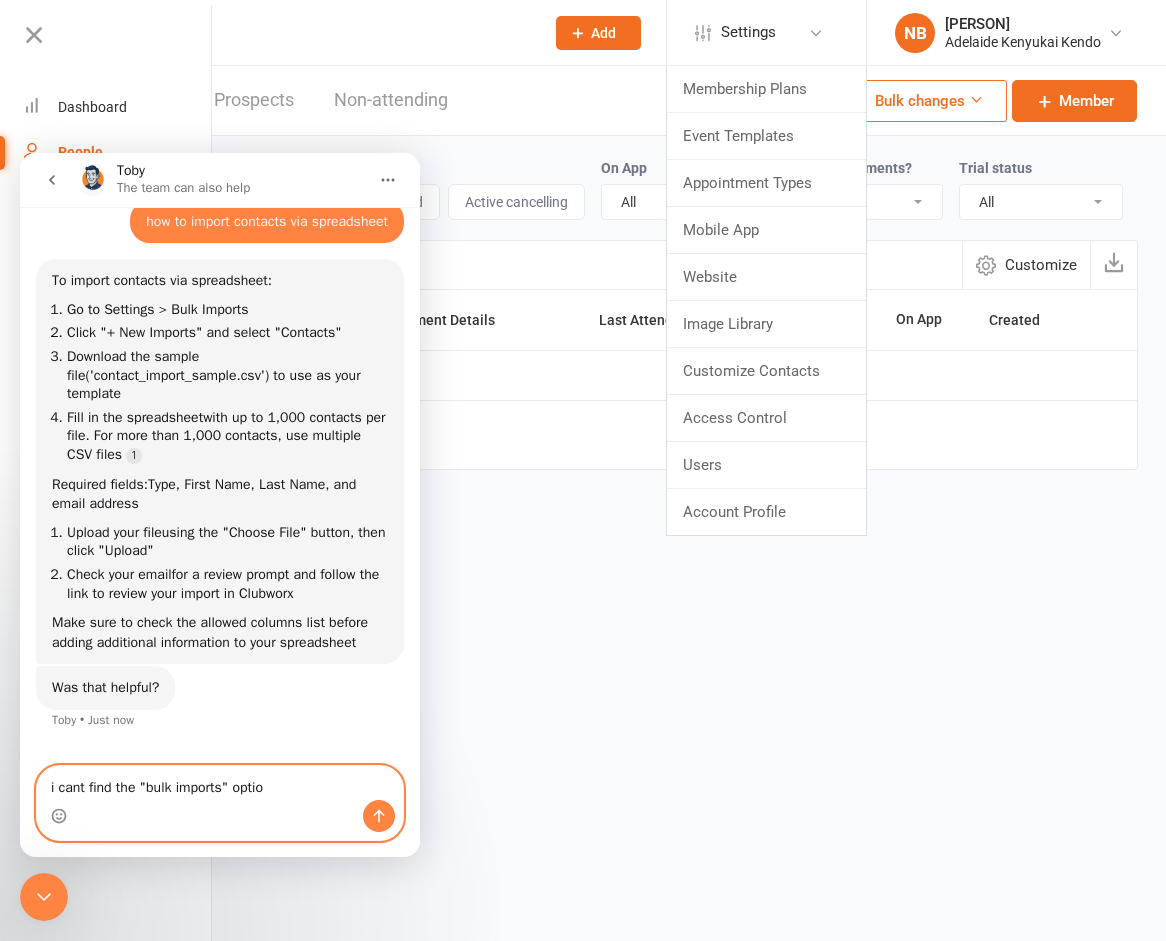 type on "i cant find the "bulk imports" option" 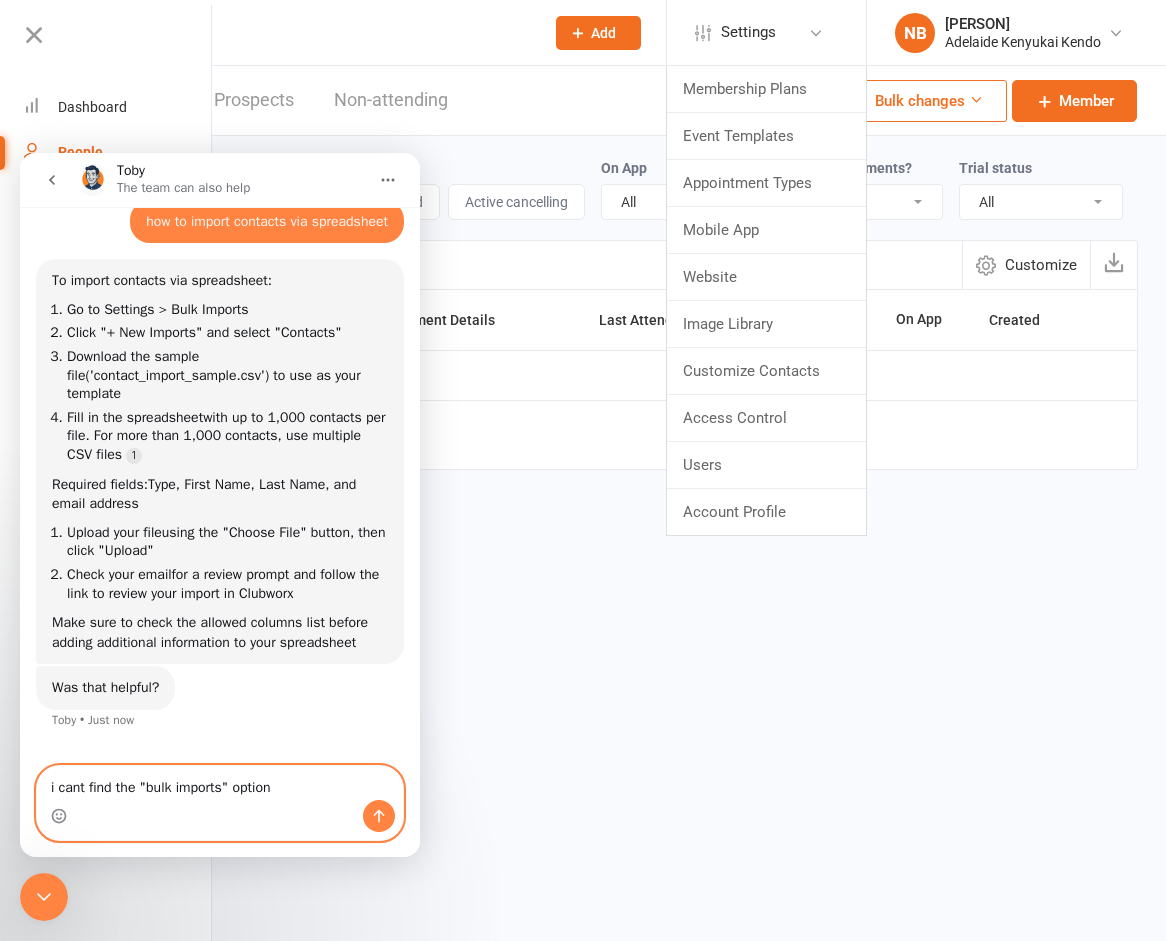 type 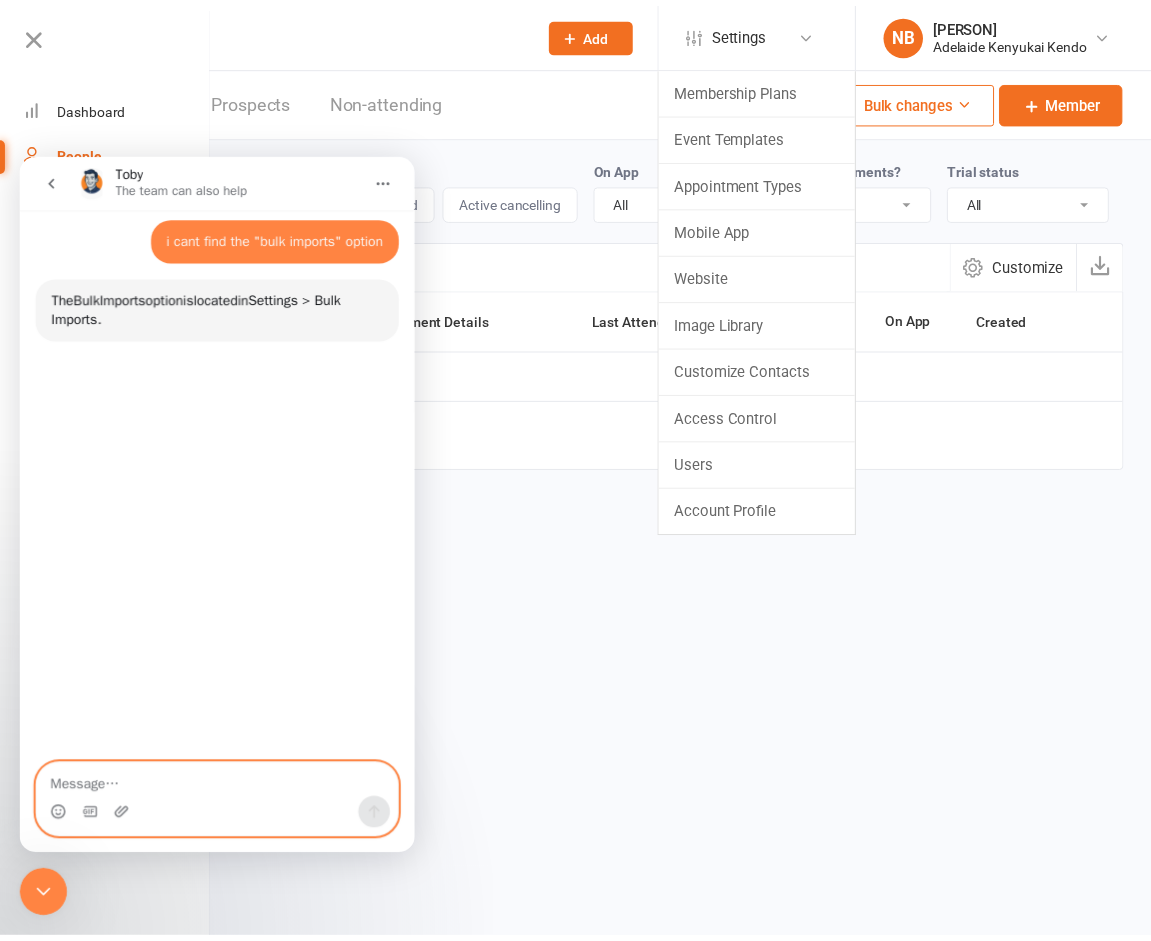 scroll, scrollTop: 615, scrollLeft: 0, axis: vertical 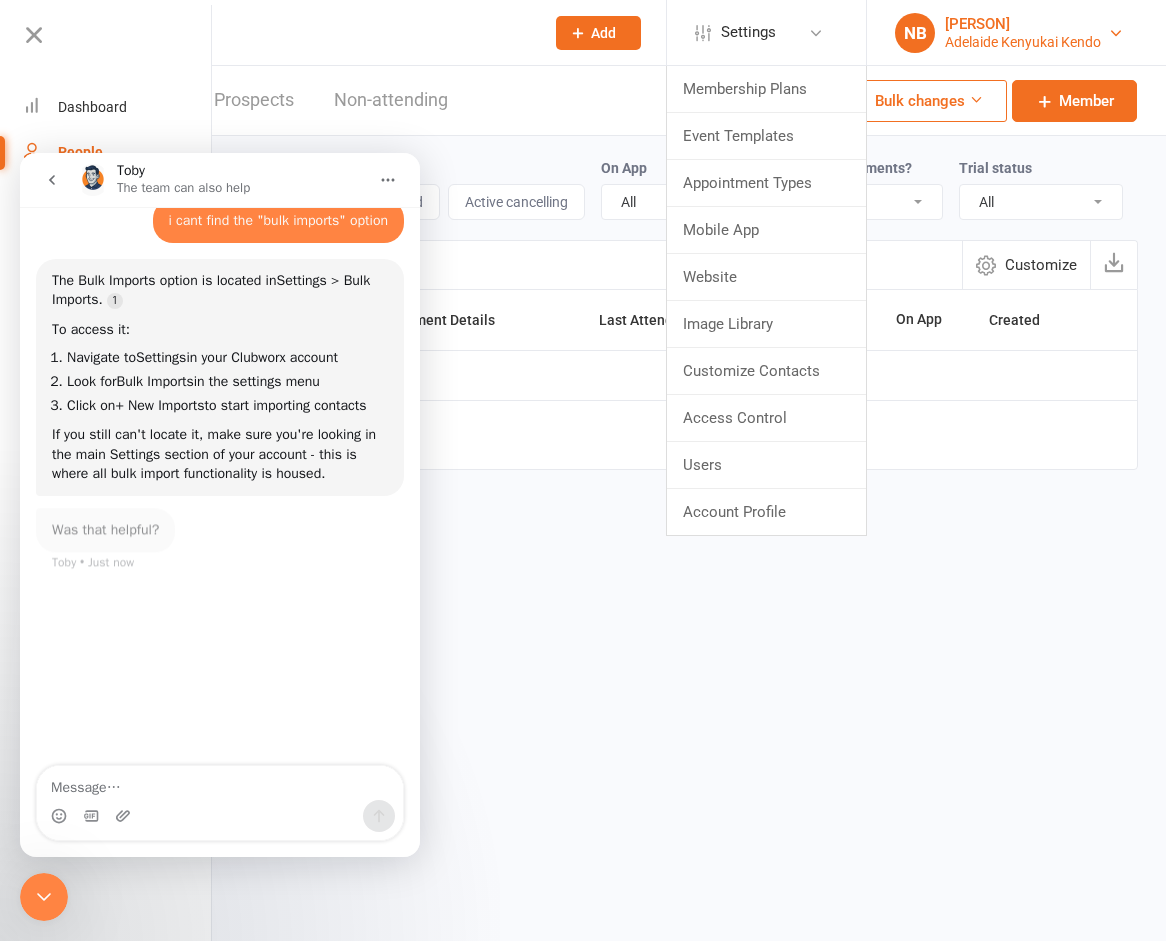 click on "[FIRST] [LAST] [LAST]" at bounding box center (1023, 42) 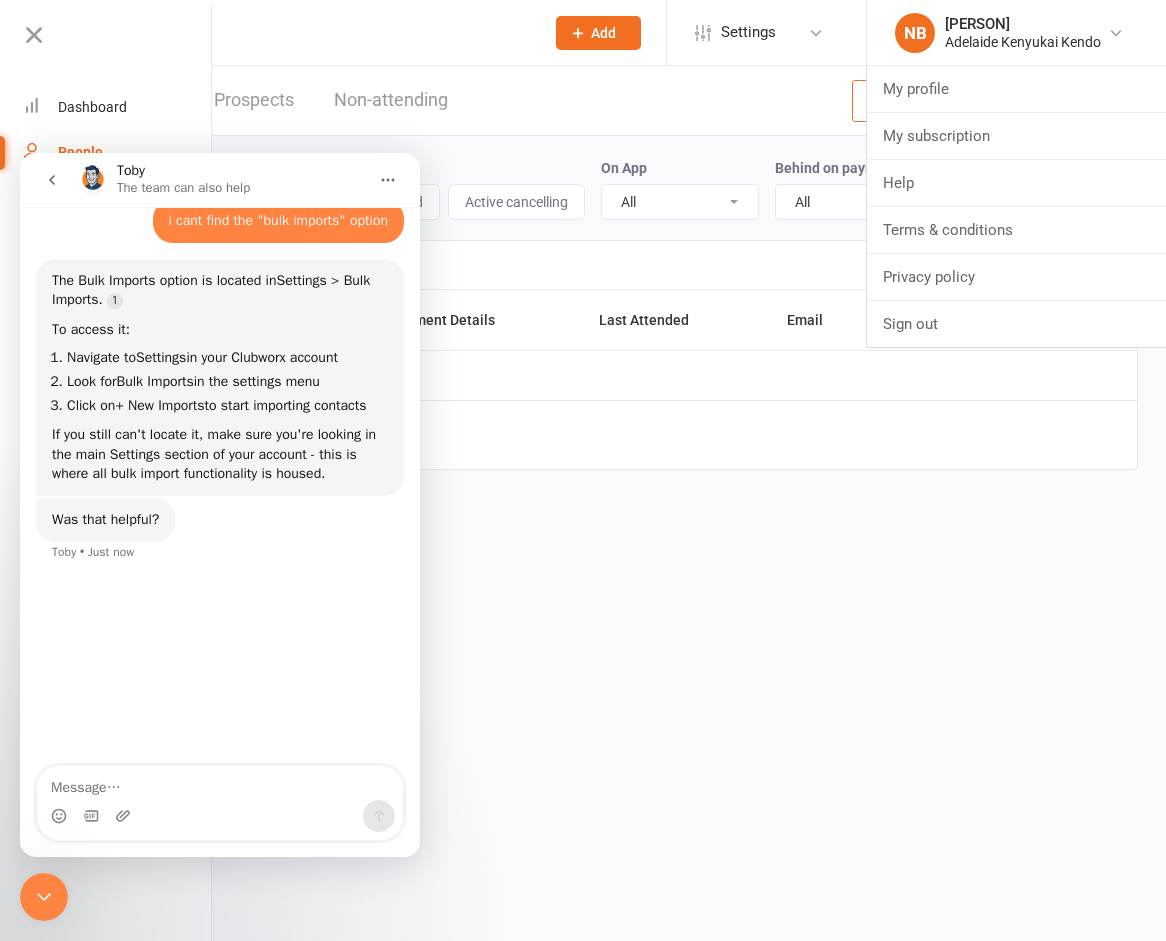 click on "Prospect
Member
Non-attending contact
Class / event
Appointment
Grading event
Task
Membership plan
Bulk message
Add
Settings Membership Plans Event Templates Appointment Types Mobile App  Website Image Library Customize Contacts Access Control Users Account Profile NB Nicholas Bartlett Adelaide Kenyukai Kendo My profile My subscription Help Terms & conditions  Privacy policy  Sign out Clubworx Dashboard People Calendar Payments Reports Messages   Automations   Product Sales Gradings   Waivers   Workouts   Assessments  Tasks   What's New × × × Members Prospects Non-attending Bulk changes     Member Membership status All Active Cancelled Suspended Active cancelling On App All Yes No Behind on payments? All No Yes Trial status All No trial" at bounding box center (583, 288) 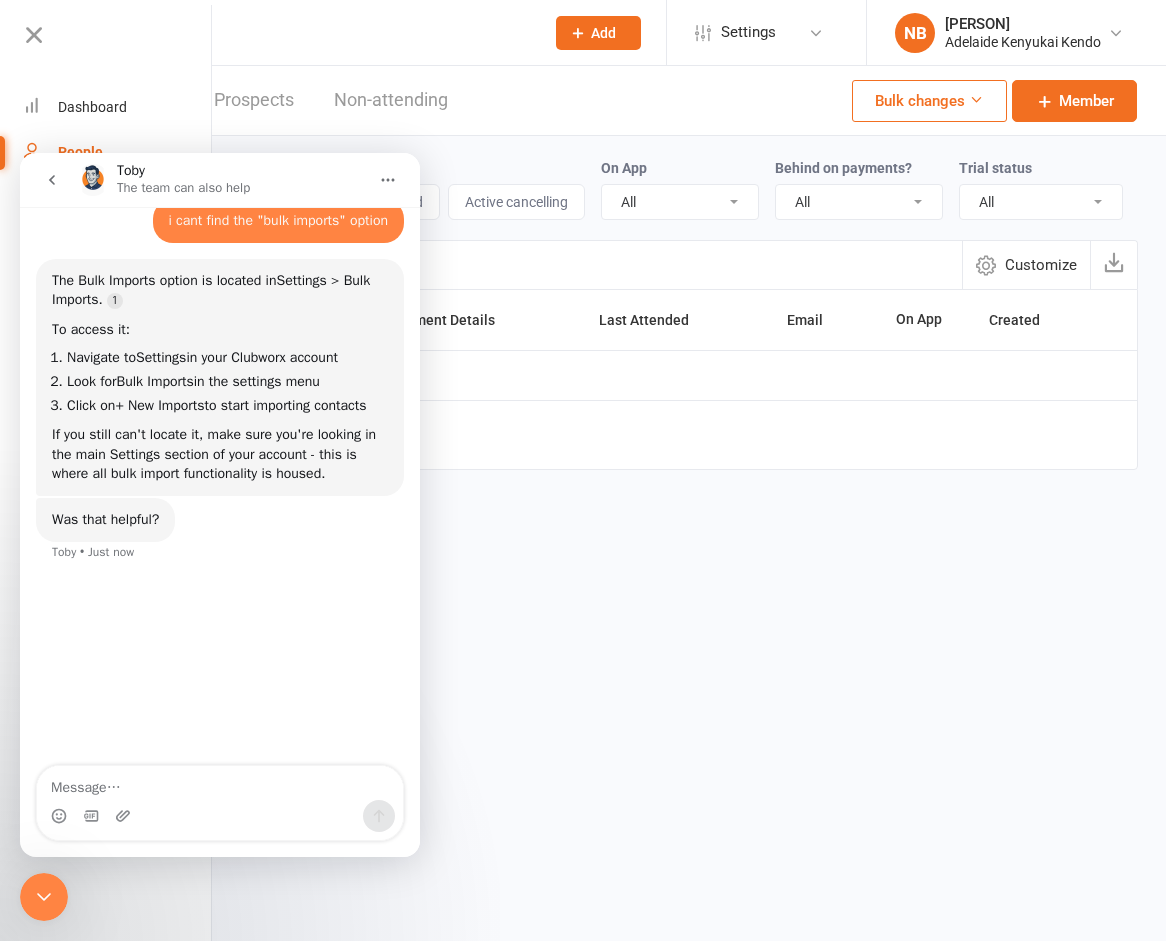 click 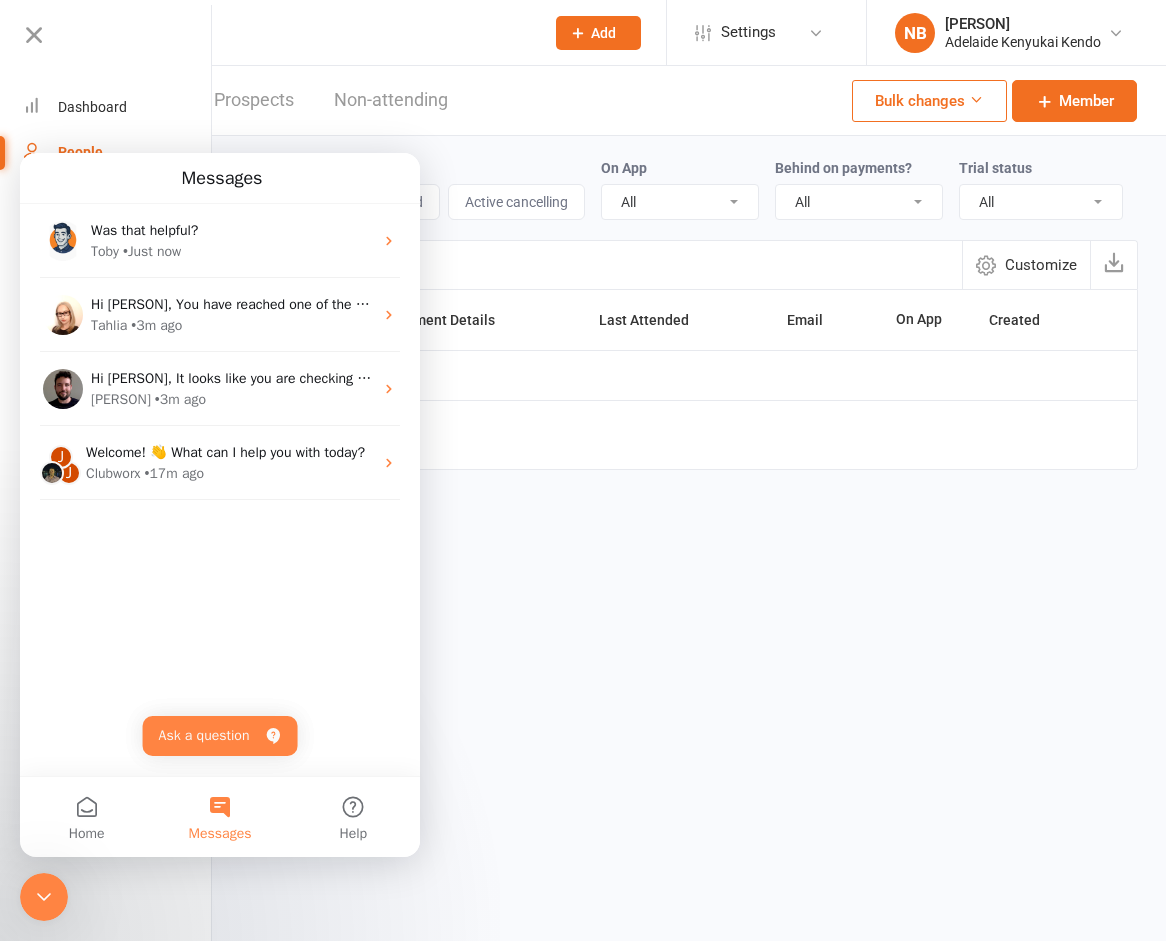 click 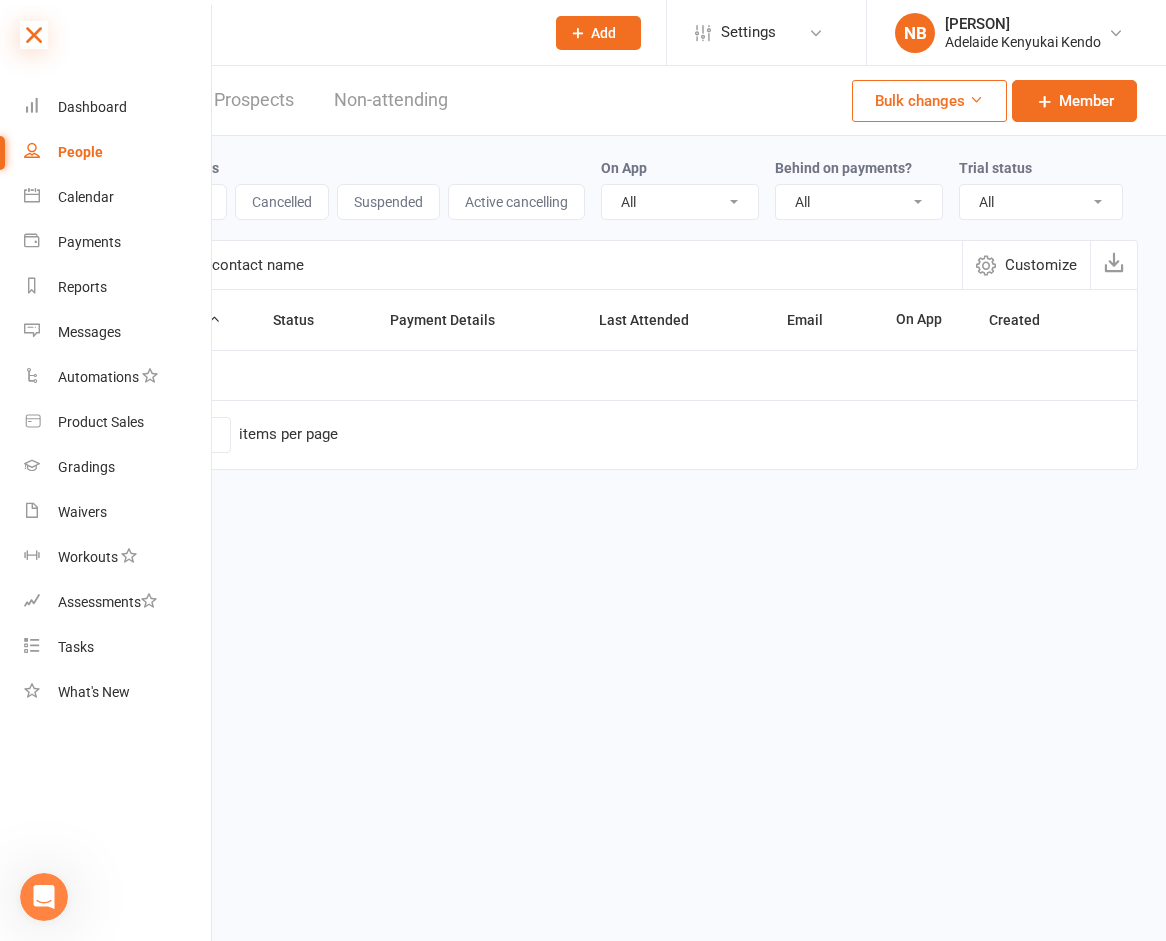 click at bounding box center (34, 35) 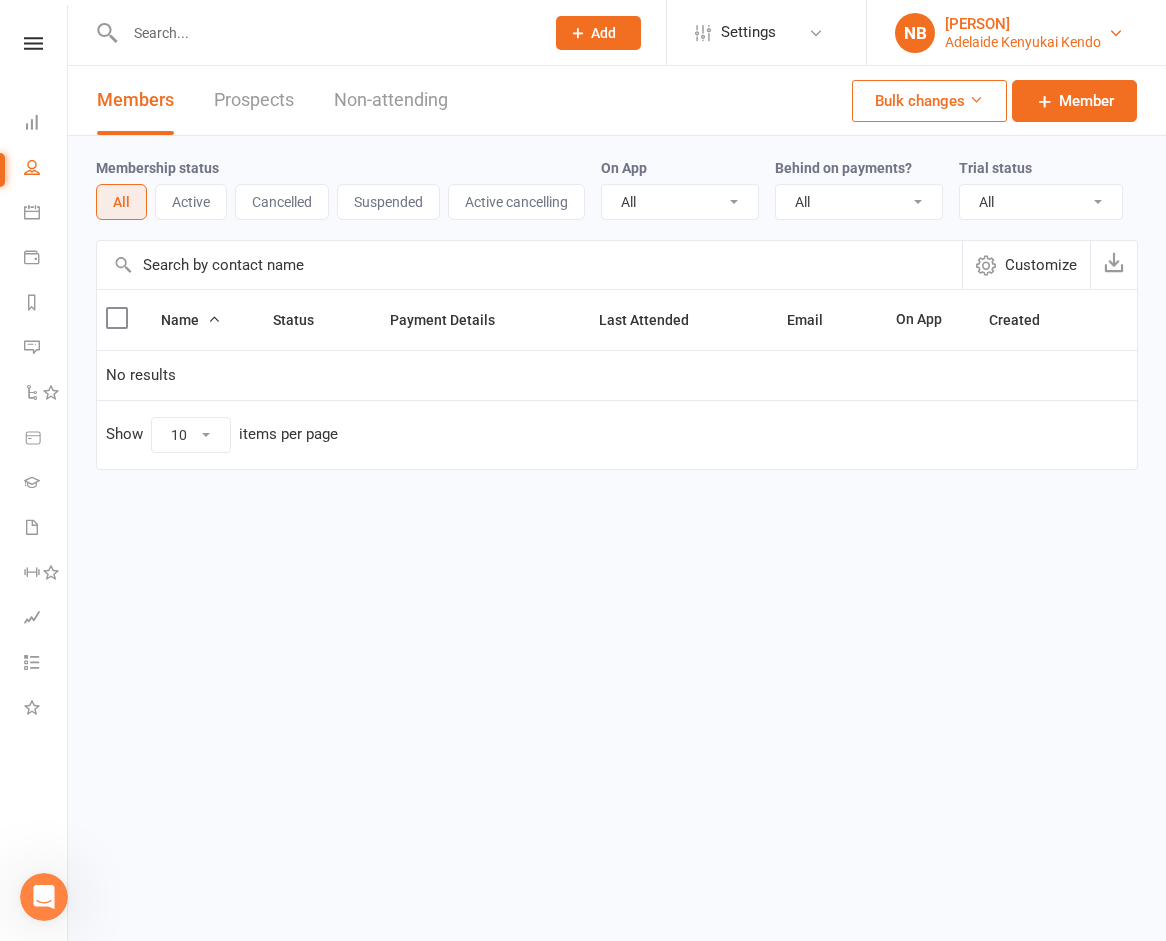 click on "[FIRST] [LAST] [LAST]" at bounding box center (1023, 42) 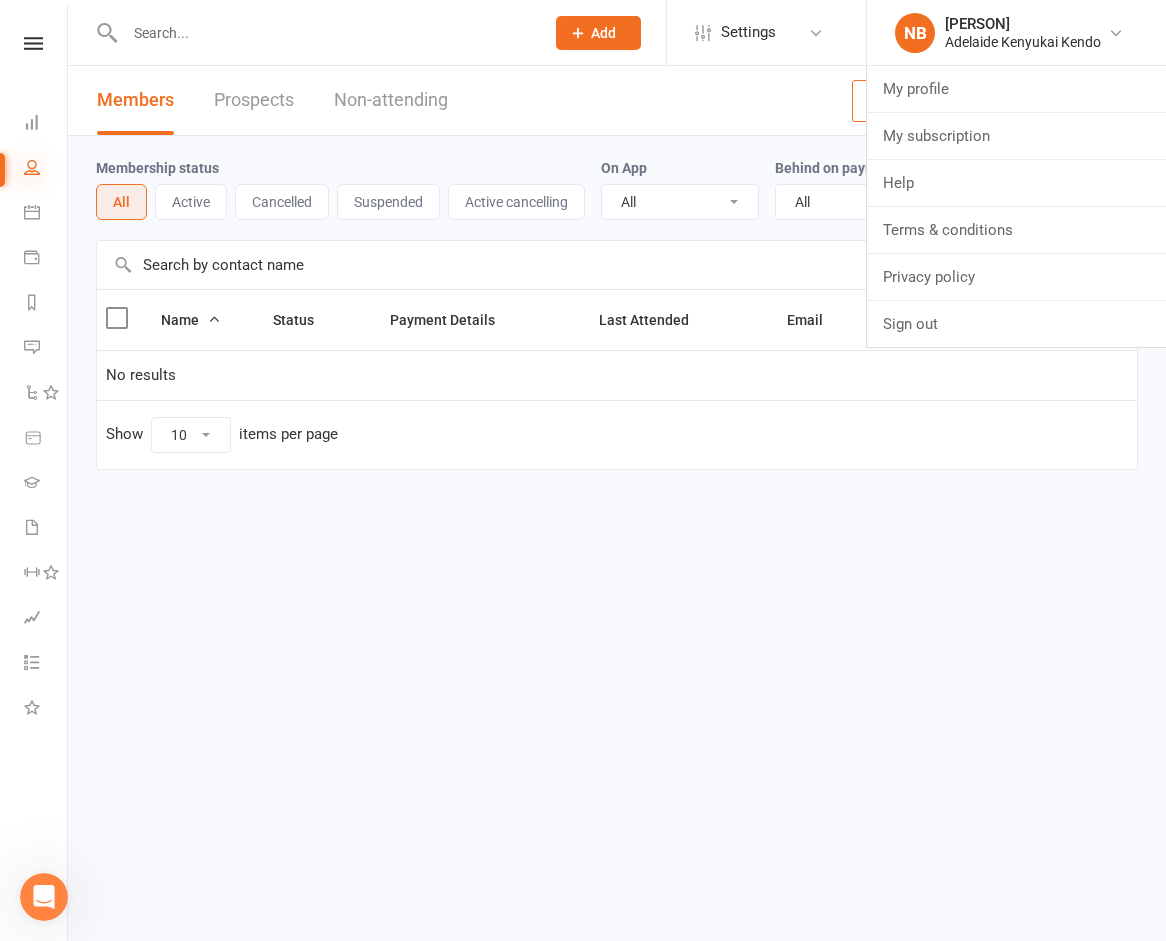 click at bounding box center [32, 167] 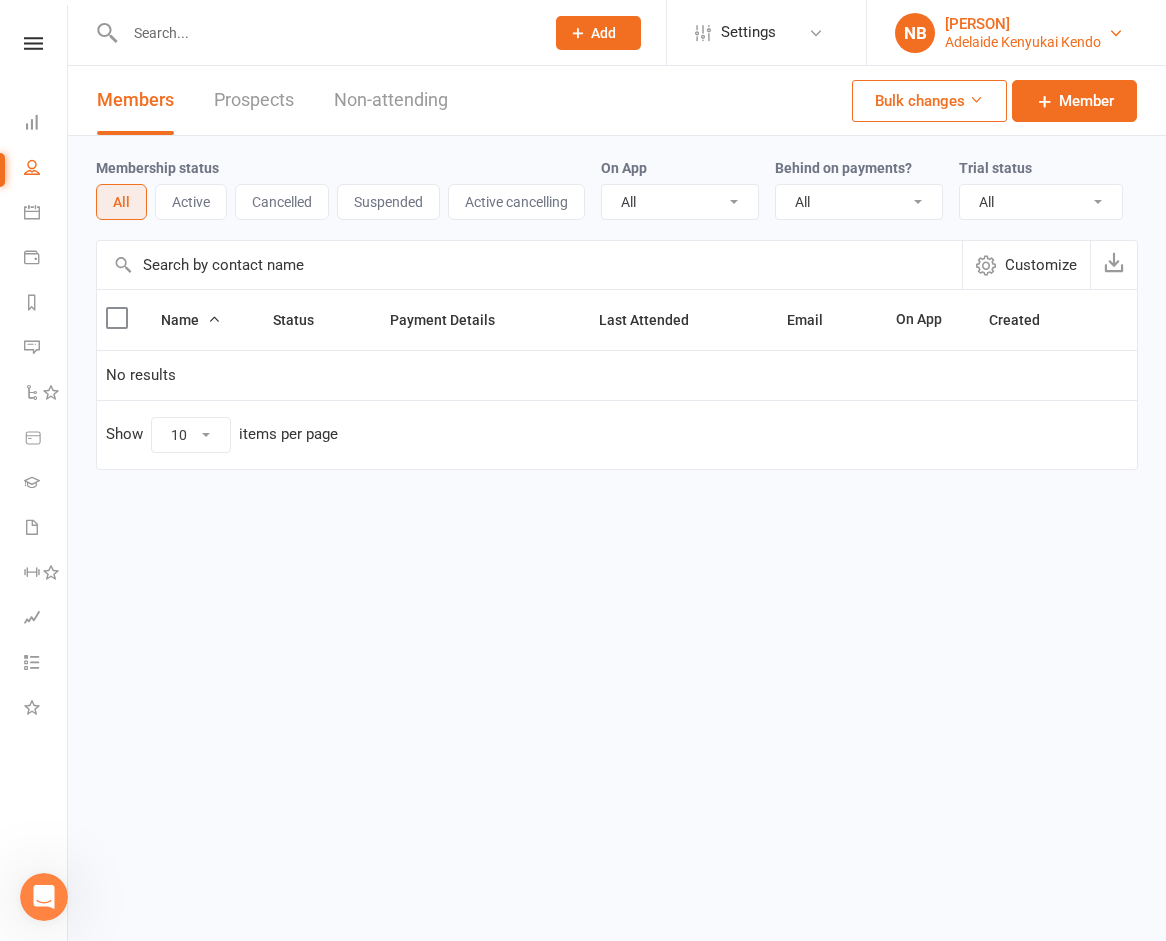click on "Nicholas Bartlett" at bounding box center [1023, 24] 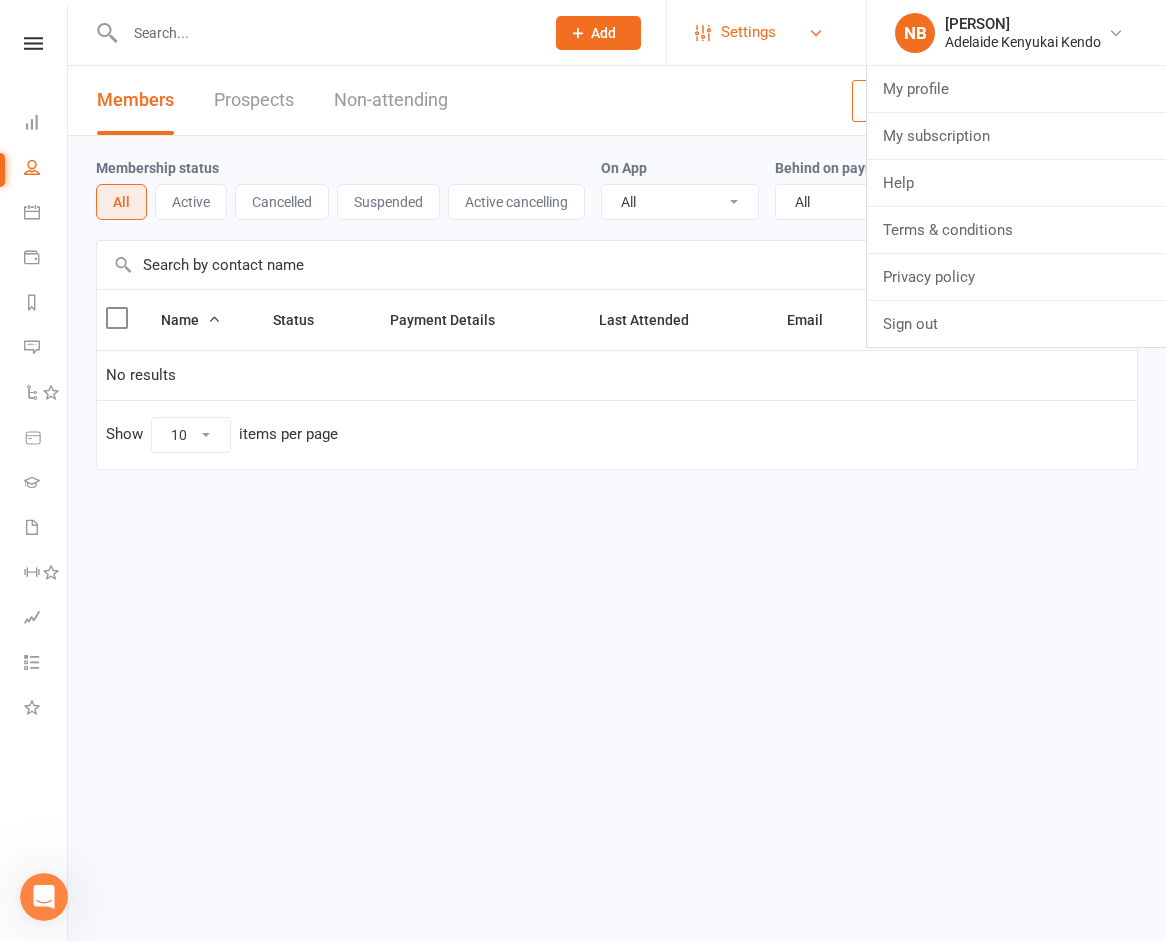 click on "Settings" at bounding box center [764, 32] 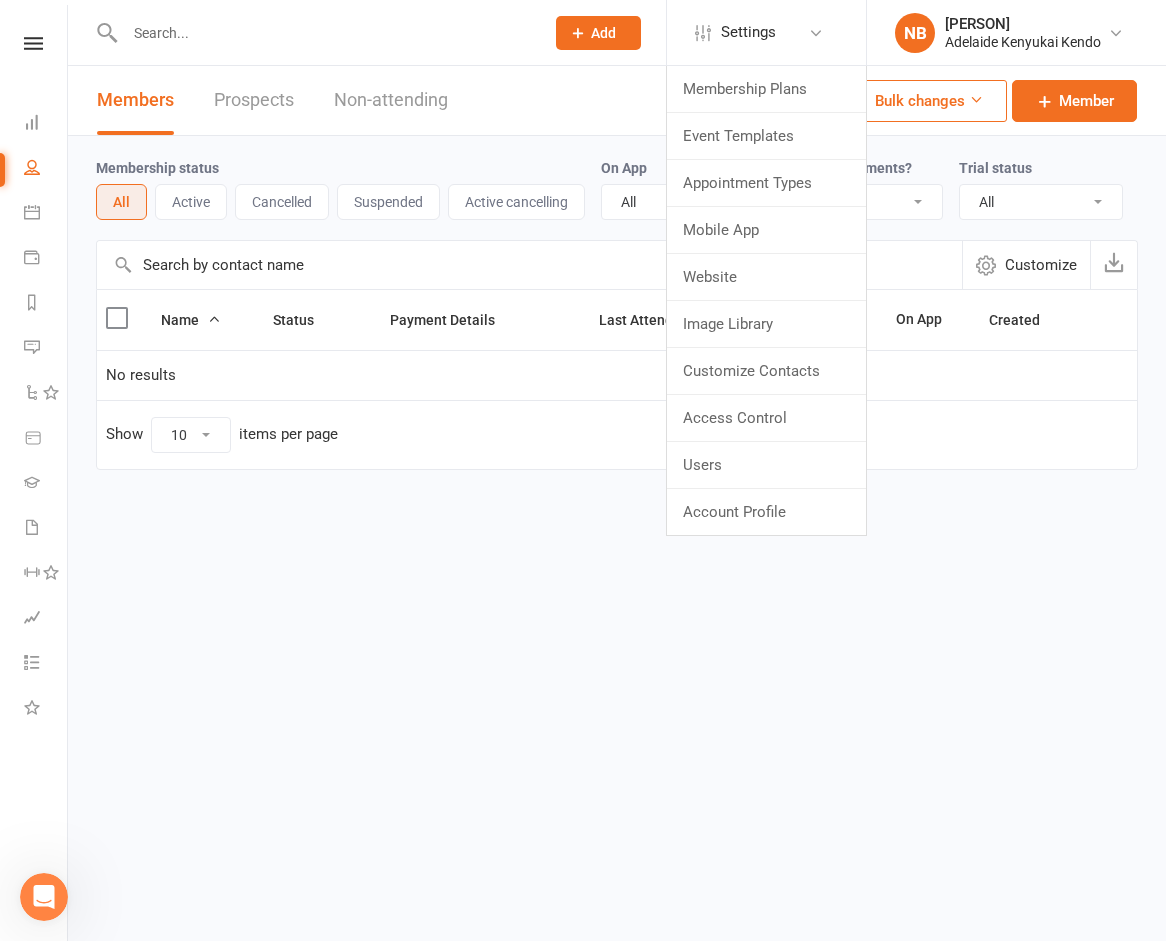 click on "Prospect
Member
Non-attending contact
Class / event
Appointment
Grading event
Task
Membership plan
Bulk message
Add
Settings Membership Plans Event Templates Appointment Types Mobile App  Website Image Library Customize Contacts Access Control Users Account Profile NB Nicholas Bartlett Adelaide Kenyukai Kendo My profile My subscription Help Terms & conditions  Privacy policy  Sign out Clubworx Dashboard People Calendar Payments Reports Messages   Automations   Product Sales Gradings   Waivers   Workouts   Assessments  Tasks   What's New × × × Members Prospects Non-attending Bulk changes     Member Membership status All Active Cancelled Suspended Active cancelling On App All Yes No Behind on payments? All No Yes Trial status All No trial" at bounding box center [583, 288] 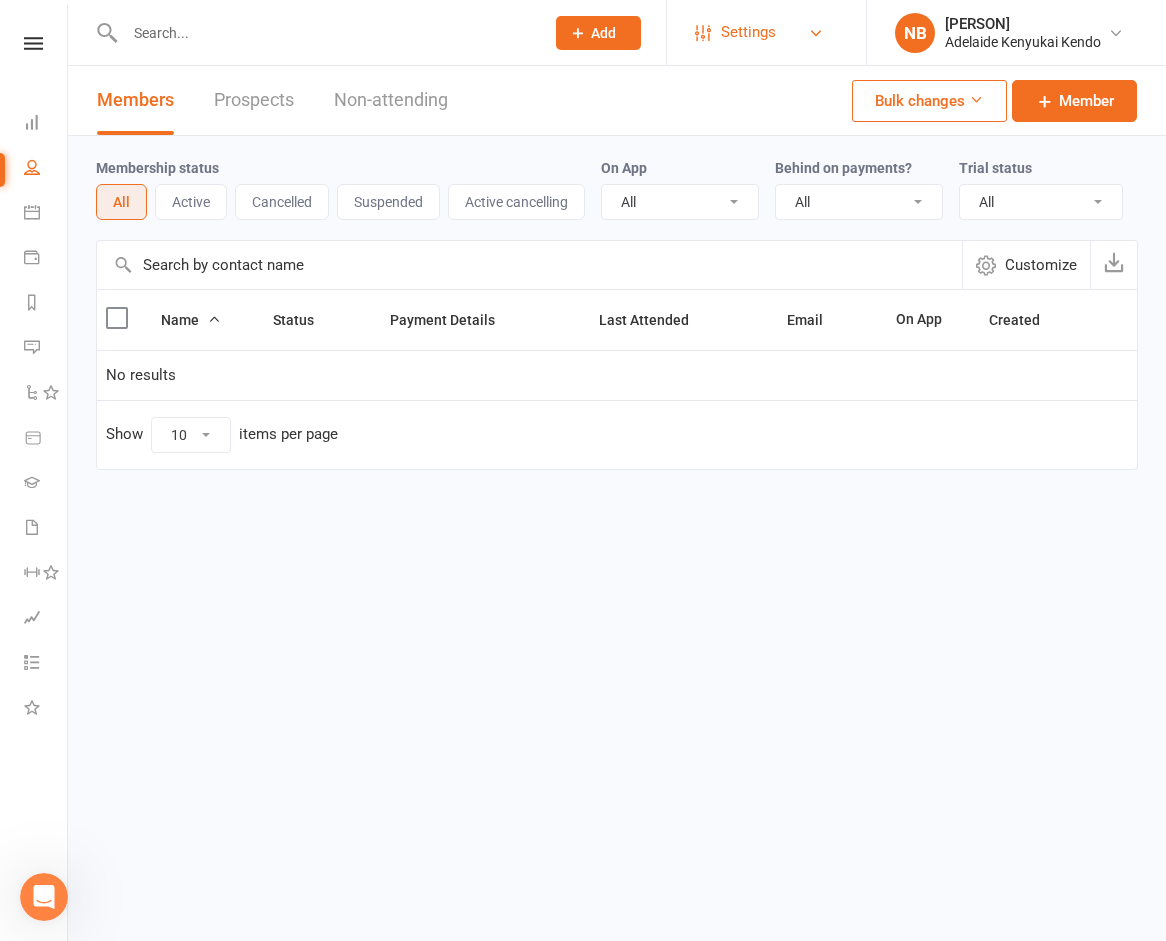click on "Settings" at bounding box center [764, 32] 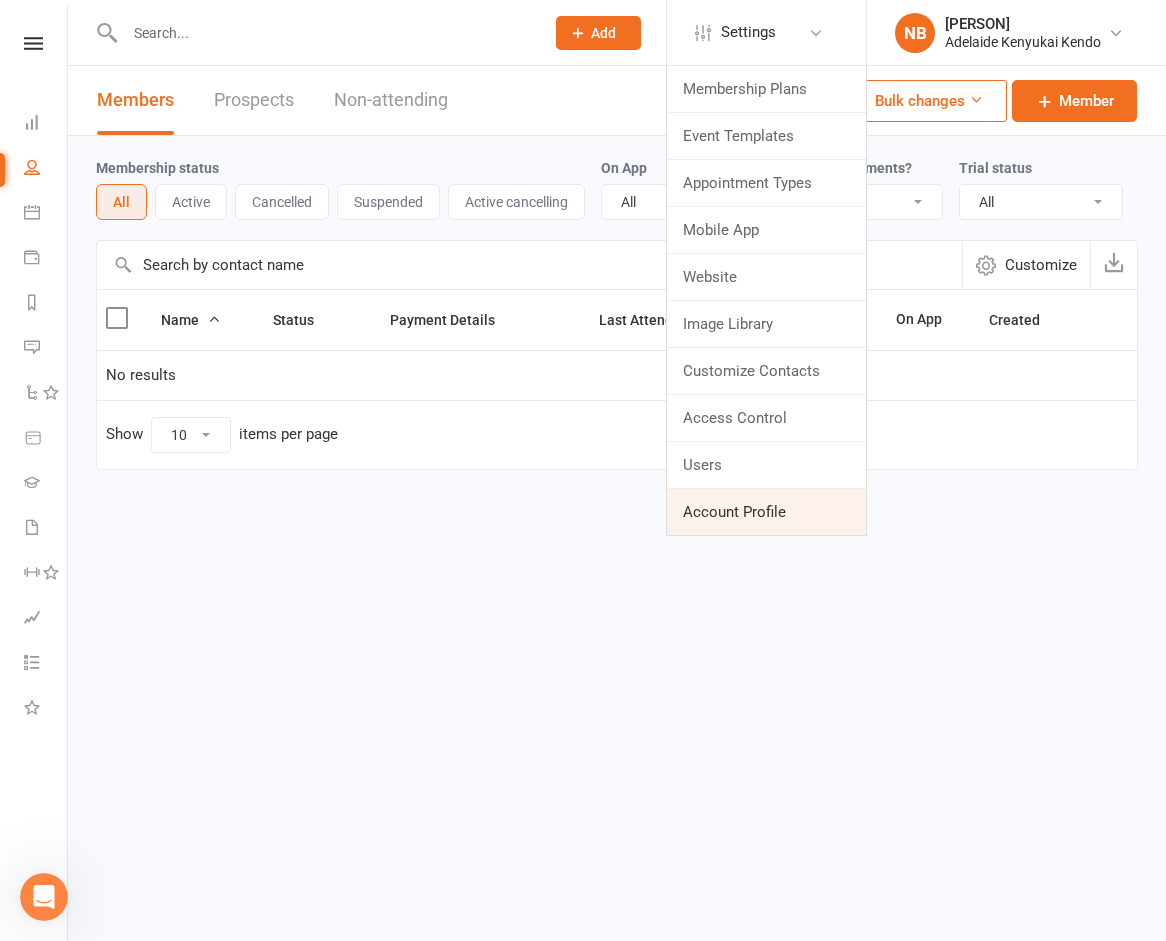 click on "Account Profile" at bounding box center (766, 512) 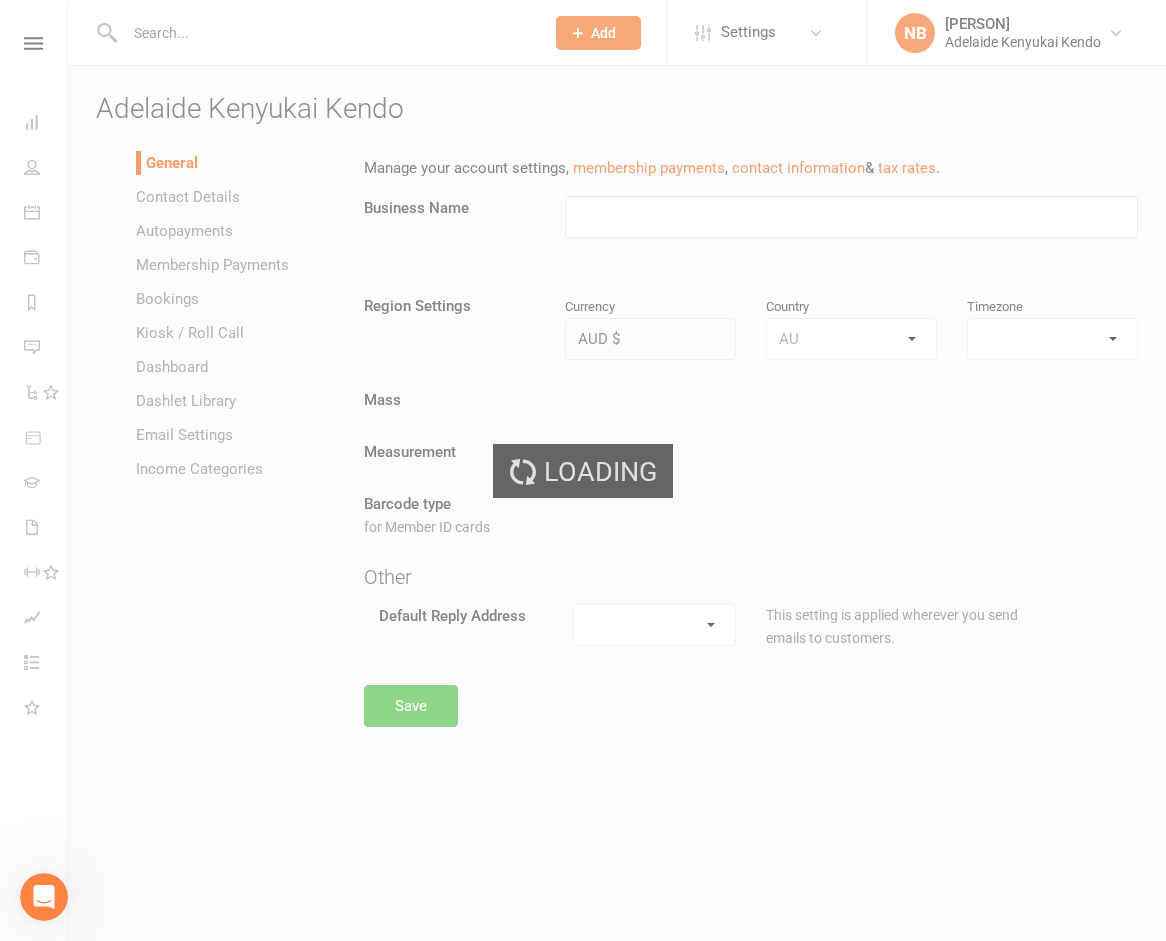type on "[FIRST] [LAST] [LAST]" 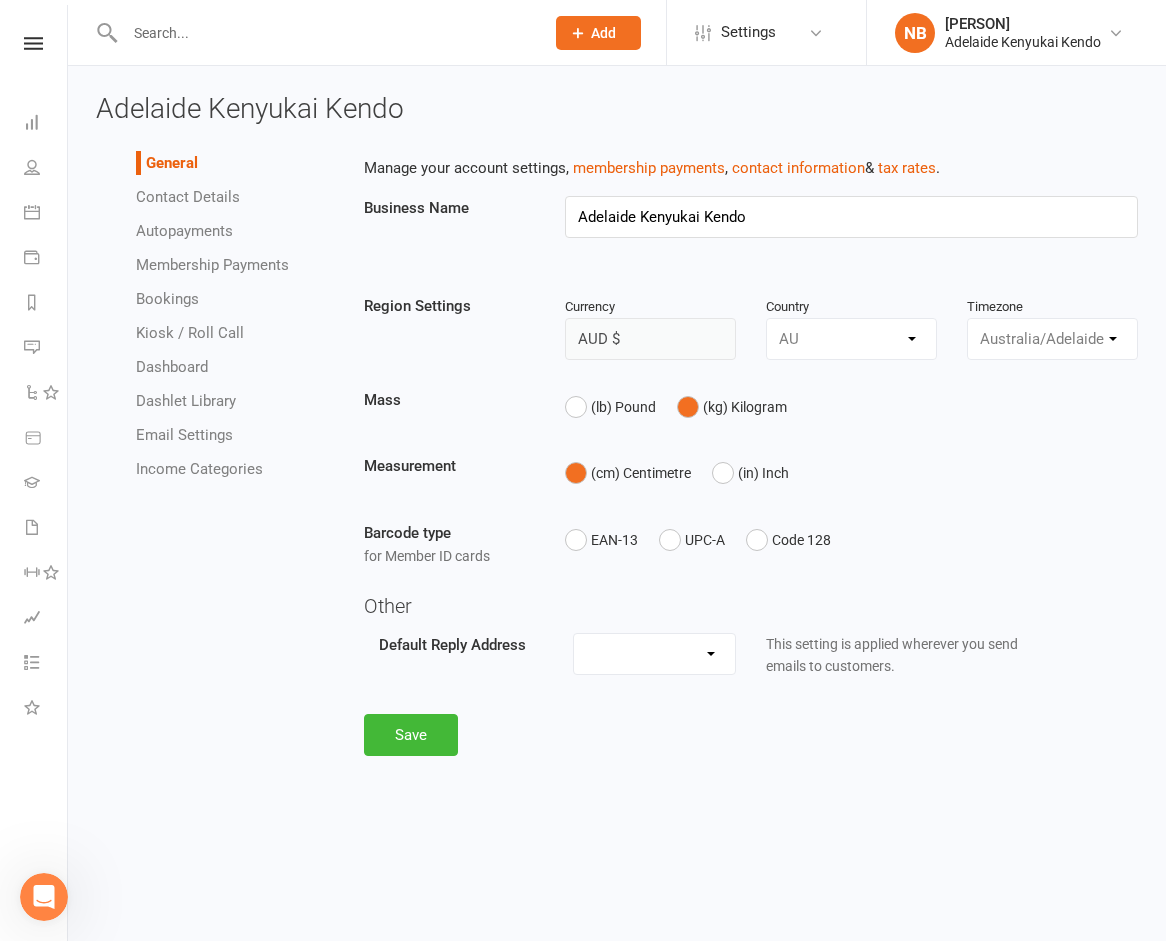 click at bounding box center (33, 43) 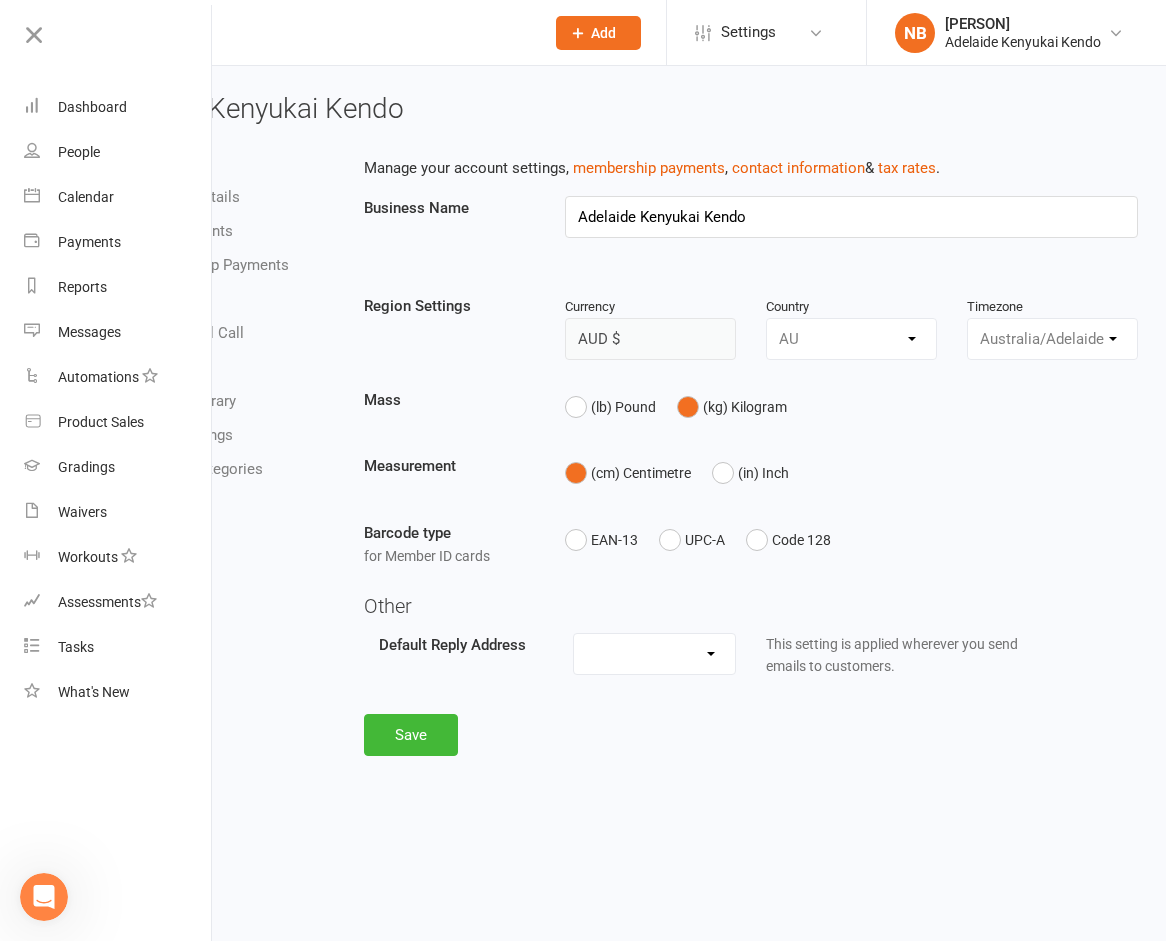 click on "Adelaide Kenyukai Kendo  General Contact Details Autopayments Membership Payments Bookings Kiosk / Roll Call Dashboard Dashlet Library     Email Settings Income Categories Manage your account settings,   membership payments ,   contact information  &   tax rates . Business Name Adelaide Kenyukai Kendo Region Settings Currency AUD $ Country AU Timezone Australia/Adelaide Mass (lb) Pound (kg) Kilogram Measurement (cm) Centimetre (in) Inch Barcode type for Member ID cards EAN-13 UPC-A Code 128 Other Default Reply Address hello@clubworx.com This setting is applied wherever you send emails to customers. Save" at bounding box center (617, 427) 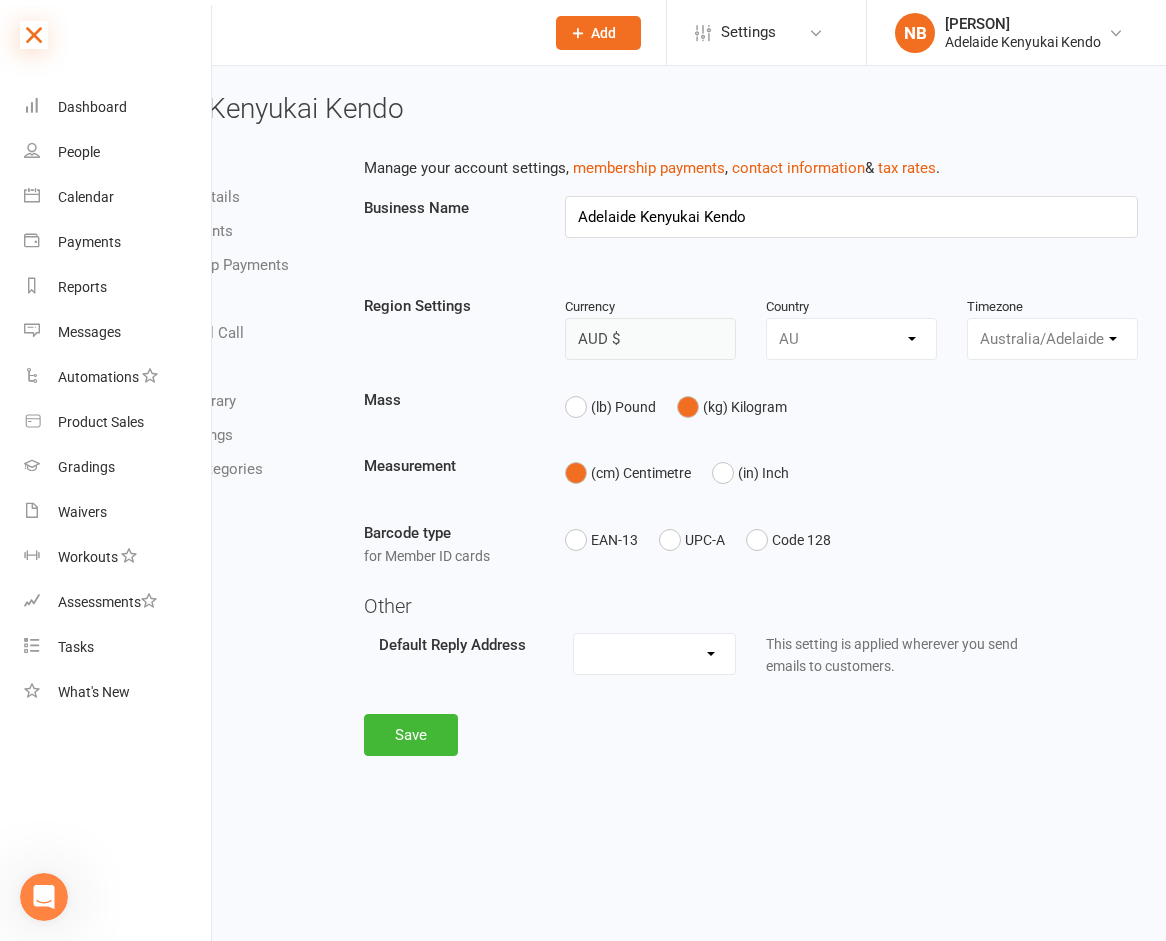 click at bounding box center [34, 35] 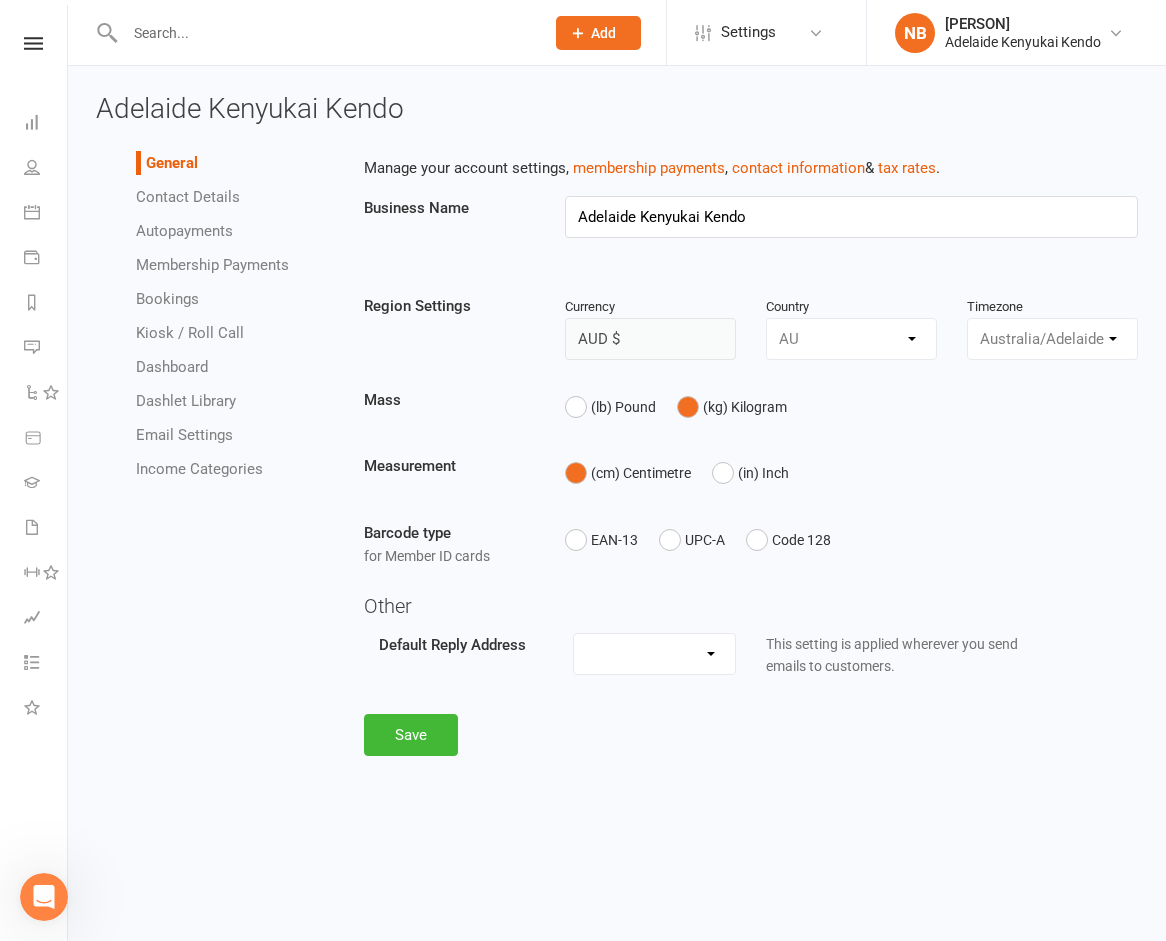 click 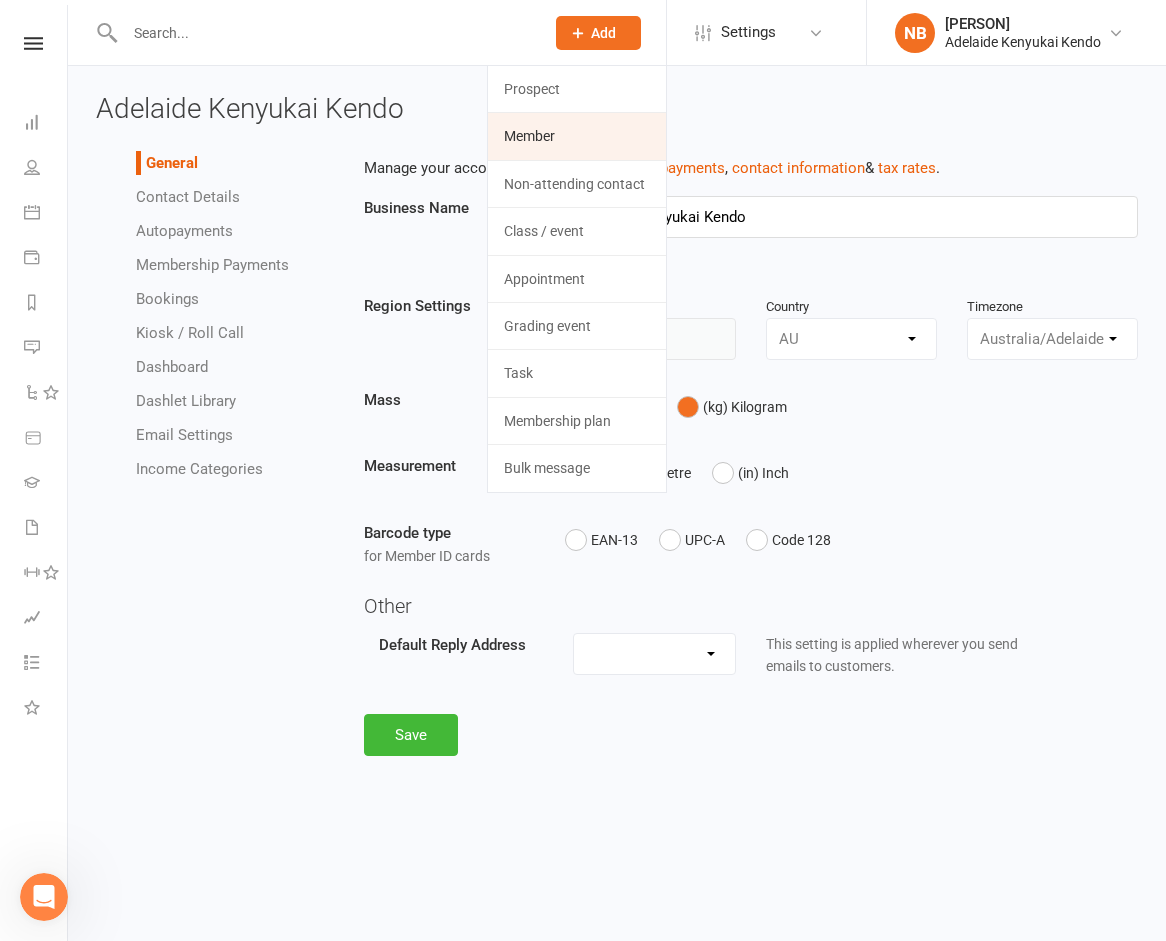click on "Member" 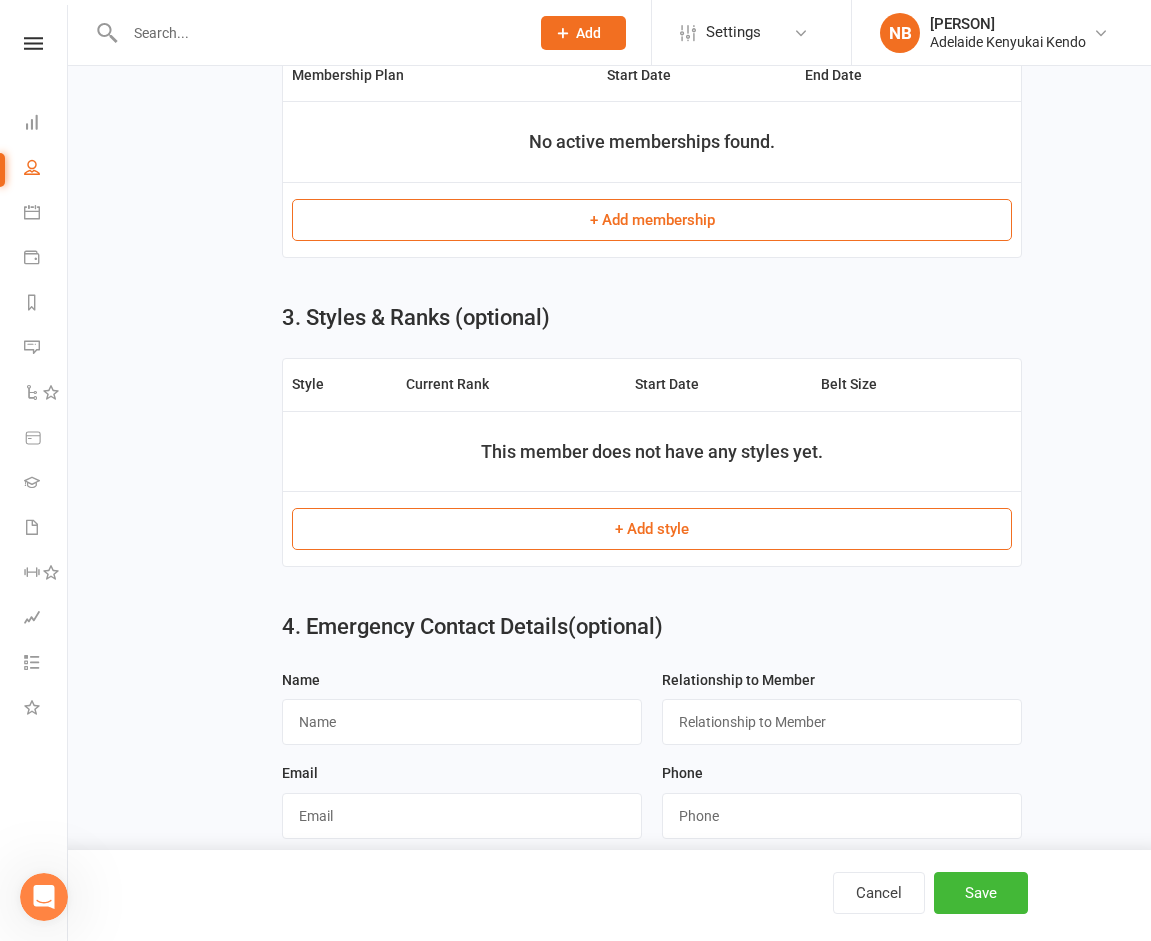 scroll, scrollTop: 997, scrollLeft: 0, axis: vertical 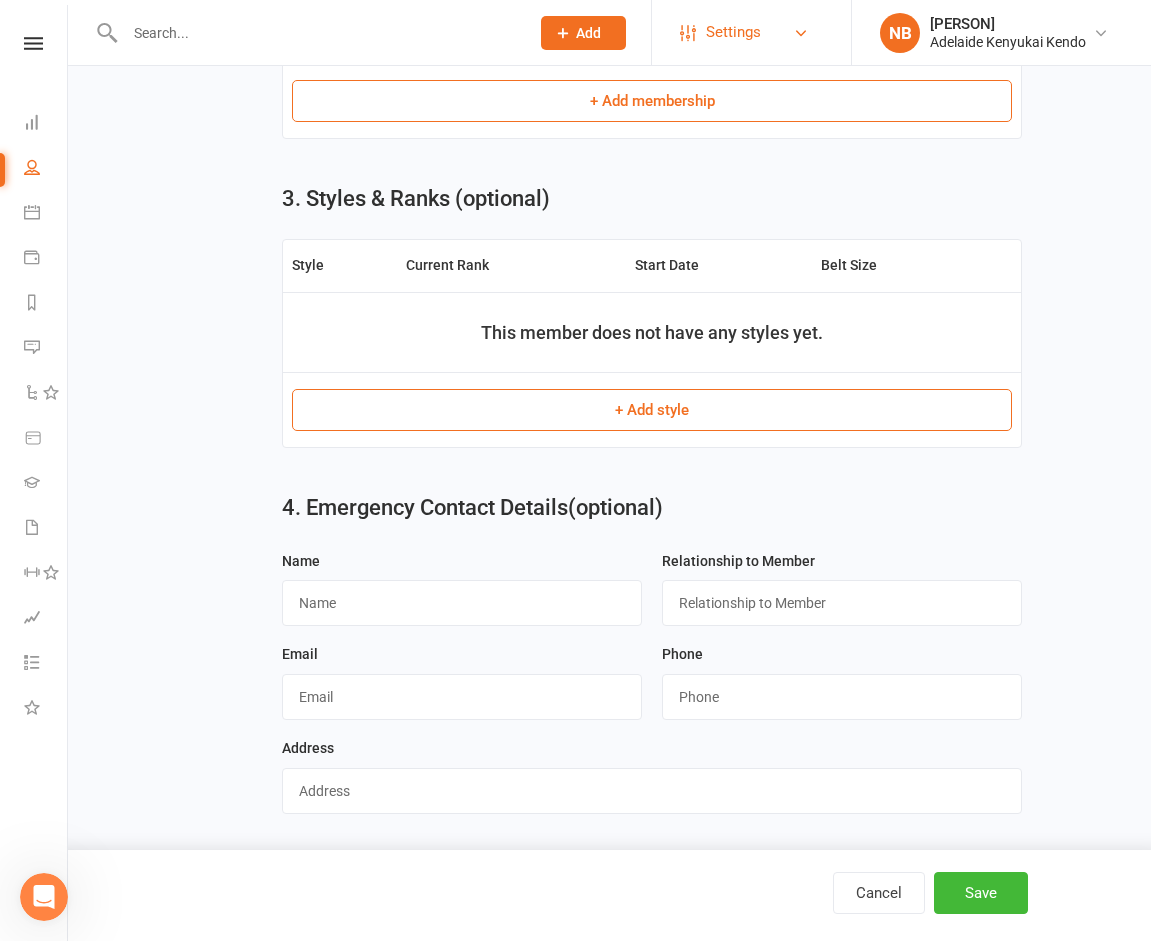 click on "Settings" at bounding box center (733, 32) 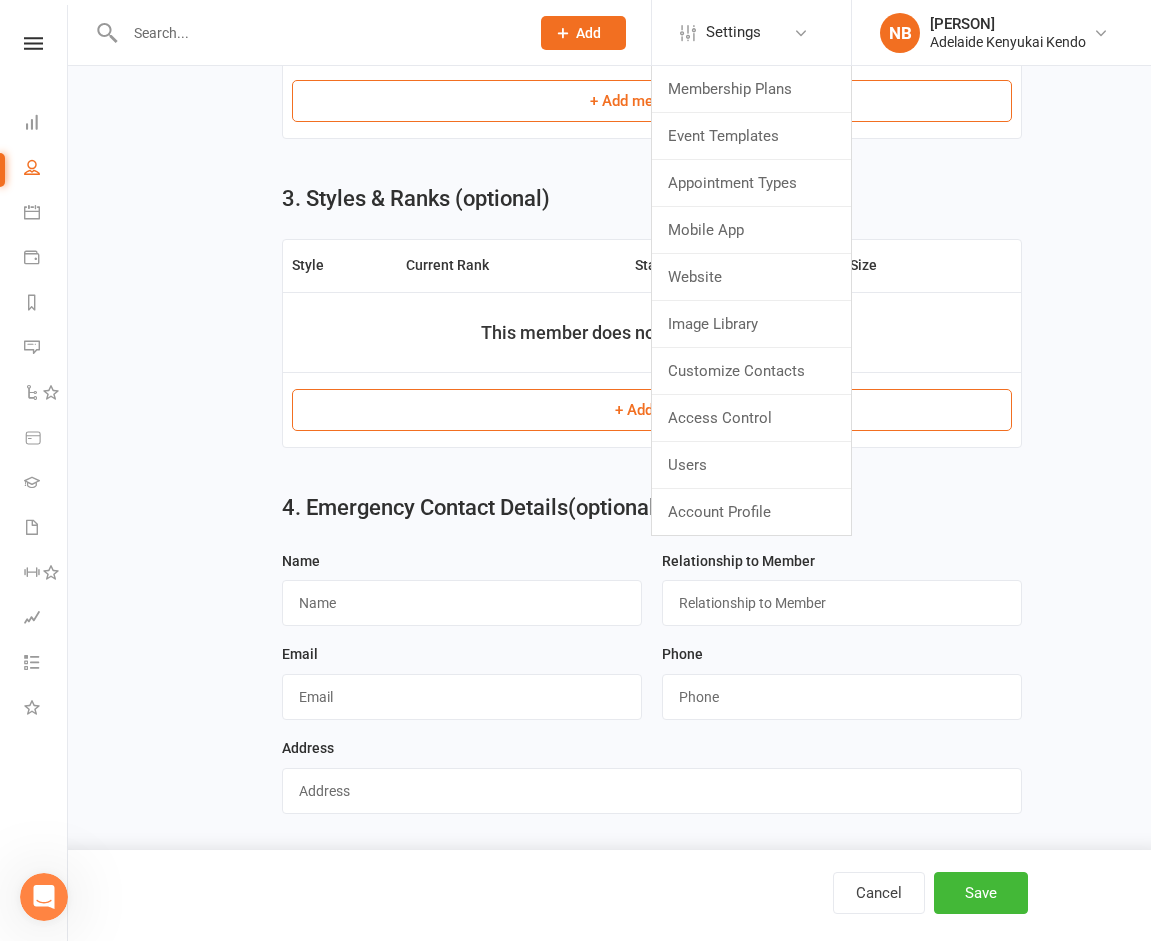 click on "4. Emergency Contact Details  (optional)" at bounding box center (652, 512) 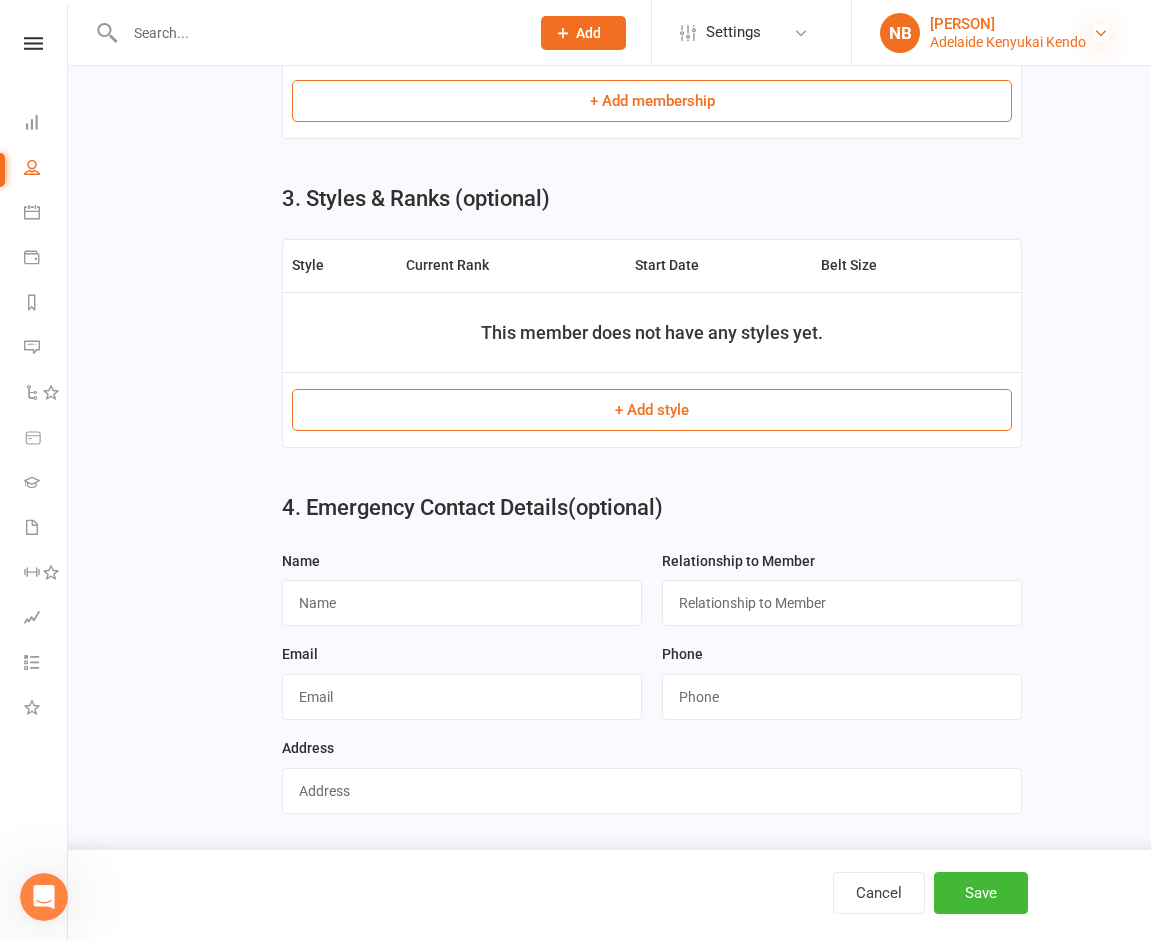click at bounding box center (1101, 33) 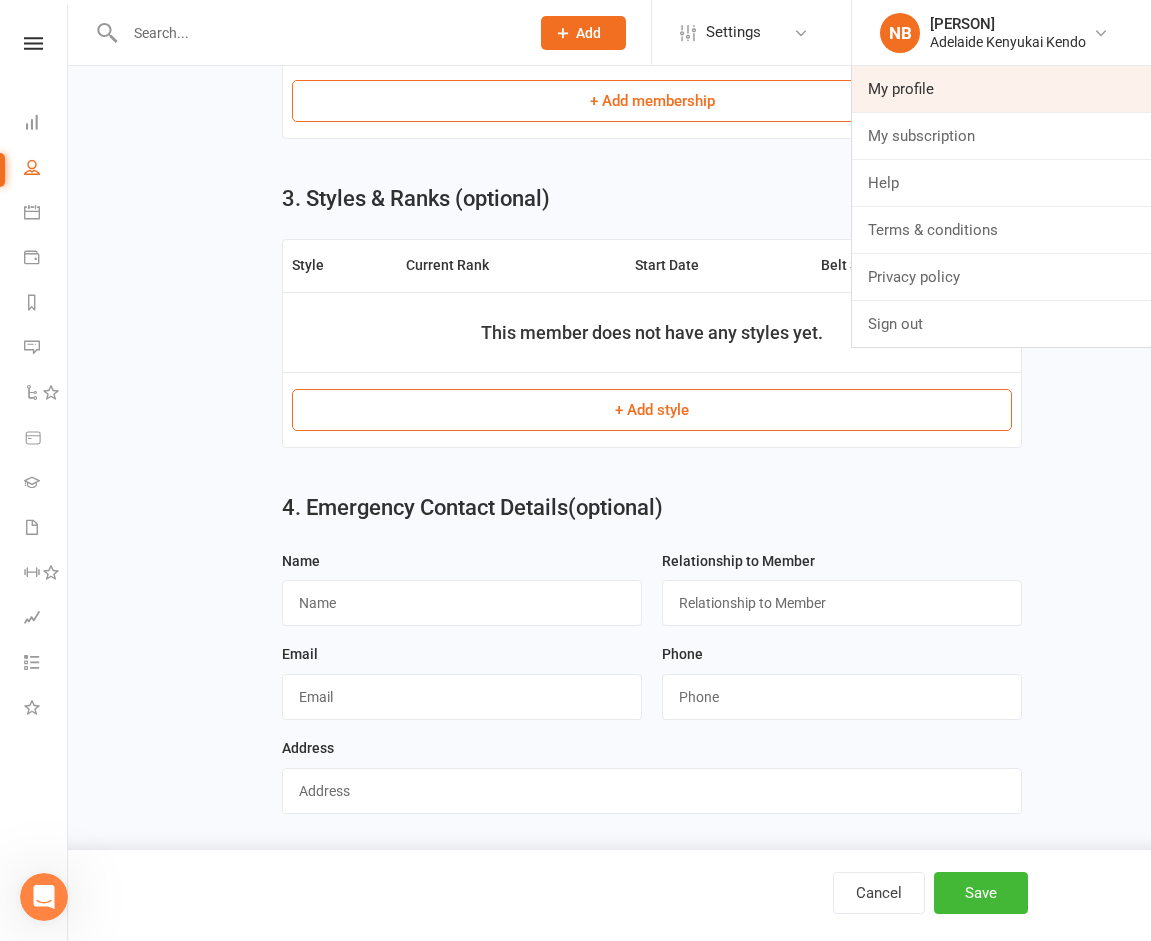 click on "My profile" at bounding box center (1001, 89) 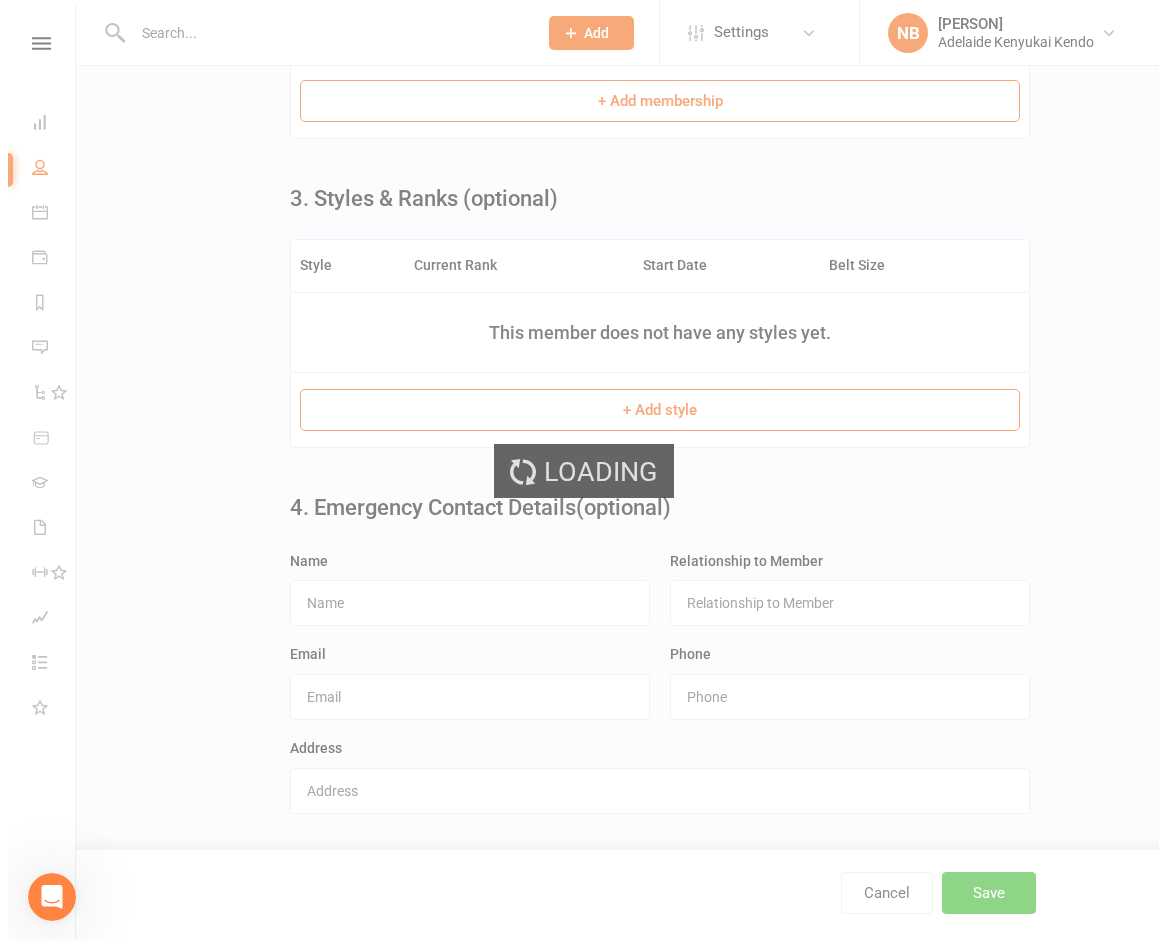 scroll, scrollTop: 0, scrollLeft: 0, axis: both 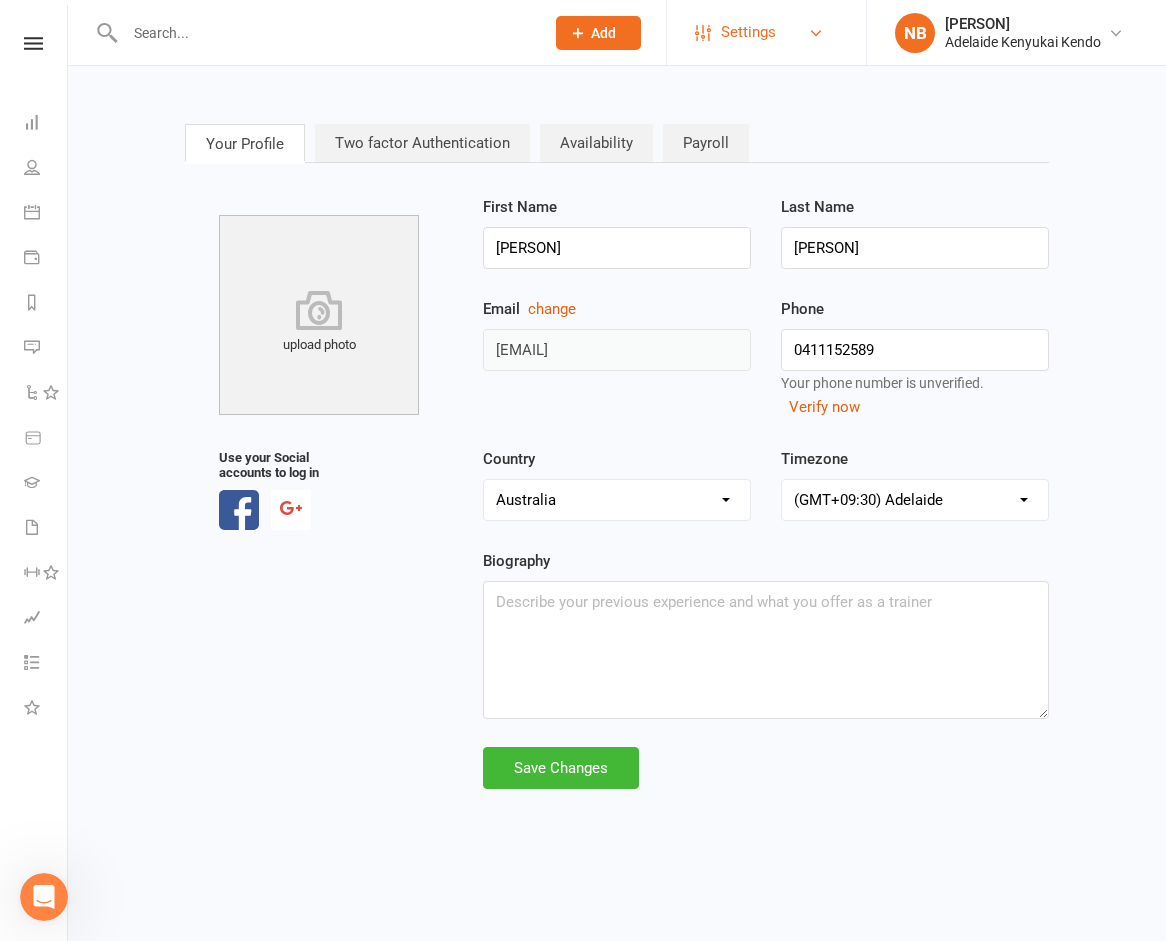 click on "Settings" at bounding box center (748, 32) 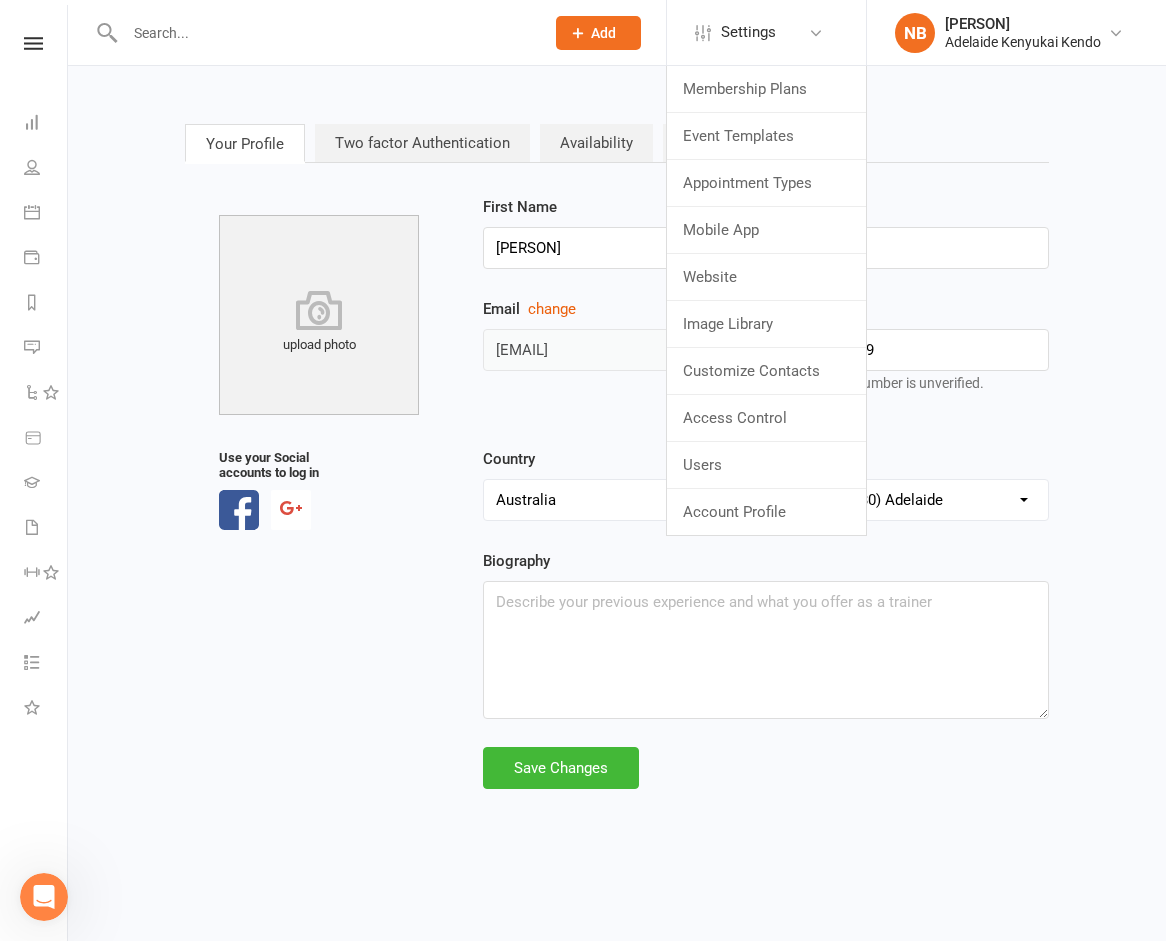 click 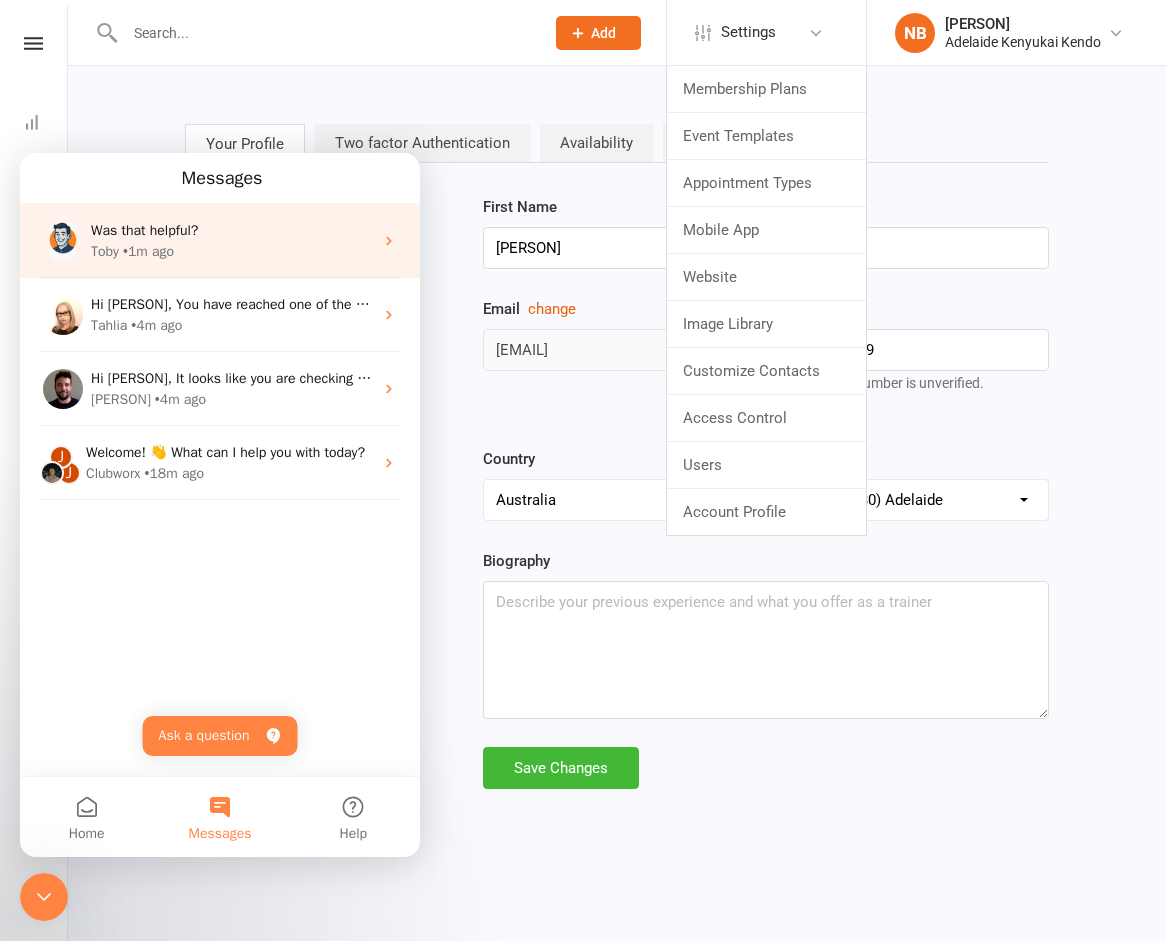 click on "Was that helpful?" at bounding box center (232, 230) 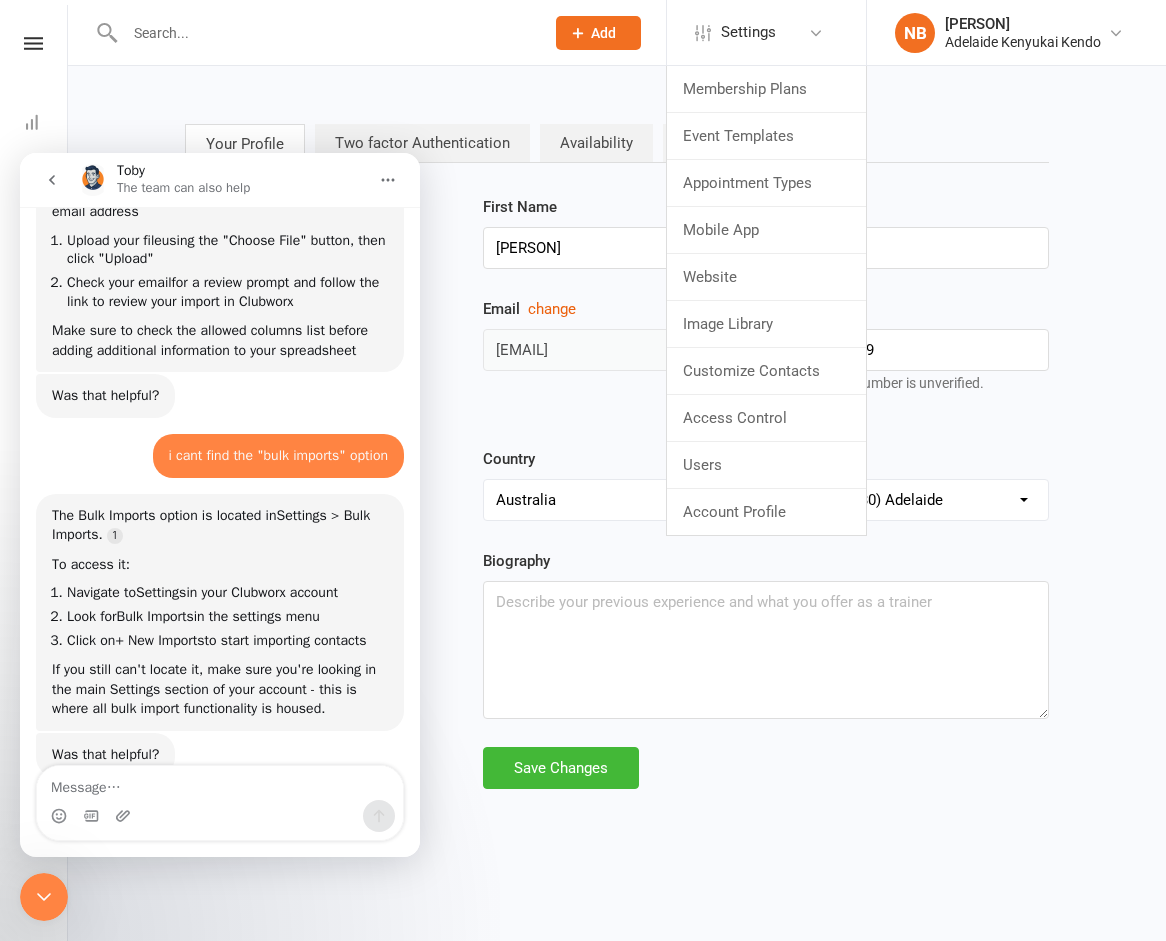 scroll, scrollTop: 454, scrollLeft: 0, axis: vertical 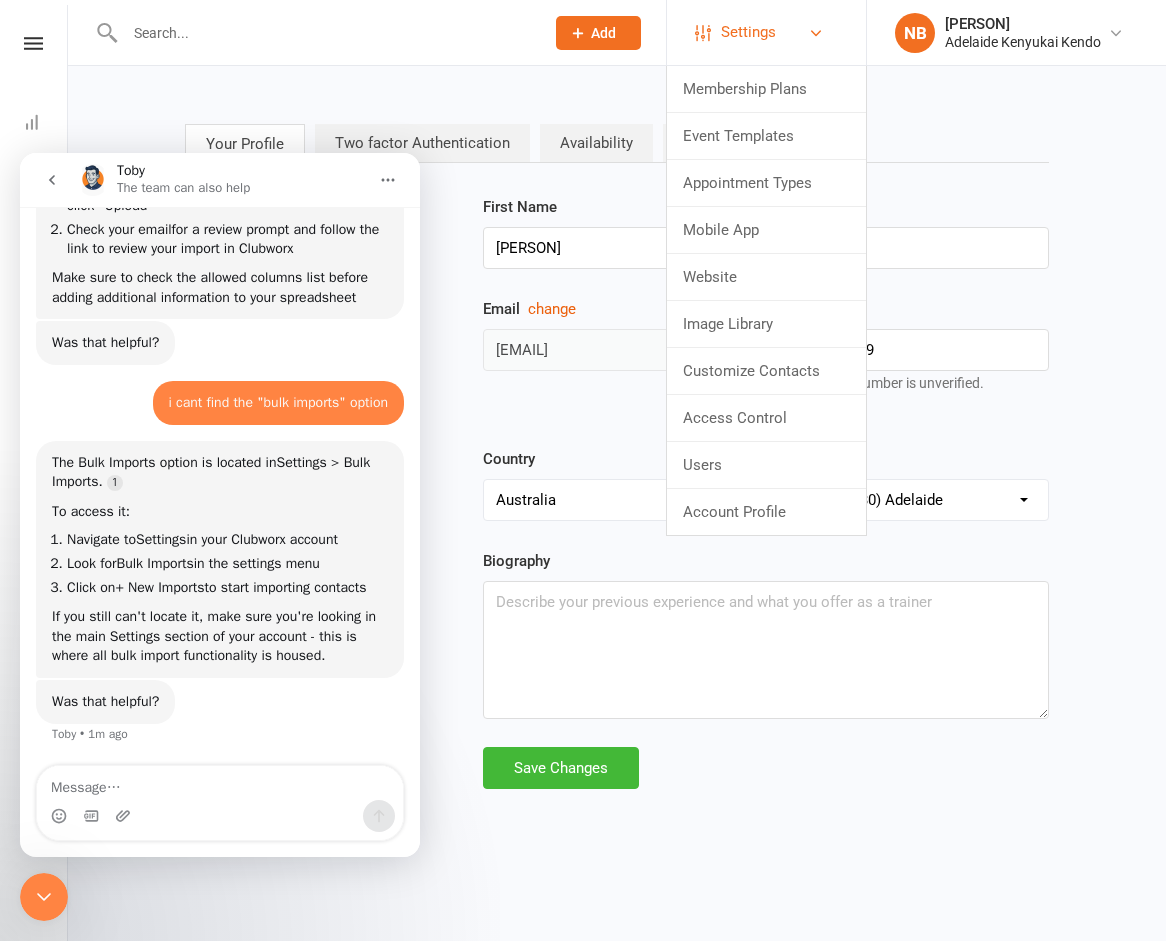 drag, startPoint x: 775, startPoint y: 32, endPoint x: 774, endPoint y: 22, distance: 10.049875 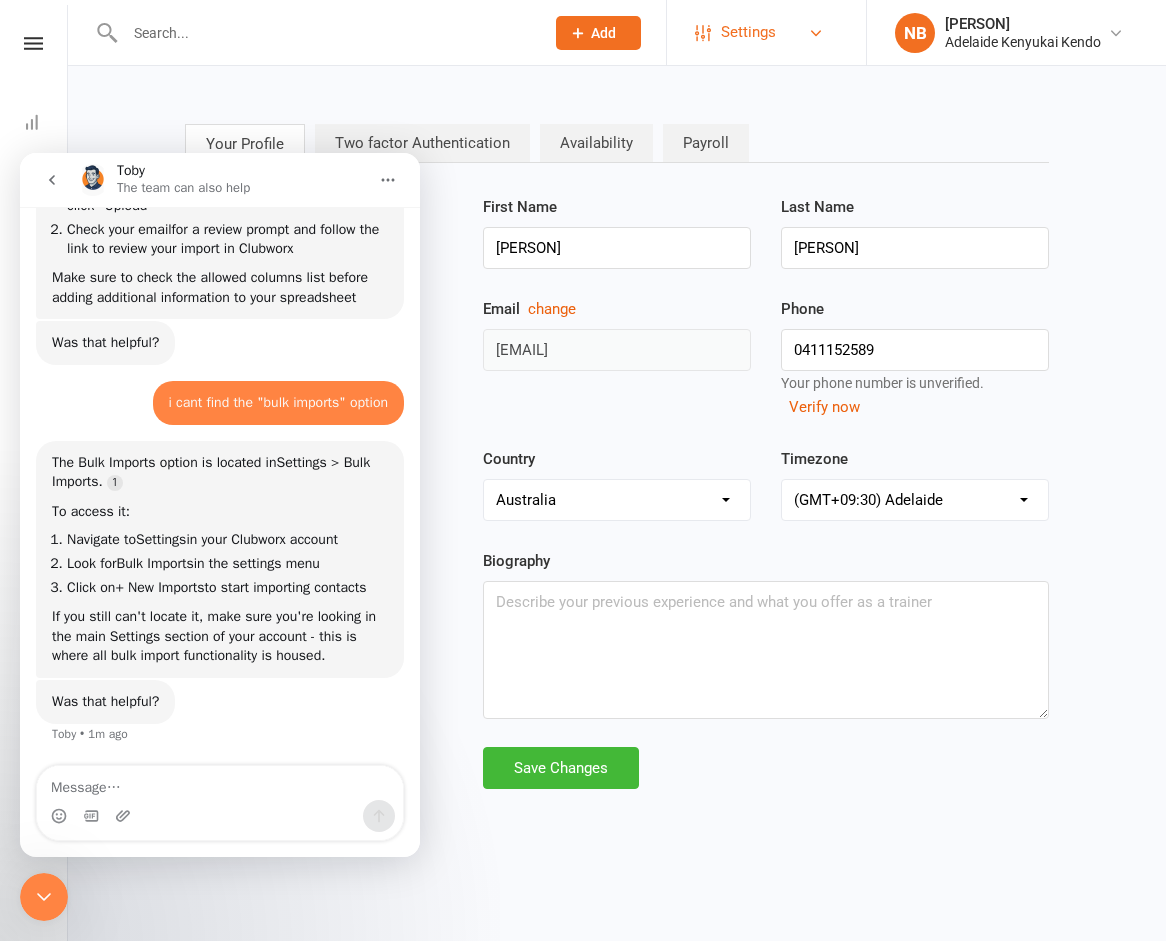 click on "Settings" at bounding box center (748, 32) 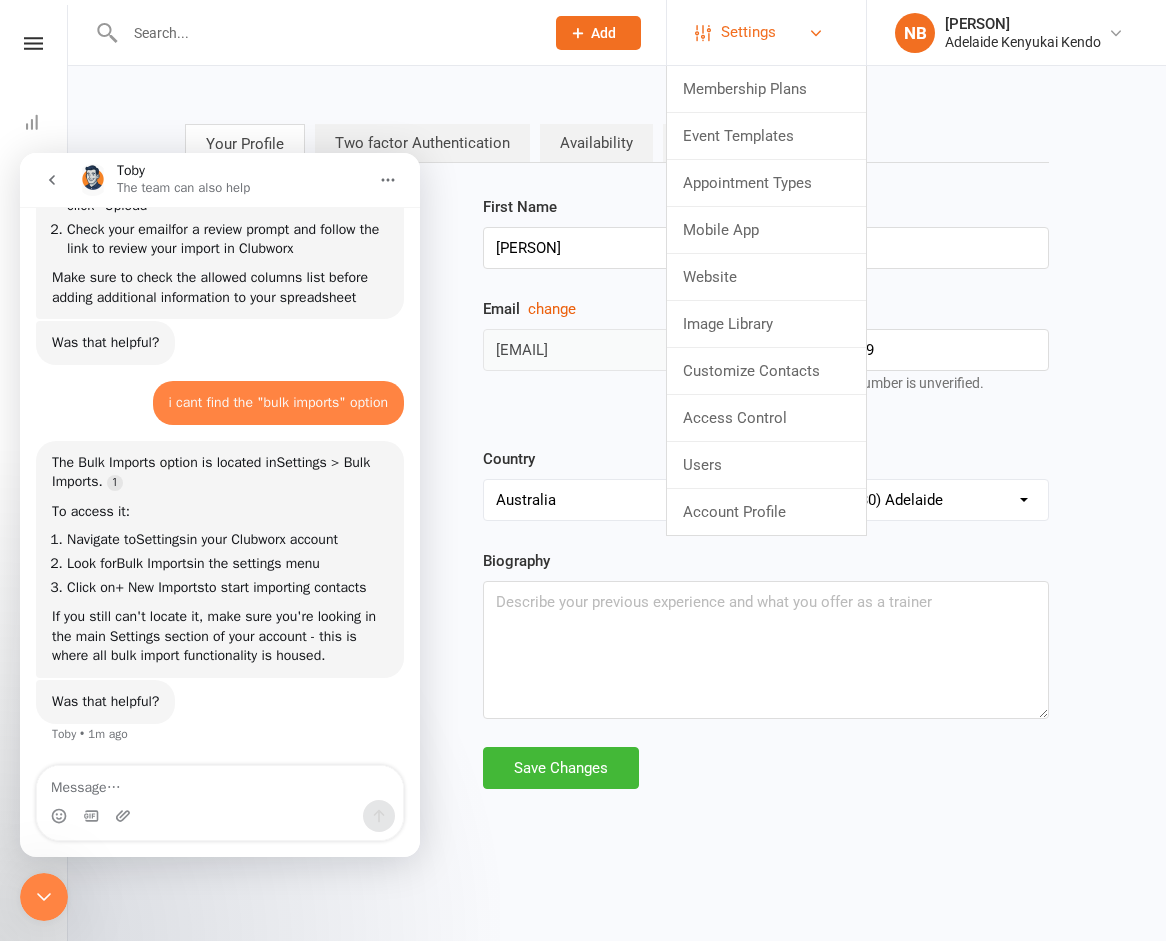 click on "Settings" at bounding box center [748, 32] 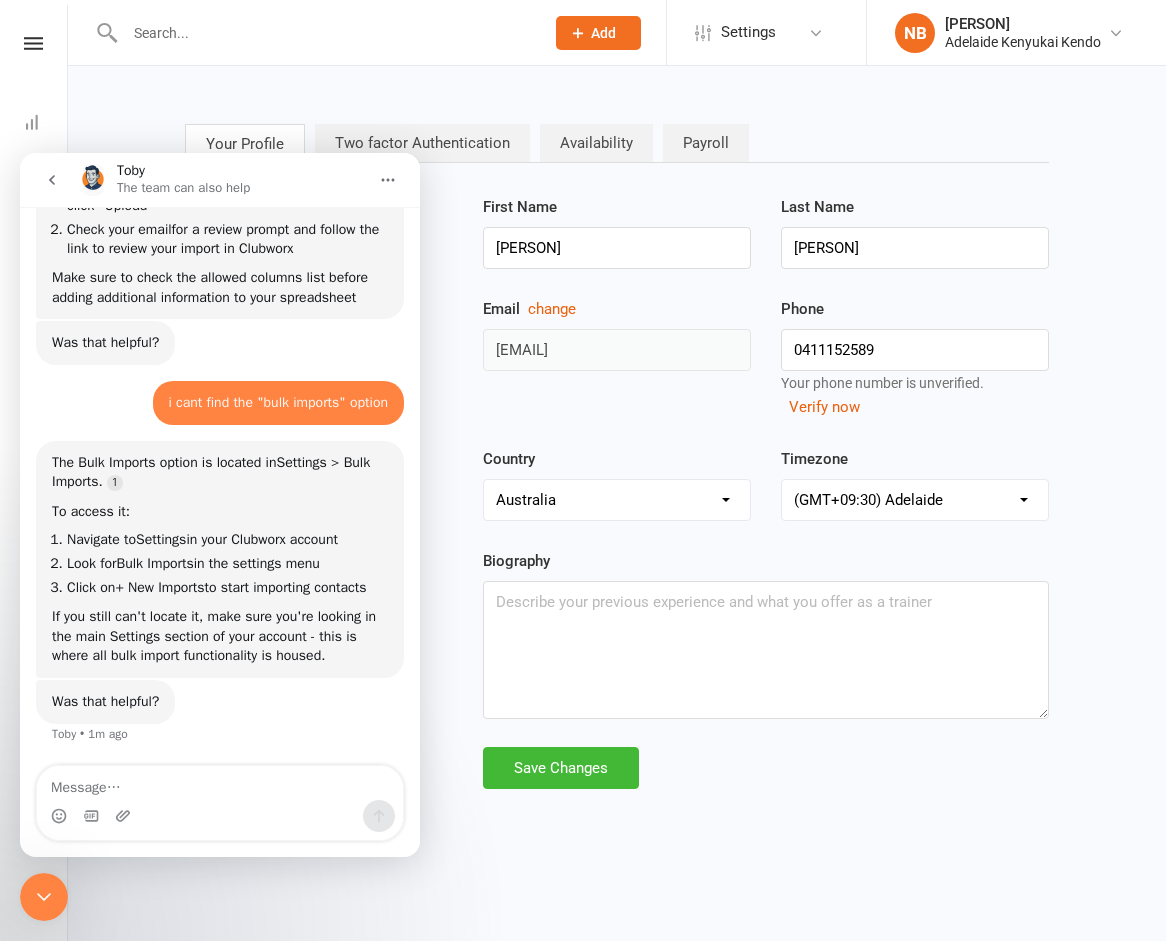 click at bounding box center [33, 43] 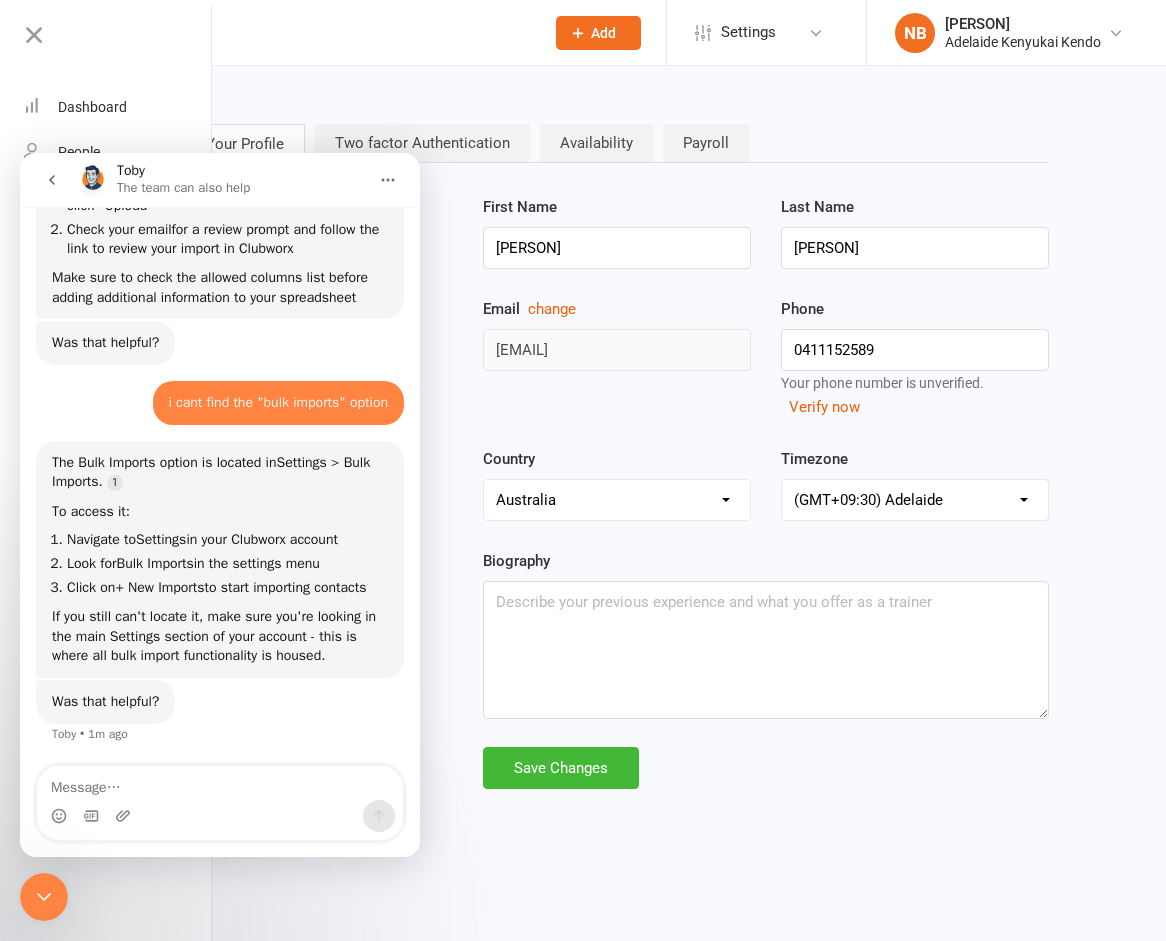 click 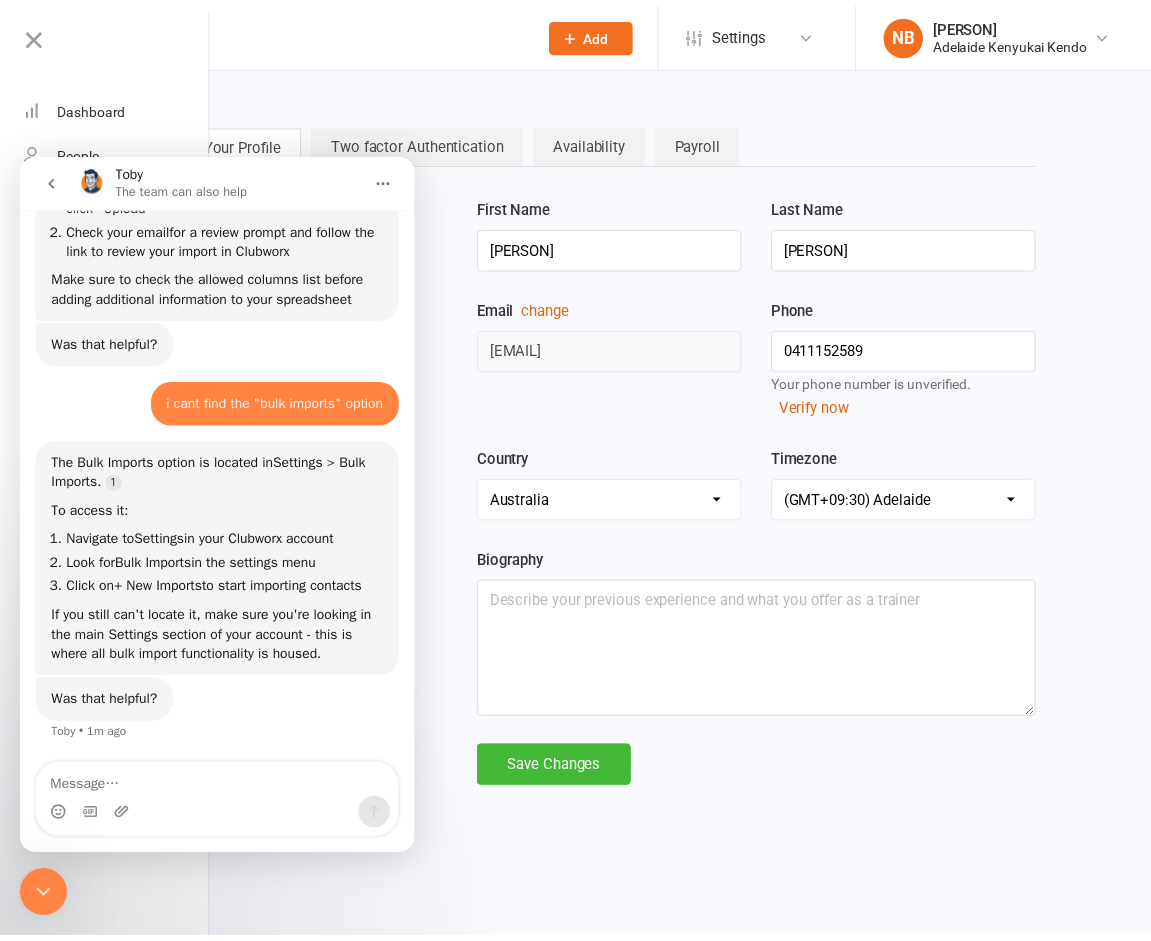 scroll, scrollTop: 0, scrollLeft: 0, axis: both 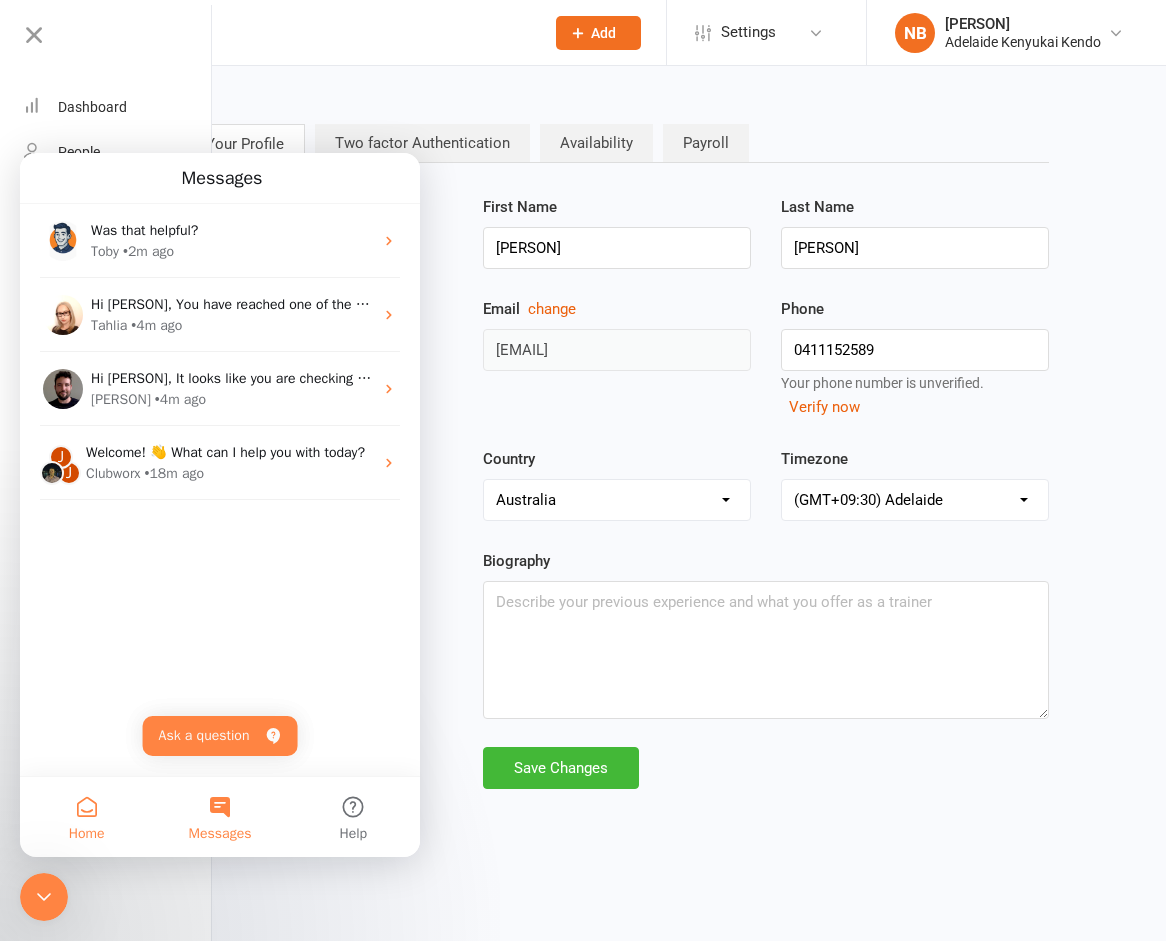 click on "Home" at bounding box center (86, 817) 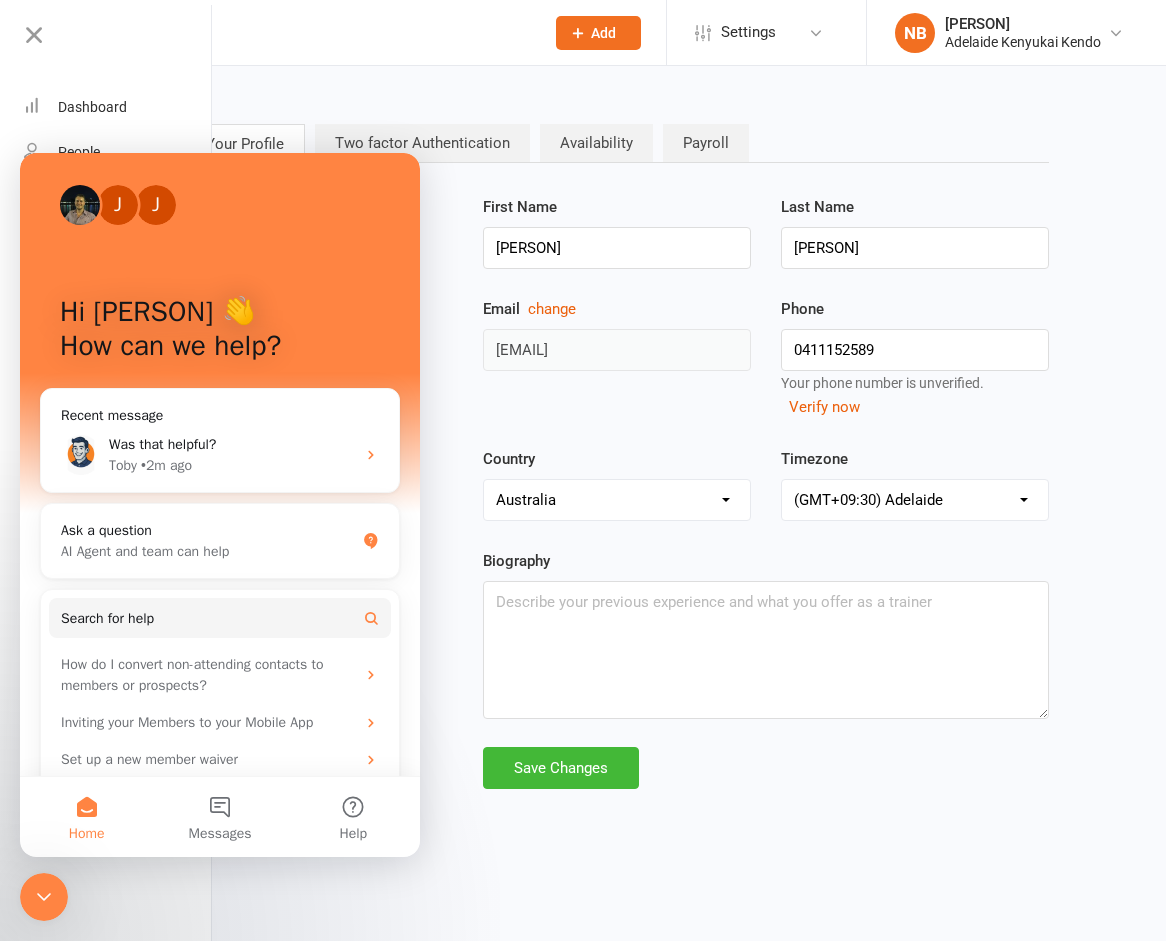 click 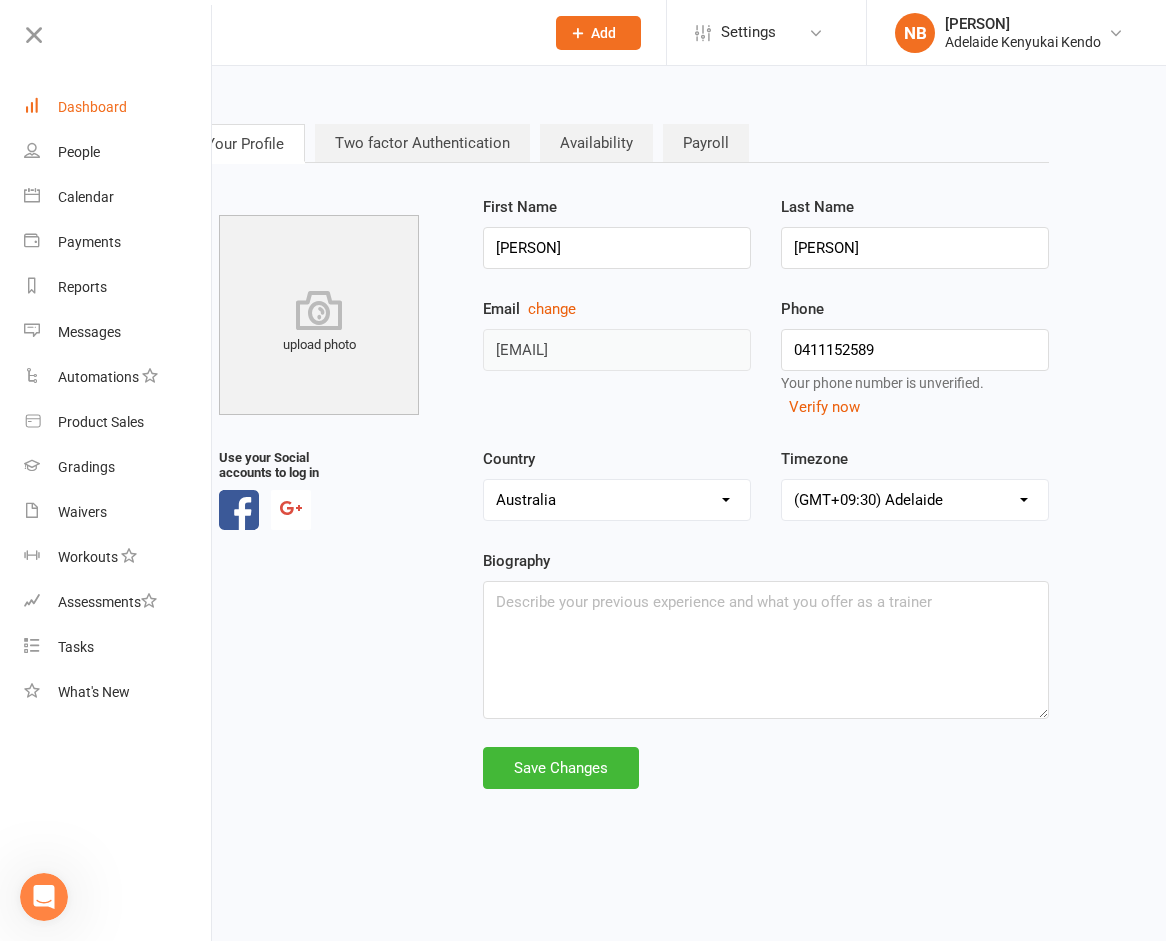click on "Dashboard" at bounding box center (92, 107) 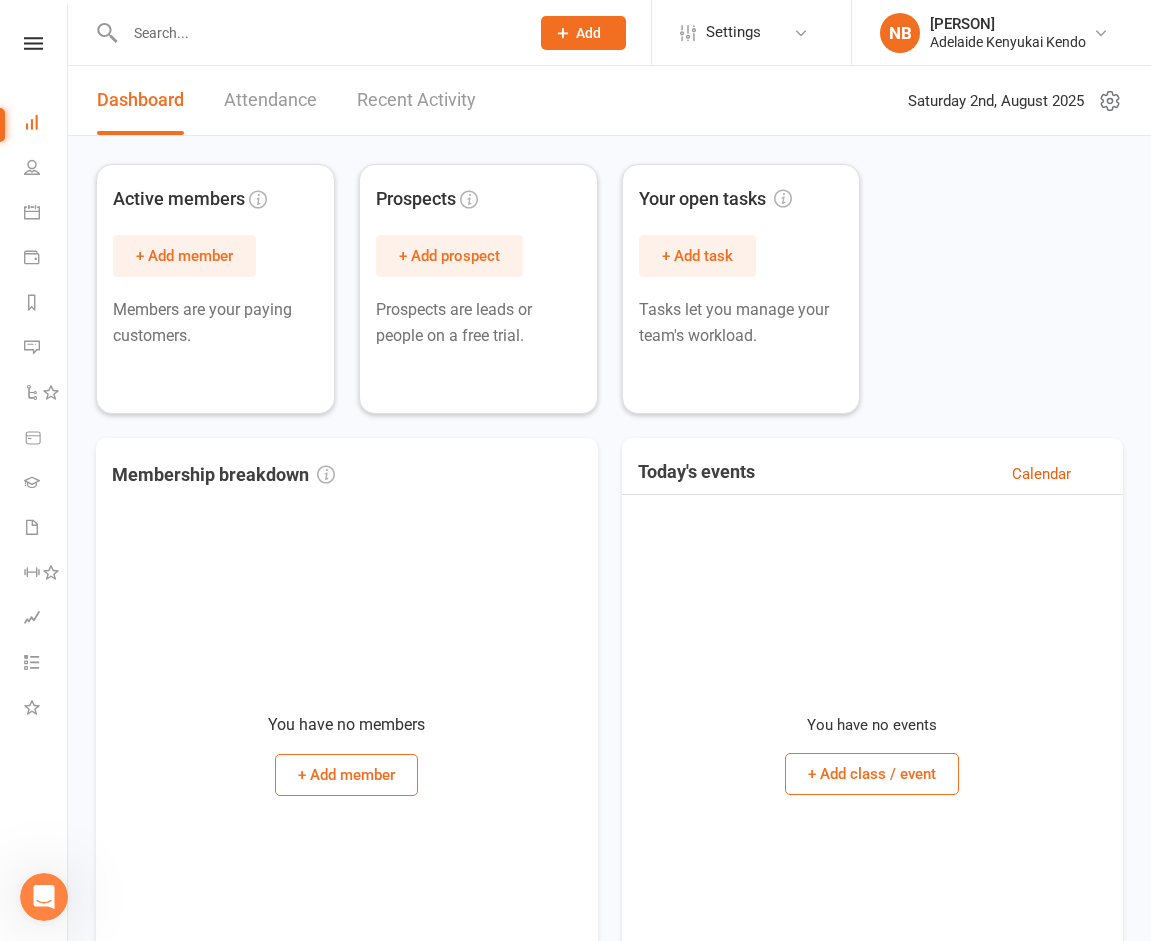 click 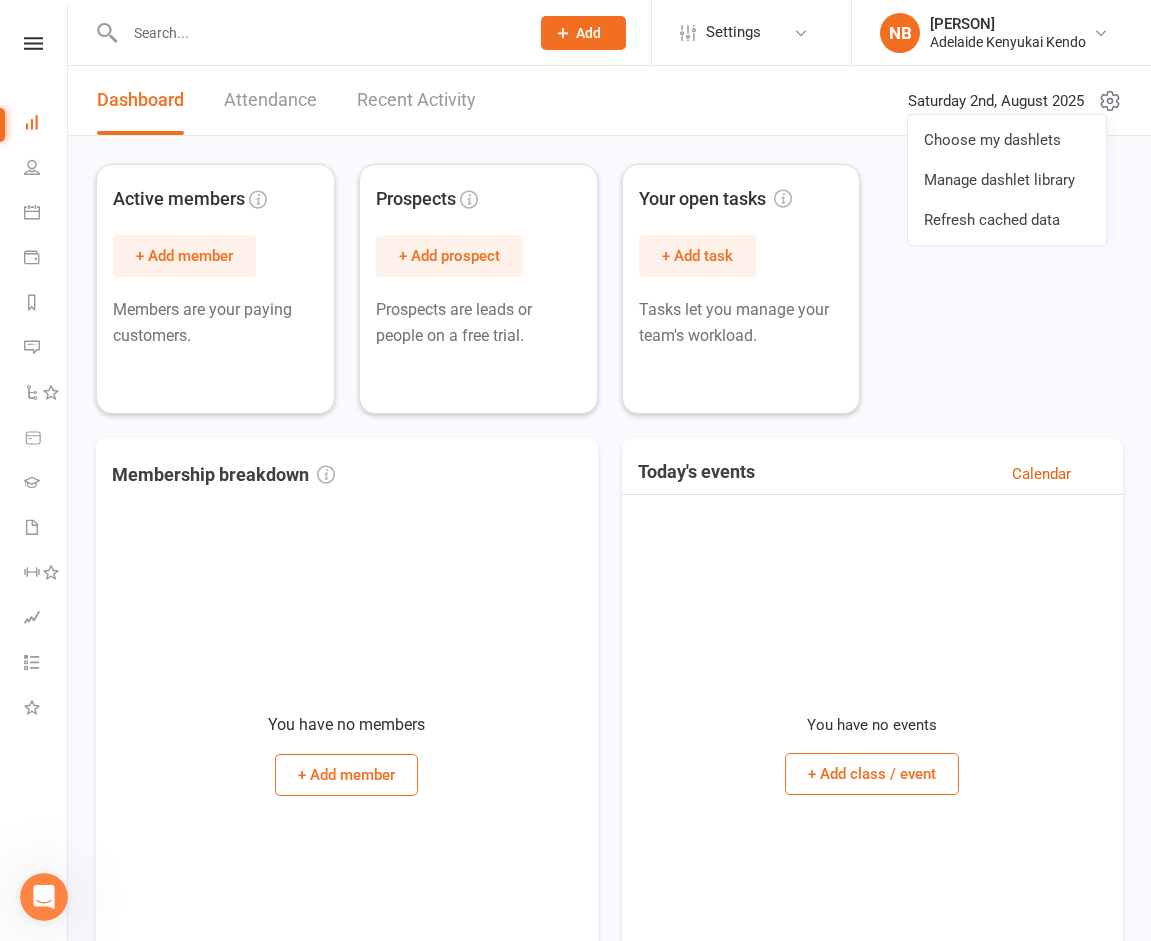 click on "Active members + Add member Members are your paying customers. Prospects + Add prospect Prospects are leads or people on a free trial. Your open tasks + Add task Tasks let you manage your team's workload." at bounding box center (609, 289) 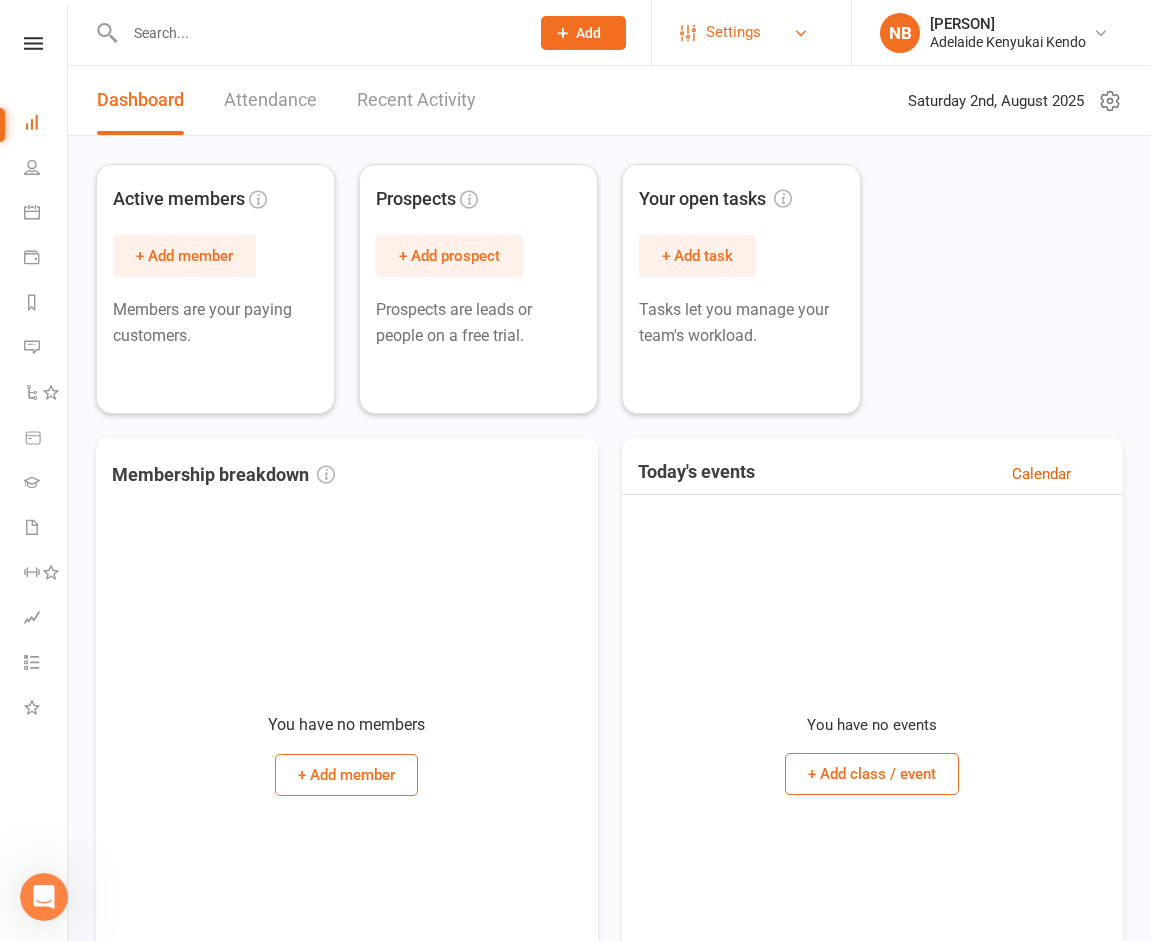 click on "Settings" at bounding box center (733, 32) 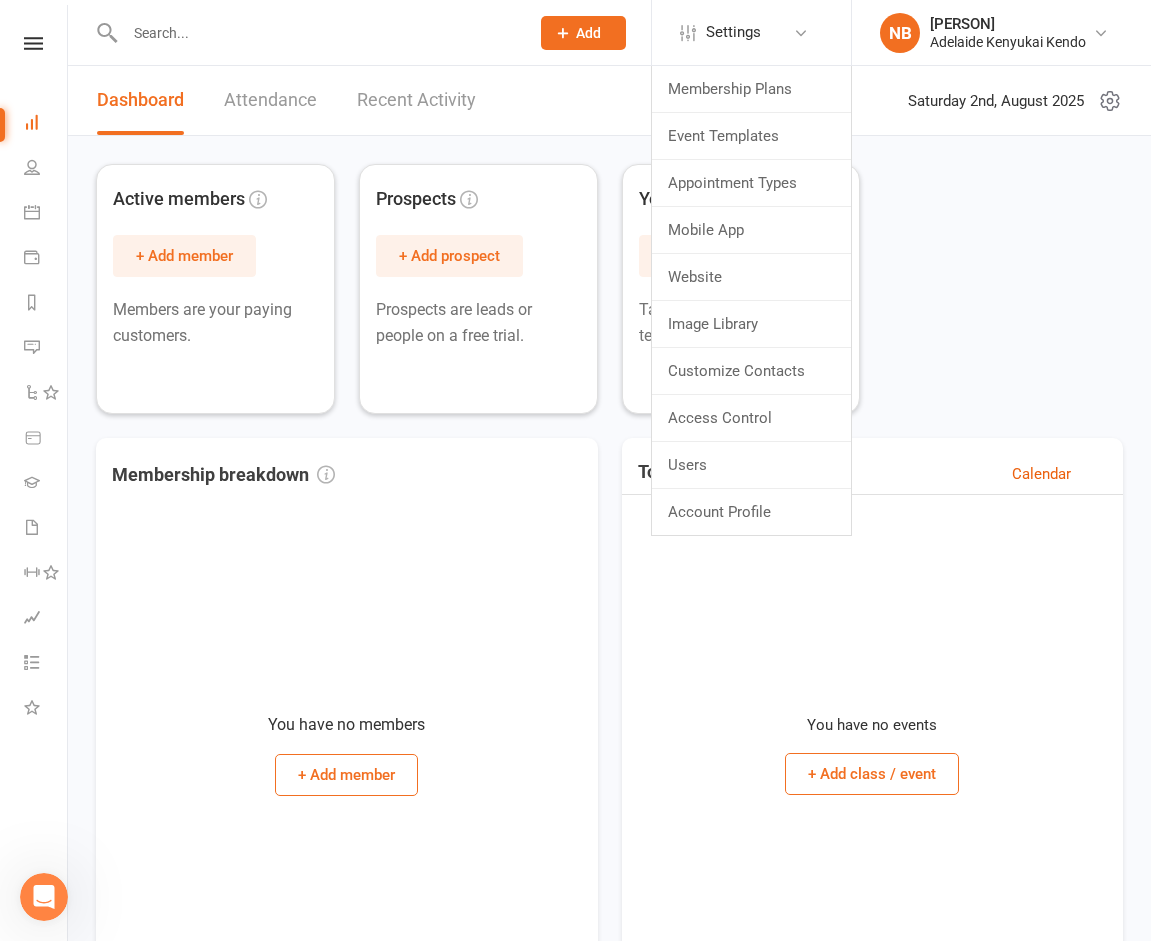 click on "NB Nicholas Bartlett Adelaide Kenyukai Kendo My profile My subscription Help Terms & conditions  Privacy policy  Sign out" at bounding box center (1001, 32) 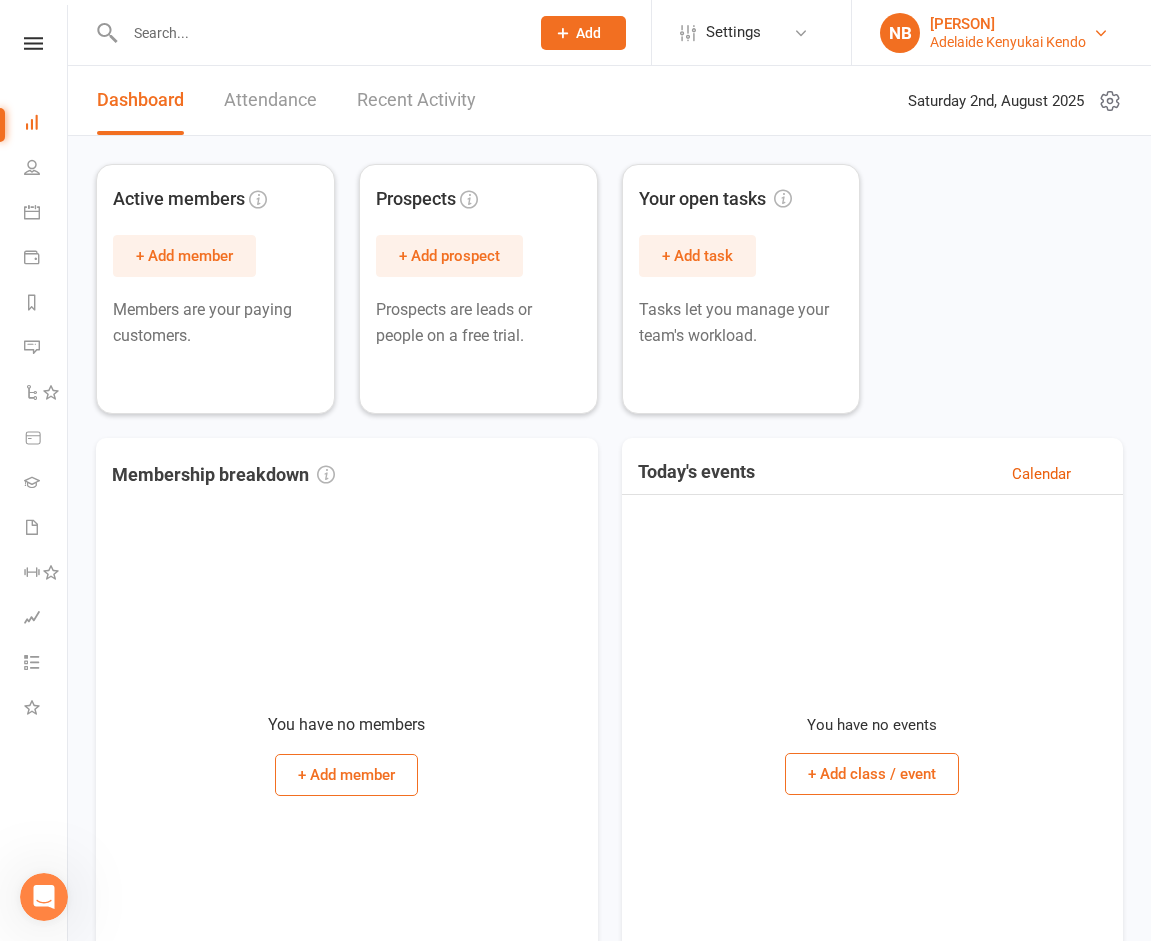click on "Nicholas Bartlett" at bounding box center [1008, 24] 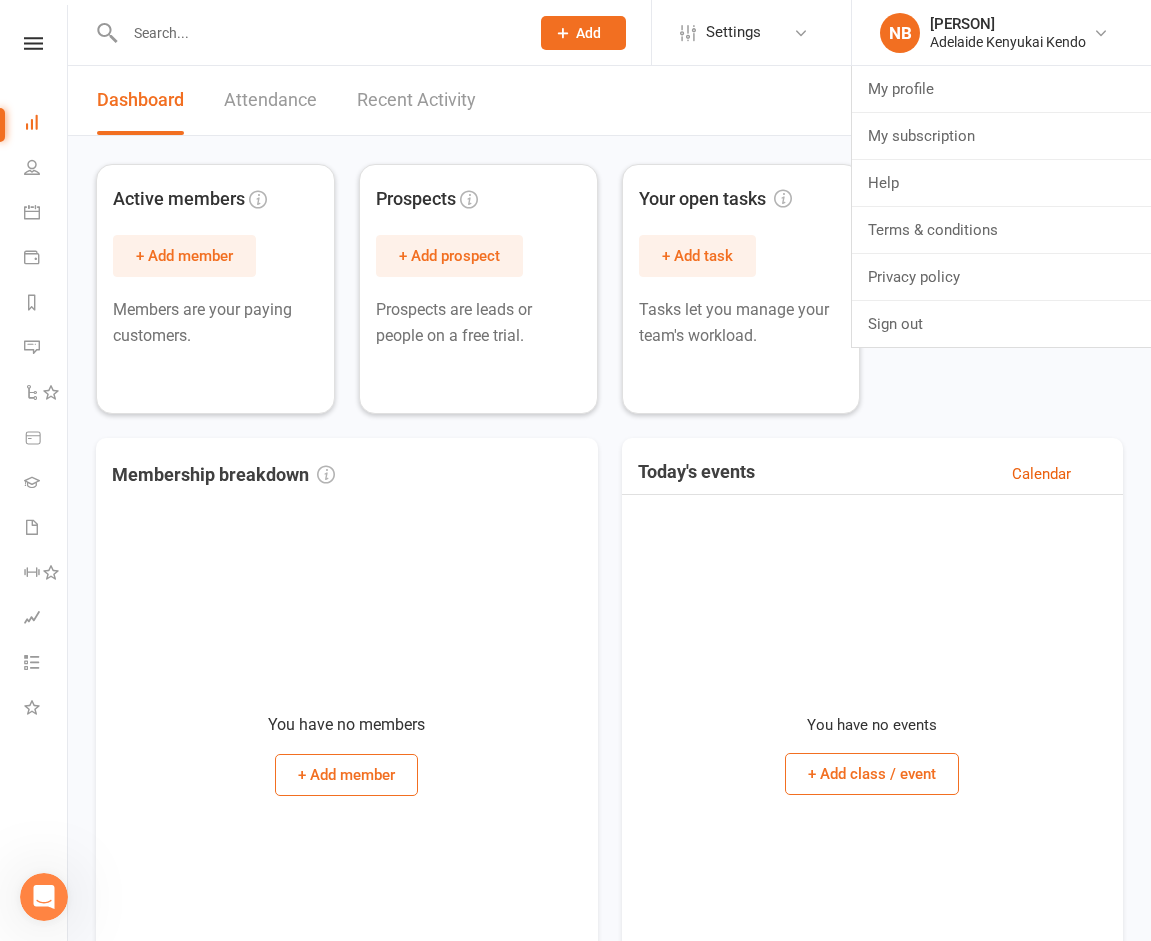 click on "Active members + Add member Members are your paying customers. Prospects + Add prospect Prospects are leads or people on a free trial. Your open tasks + Add task Tasks let you manage your team's workload." at bounding box center (609, 289) 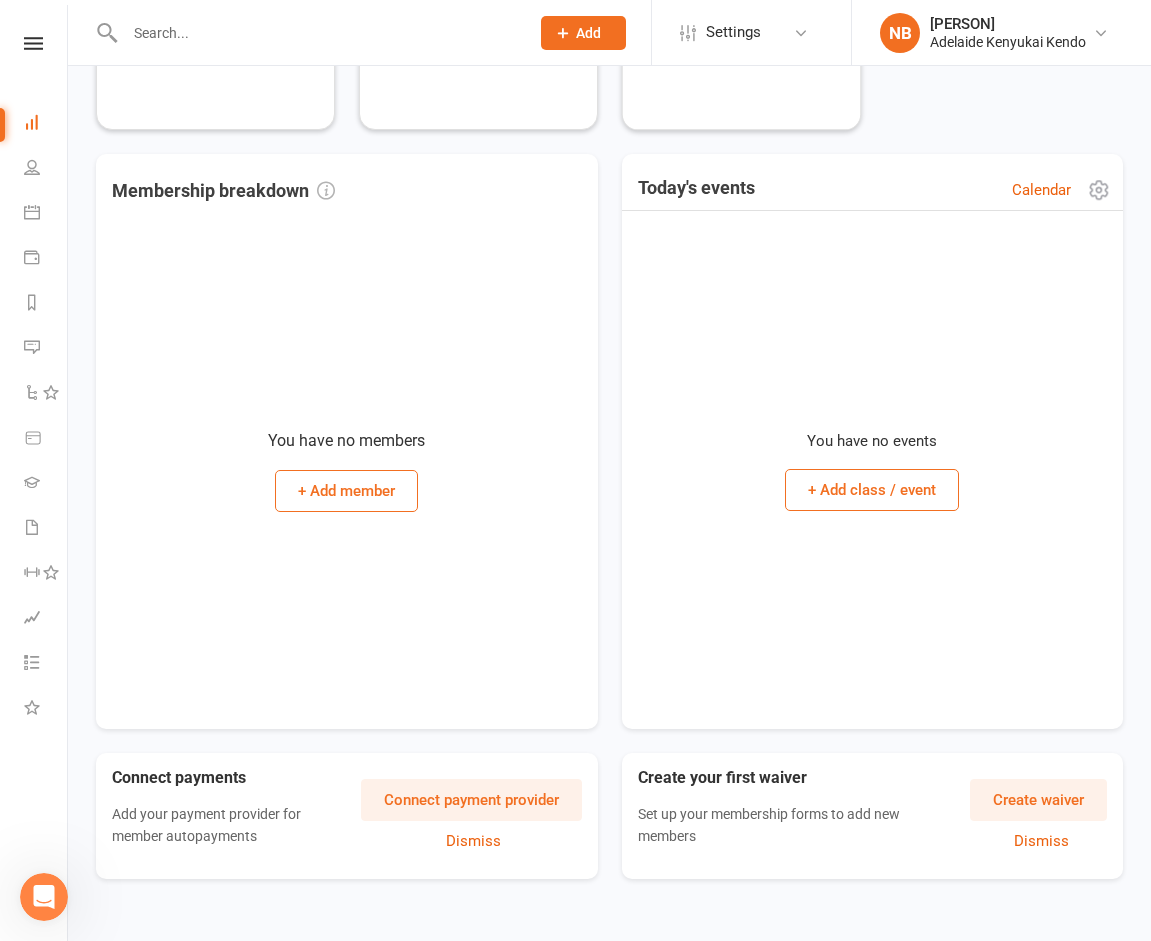 scroll, scrollTop: 303, scrollLeft: 0, axis: vertical 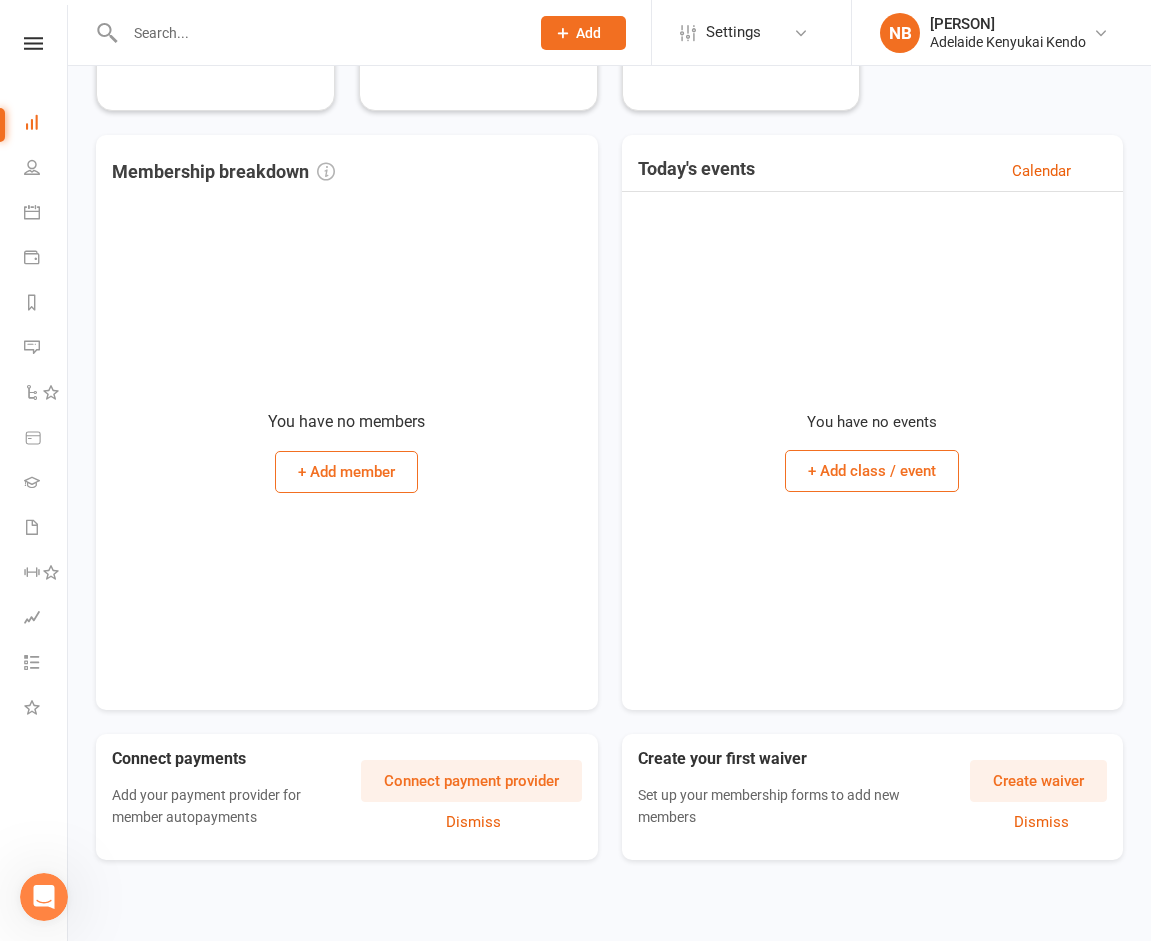 click 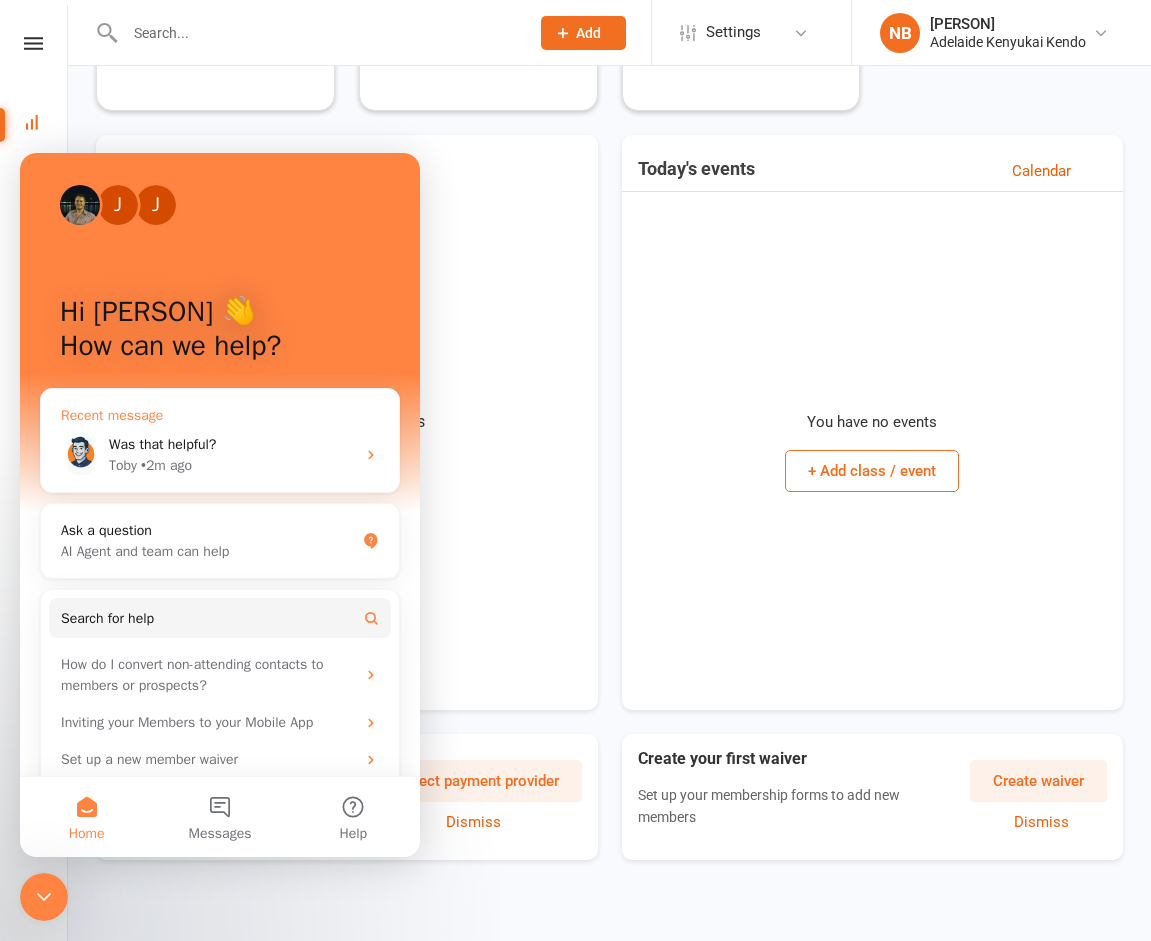 click on "Toby •  2m ago" at bounding box center (232, 465) 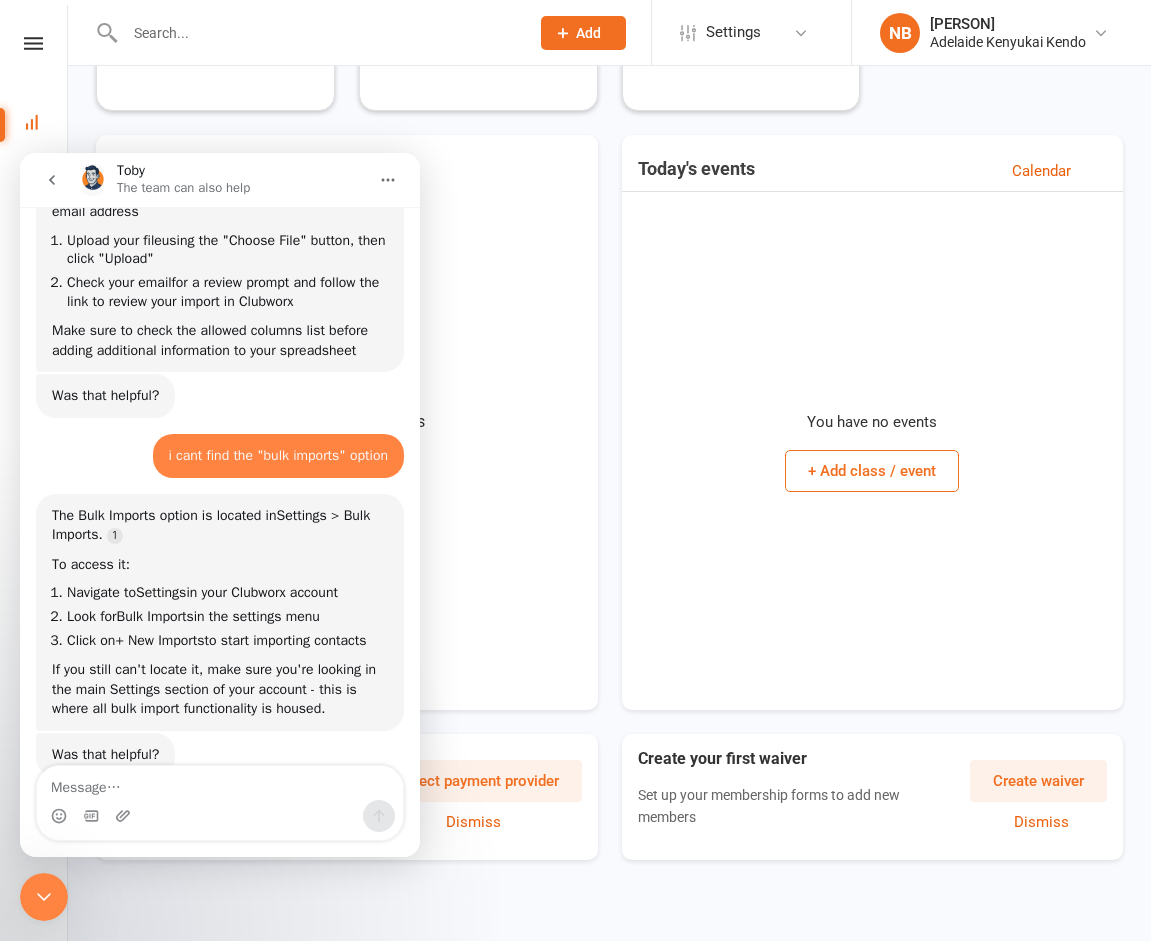 scroll, scrollTop: 454, scrollLeft: 0, axis: vertical 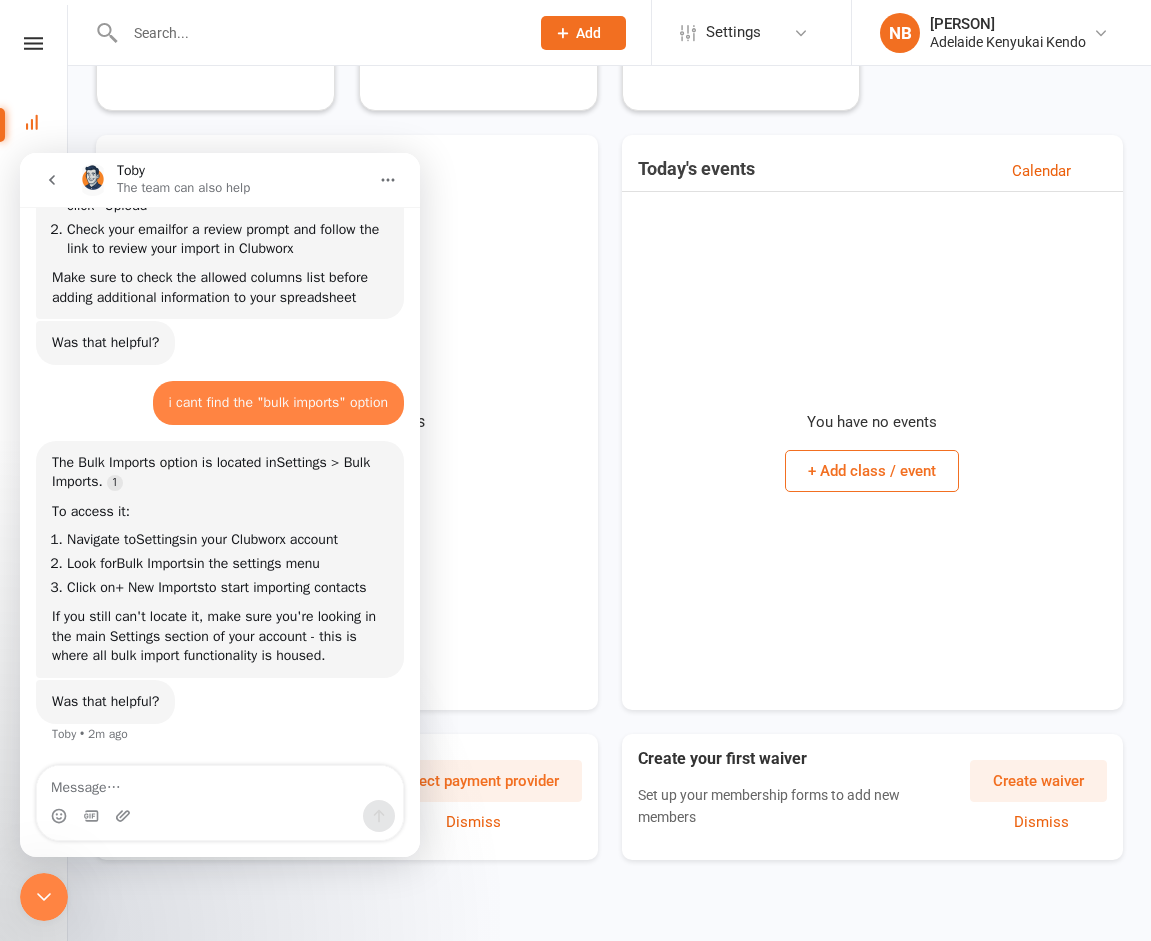 click 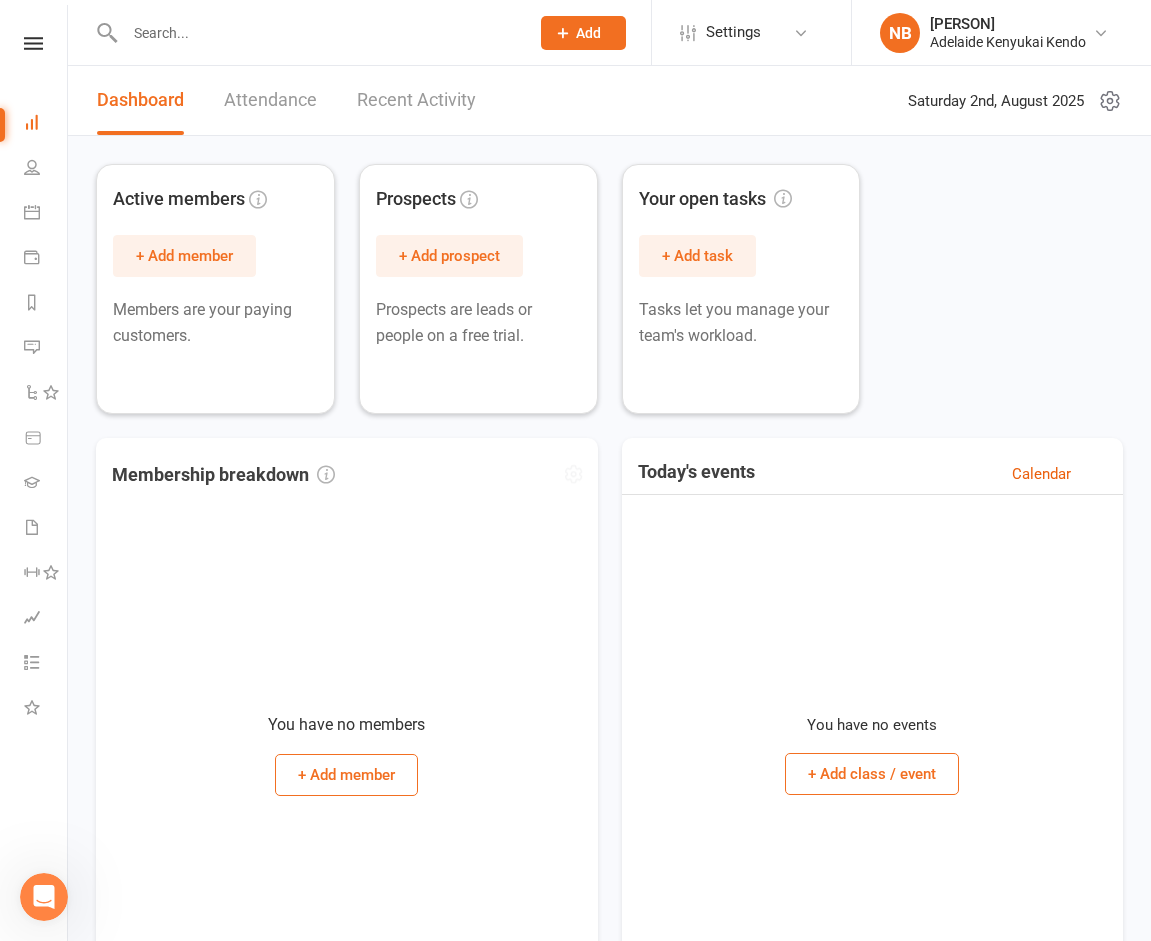 scroll, scrollTop: 0, scrollLeft: 0, axis: both 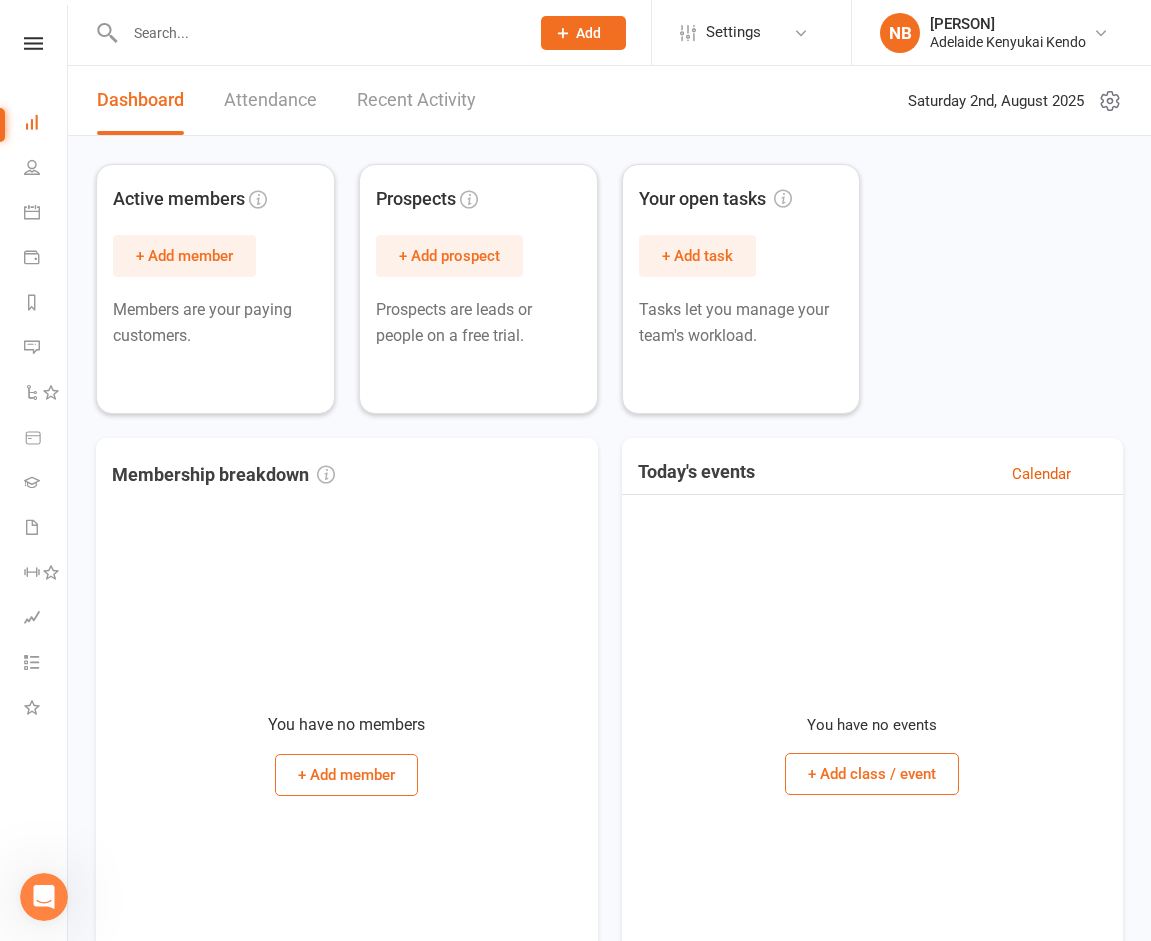 click 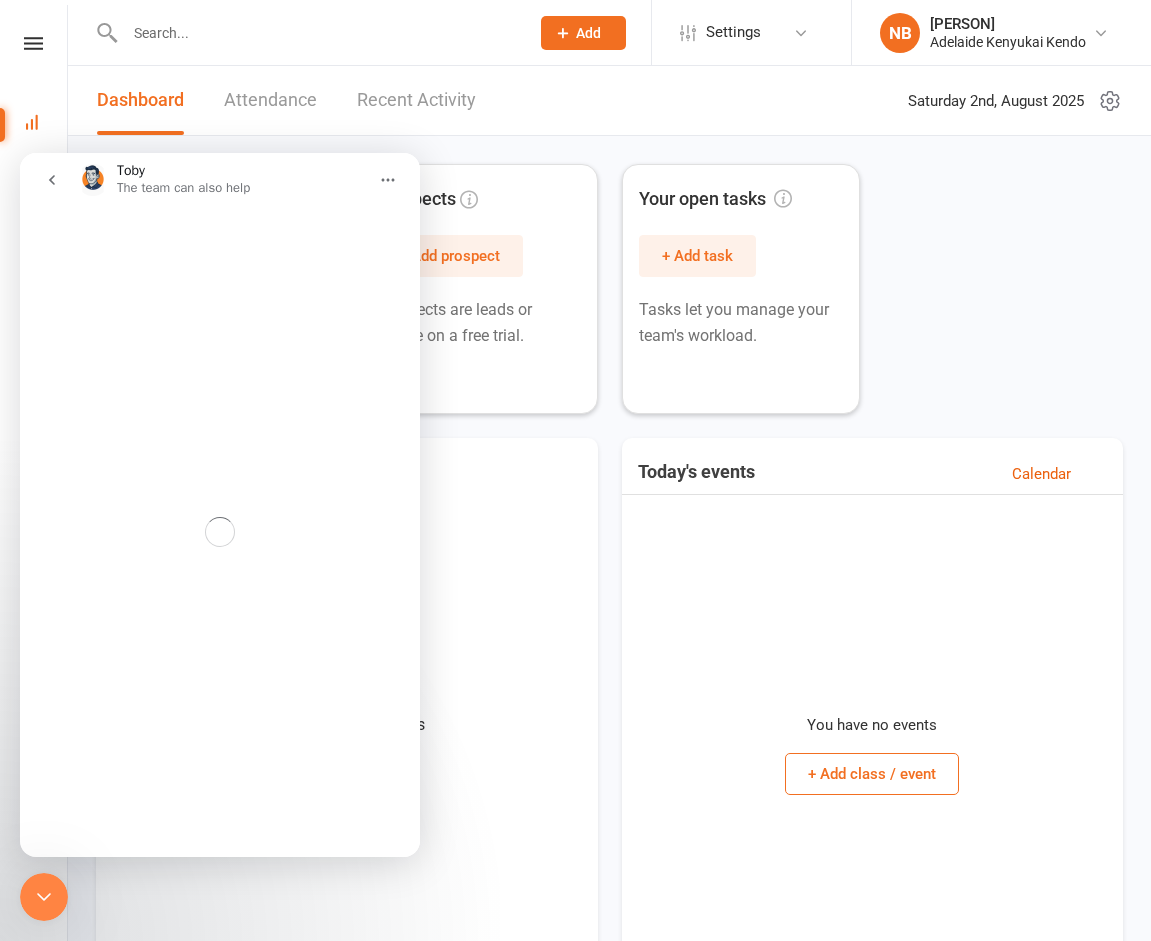 click 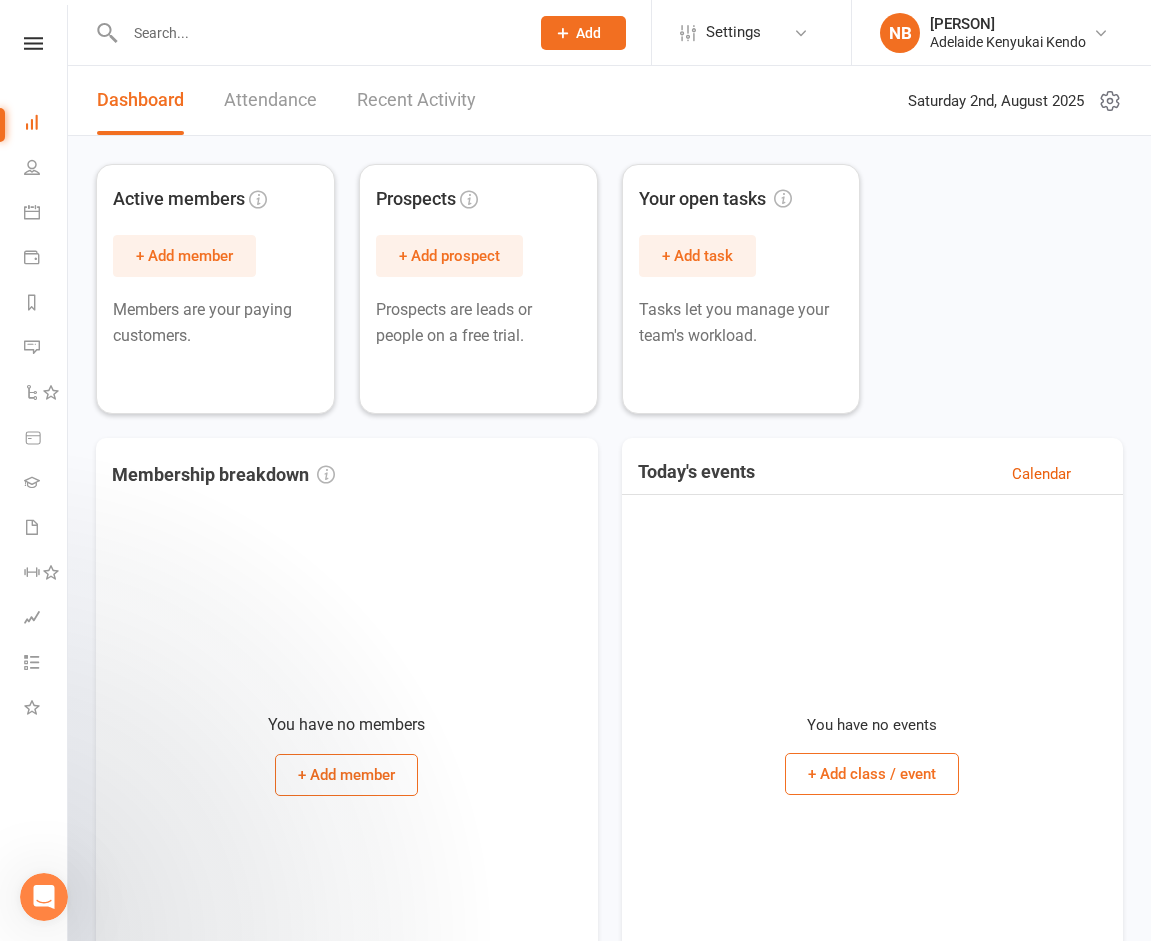 scroll, scrollTop: 454, scrollLeft: 0, axis: vertical 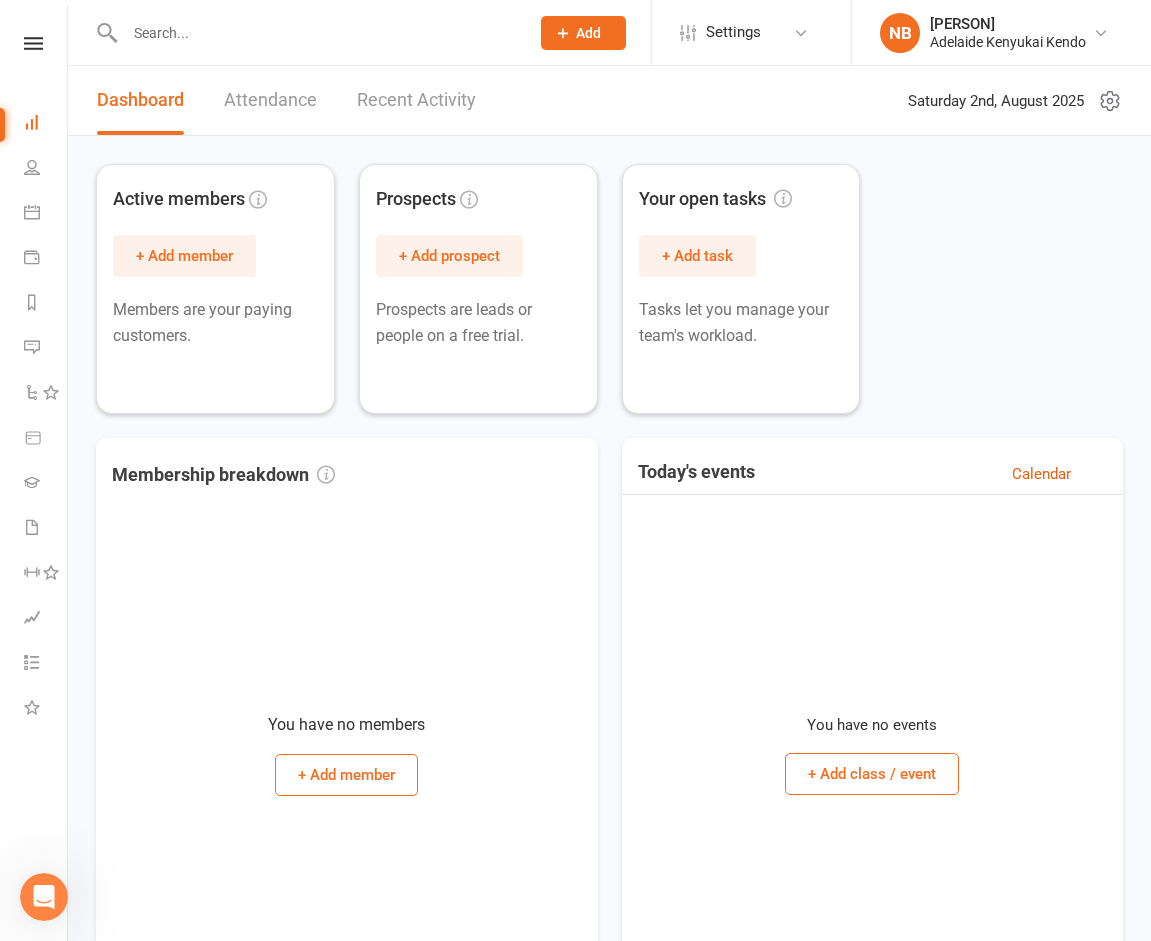 click 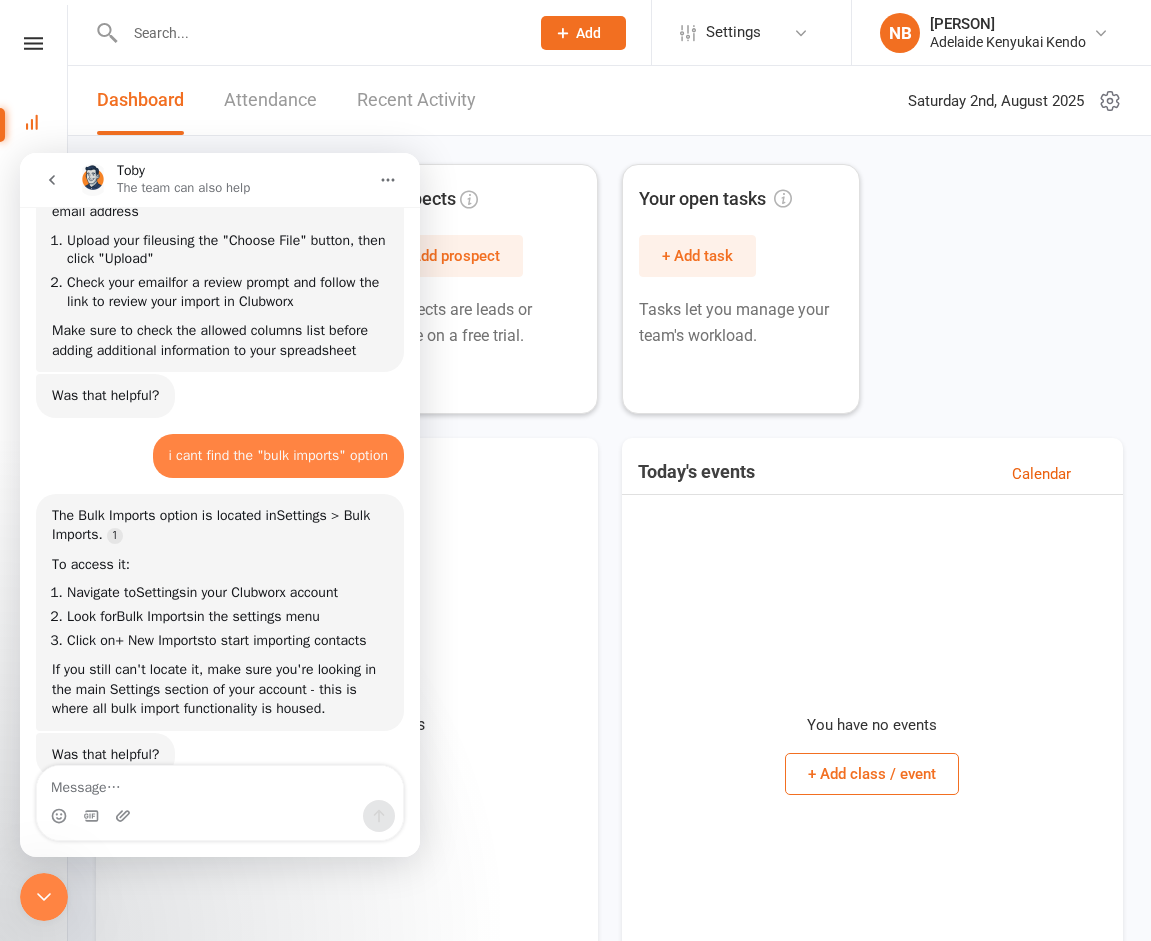 scroll, scrollTop: 454, scrollLeft: 0, axis: vertical 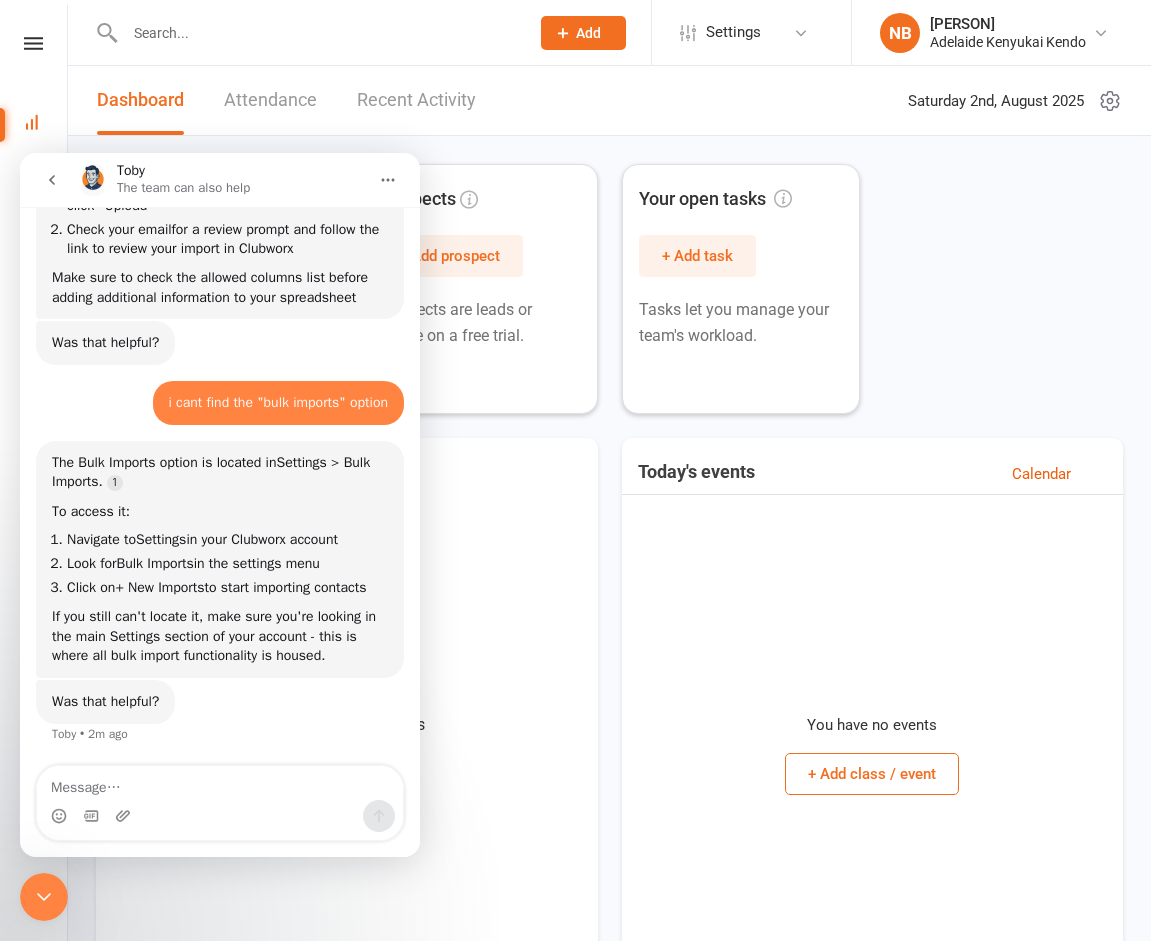 click at bounding box center [220, 783] 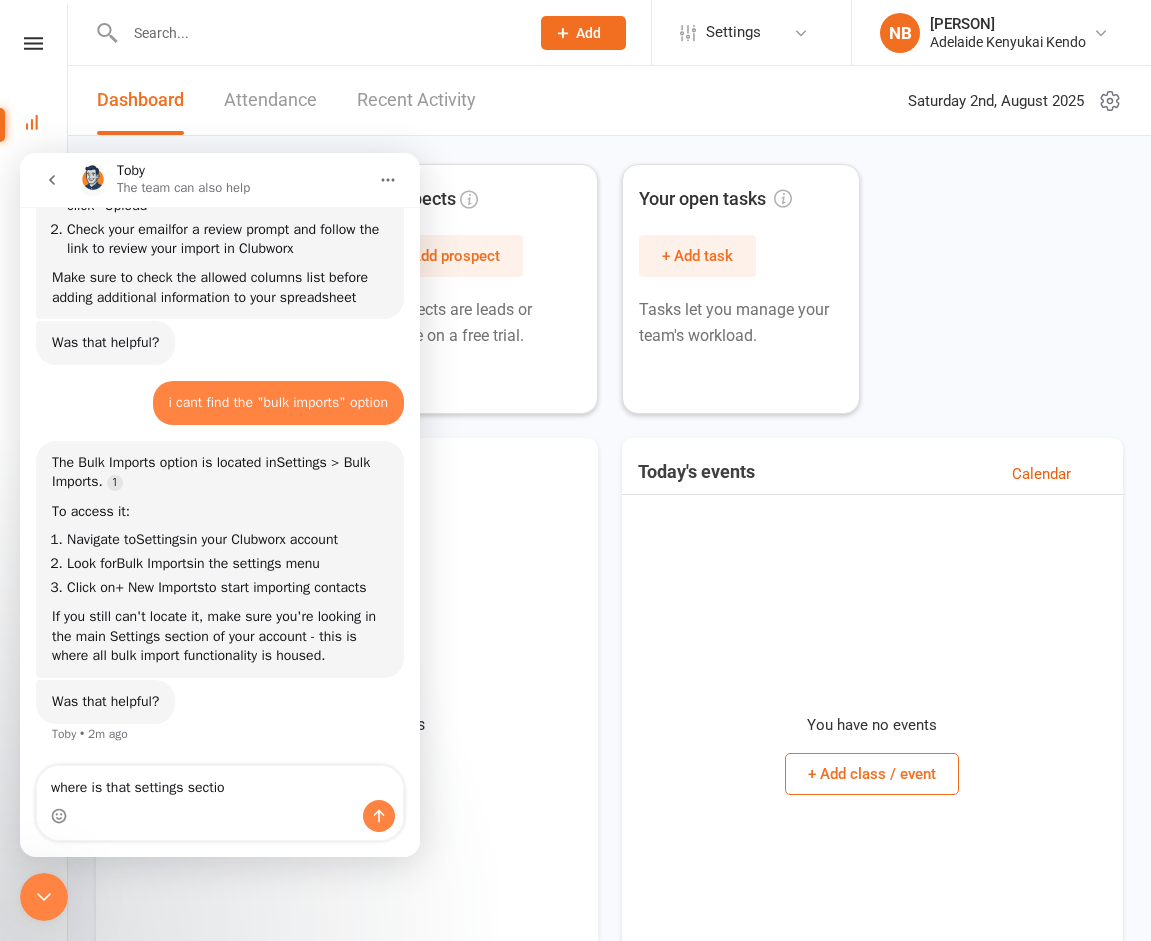 type on "where is that settings section" 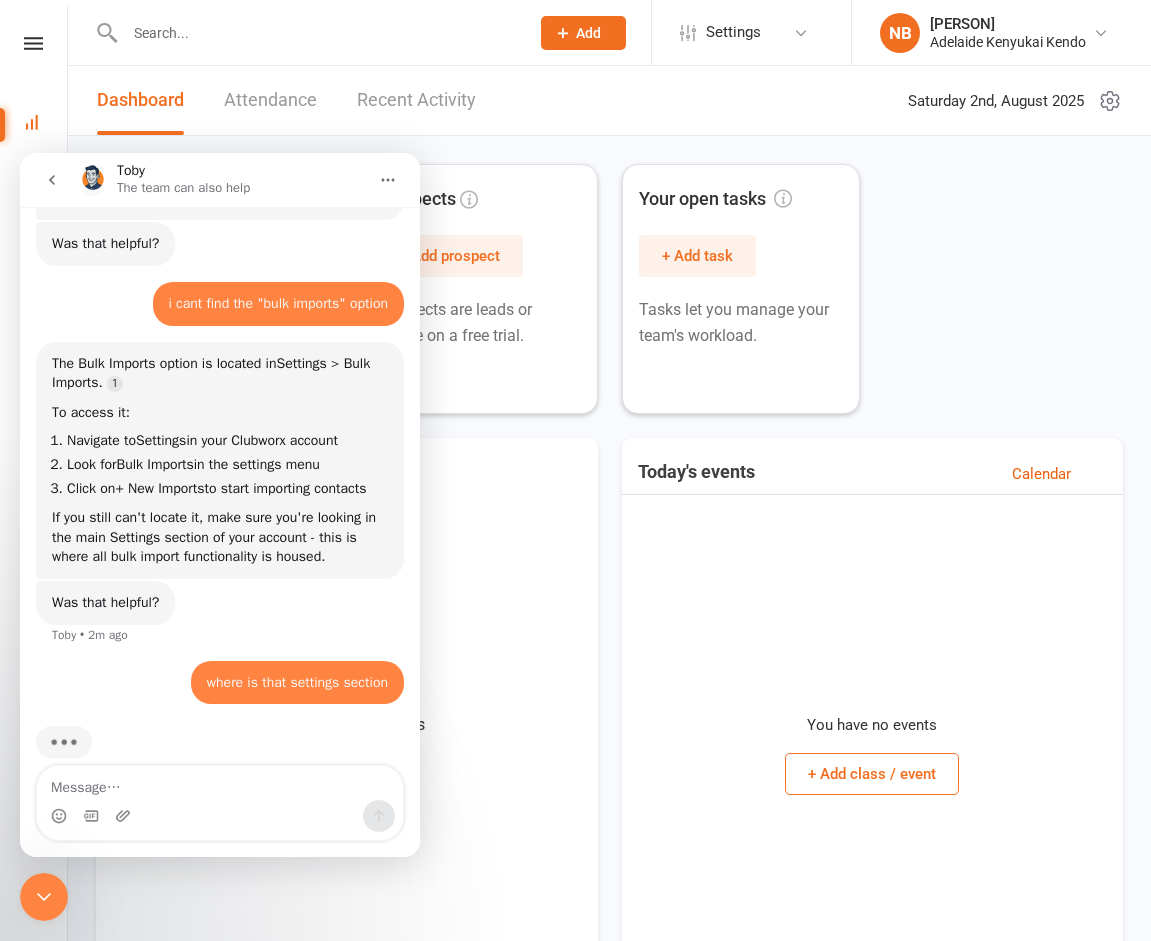 scroll, scrollTop: 579, scrollLeft: 0, axis: vertical 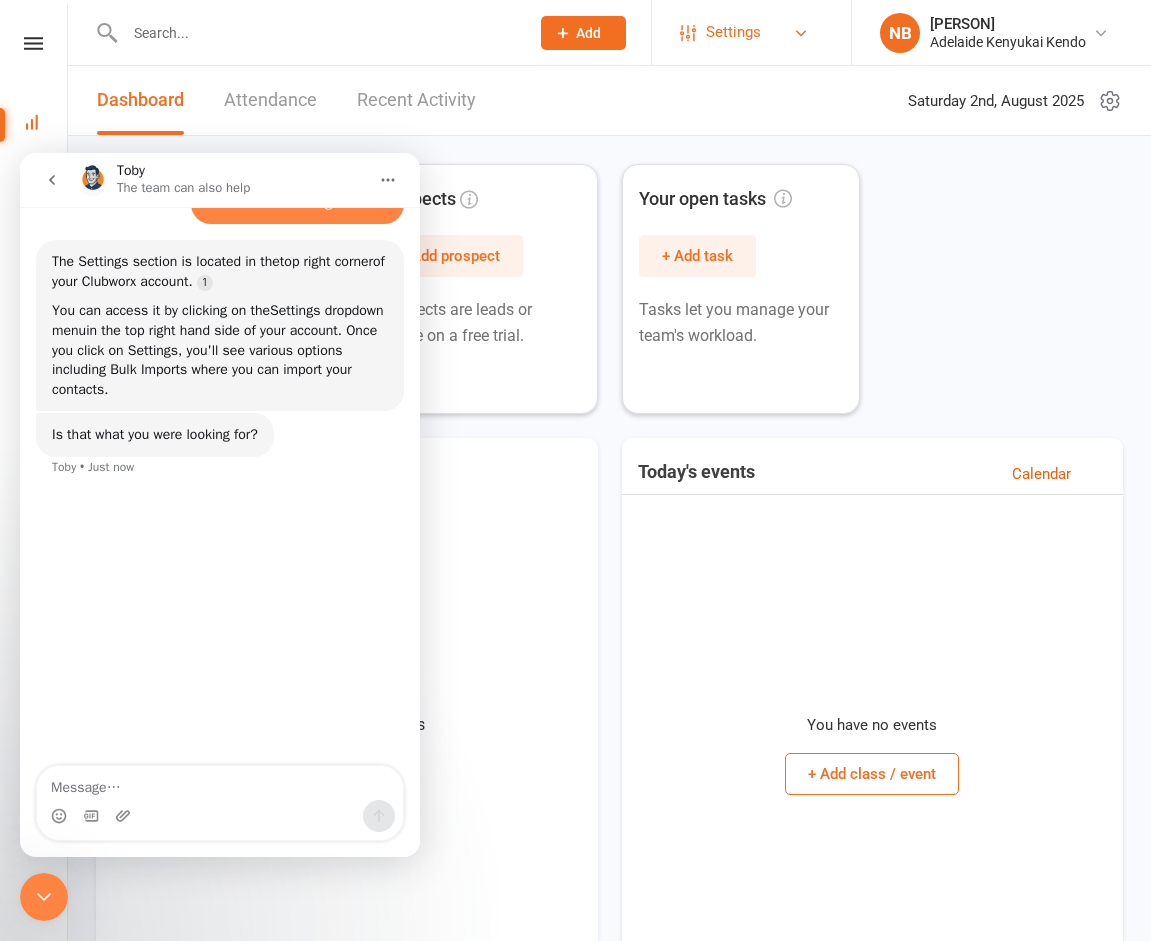 click on "Settings" at bounding box center [733, 32] 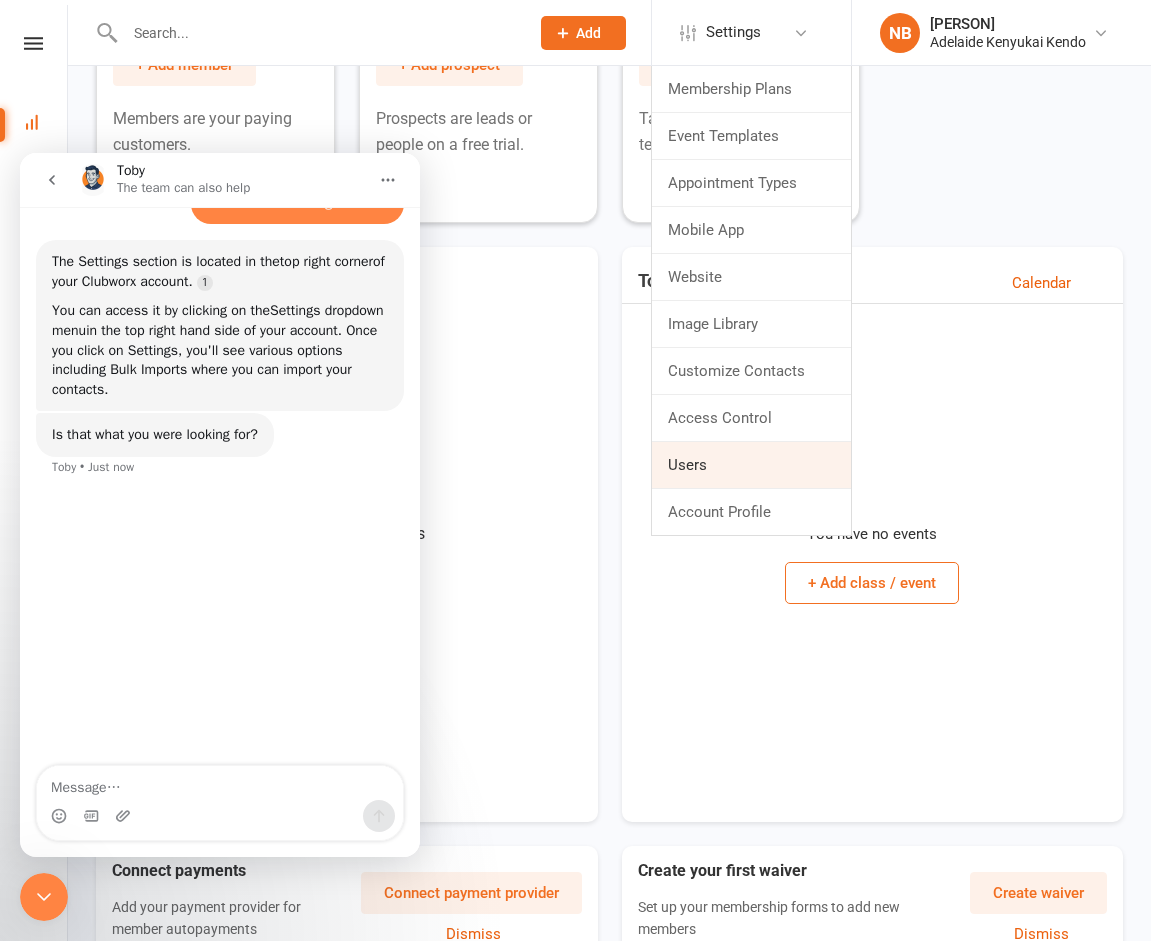 scroll, scrollTop: 0, scrollLeft: 0, axis: both 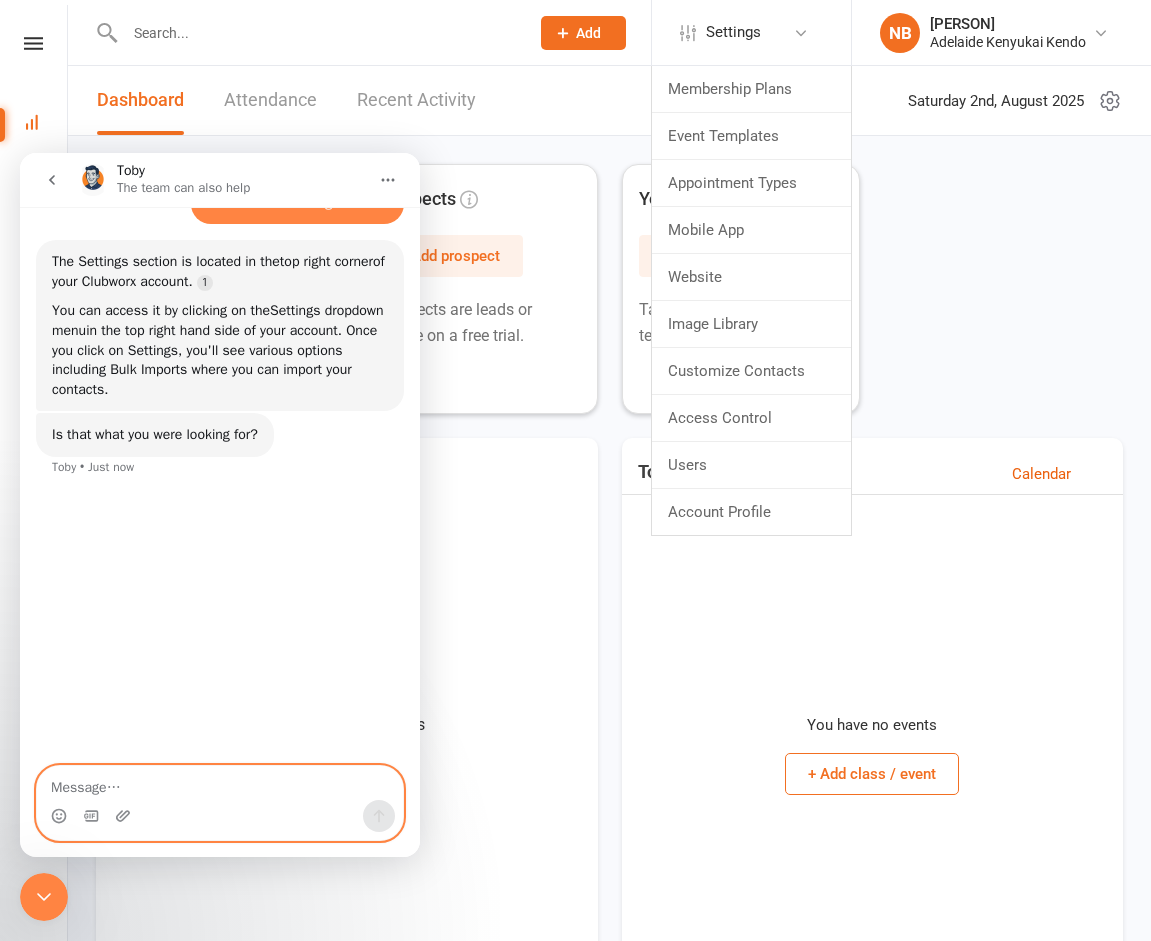 click at bounding box center (220, 783) 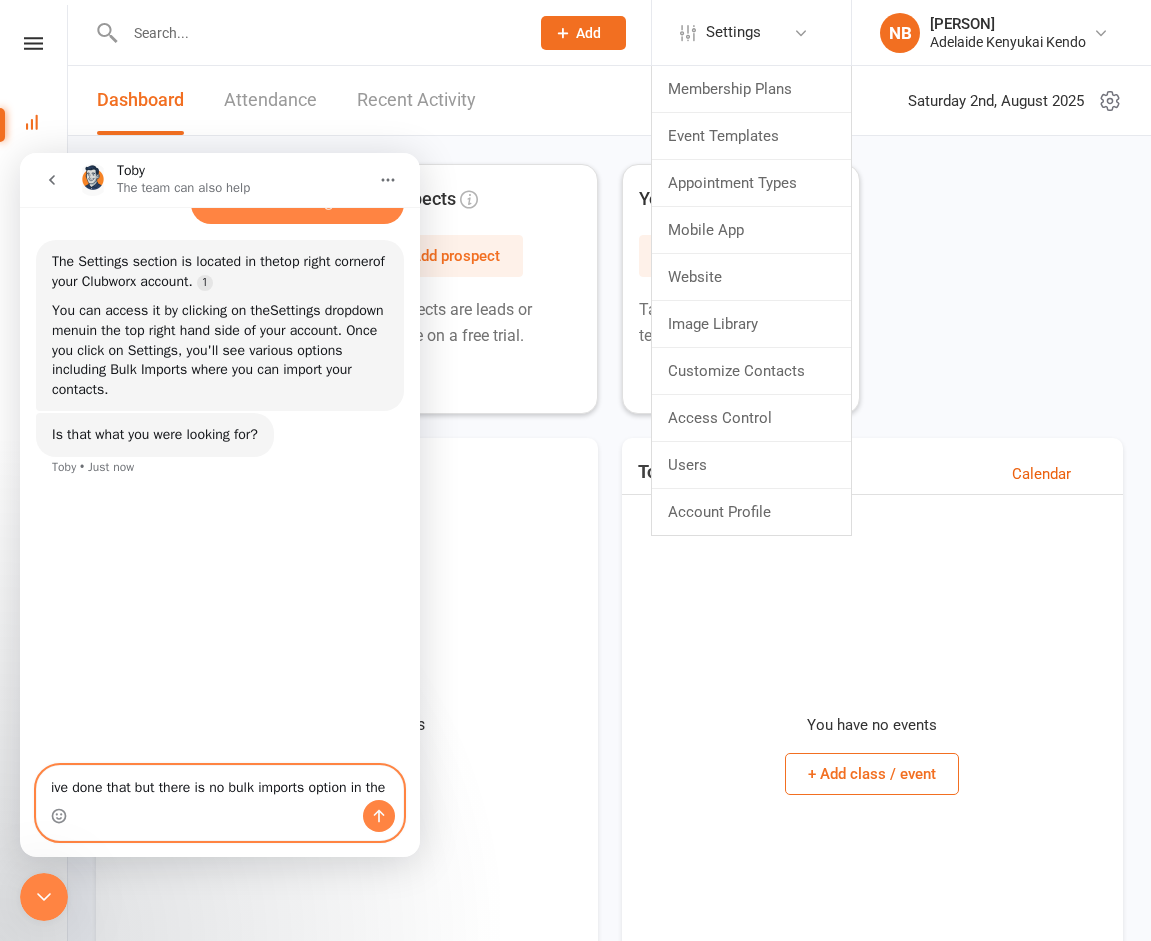 scroll, scrollTop: 972, scrollLeft: 0, axis: vertical 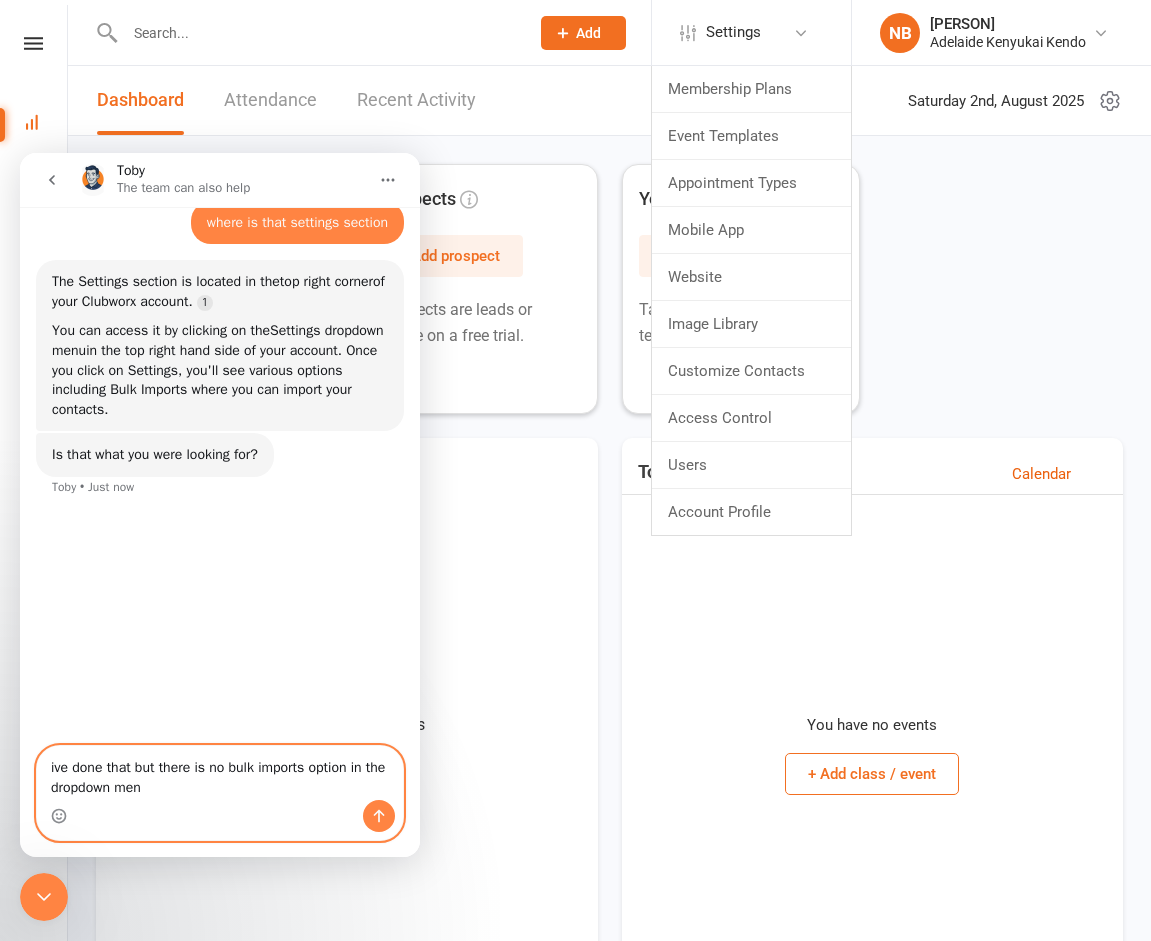 type on "ive done that but there is no bulk imports option in the dropdown menu" 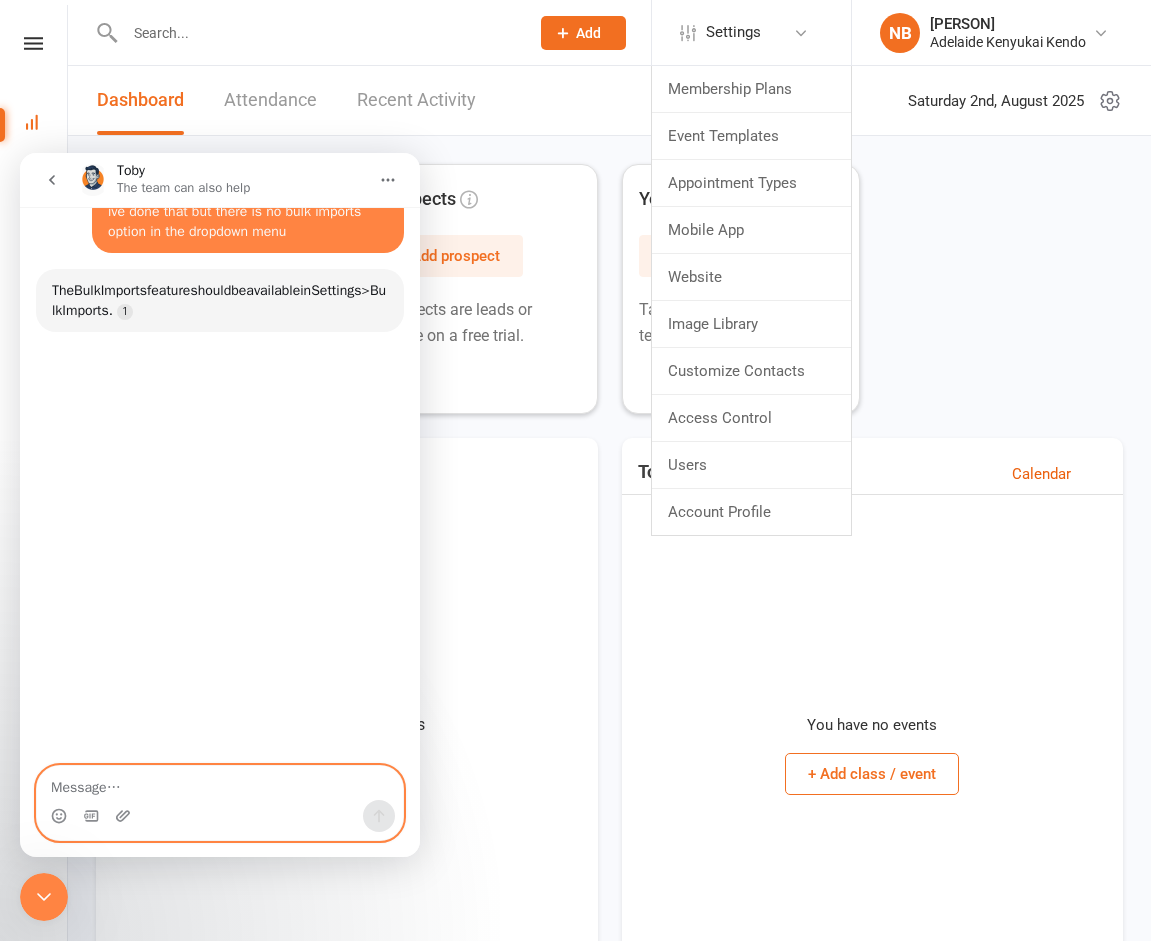 scroll, scrollTop: 1284, scrollLeft: 0, axis: vertical 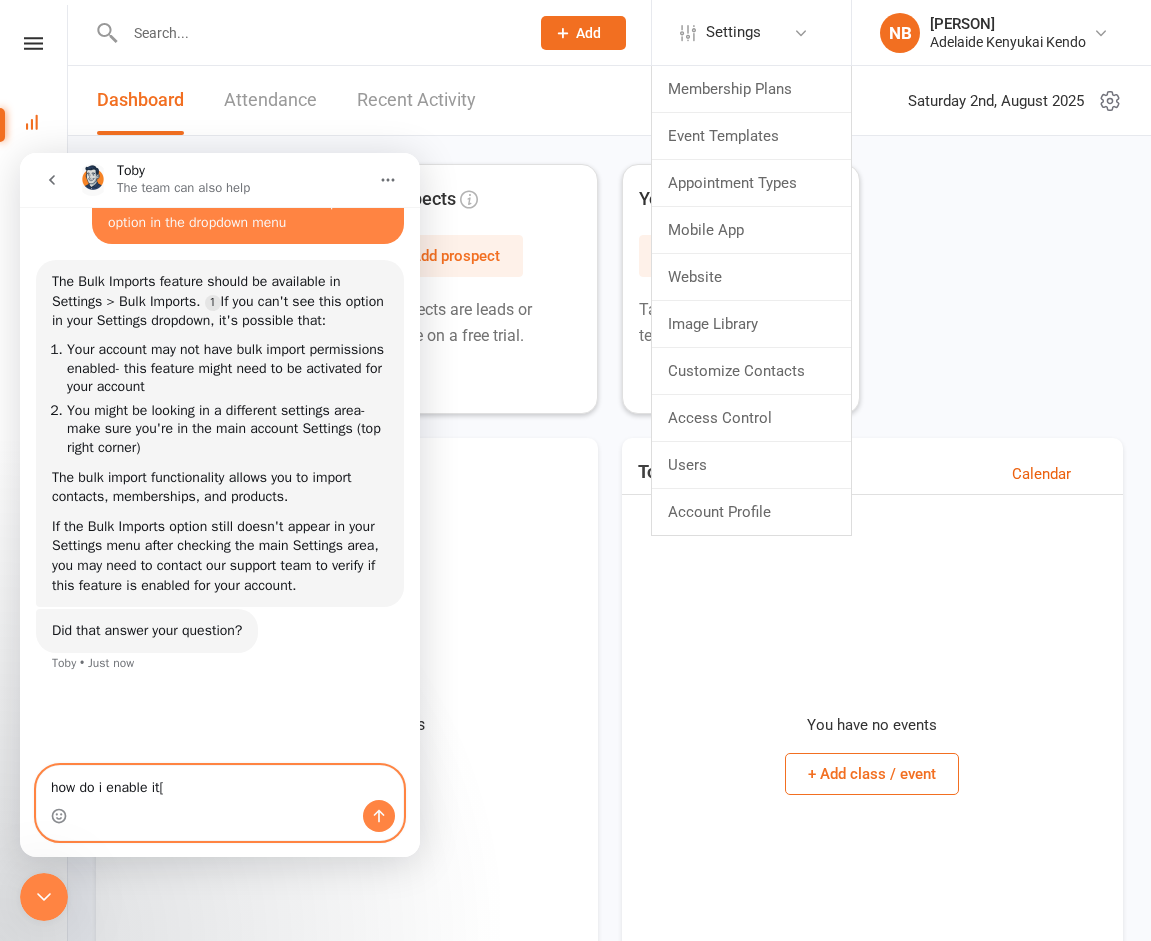 type on "how do i enable it" 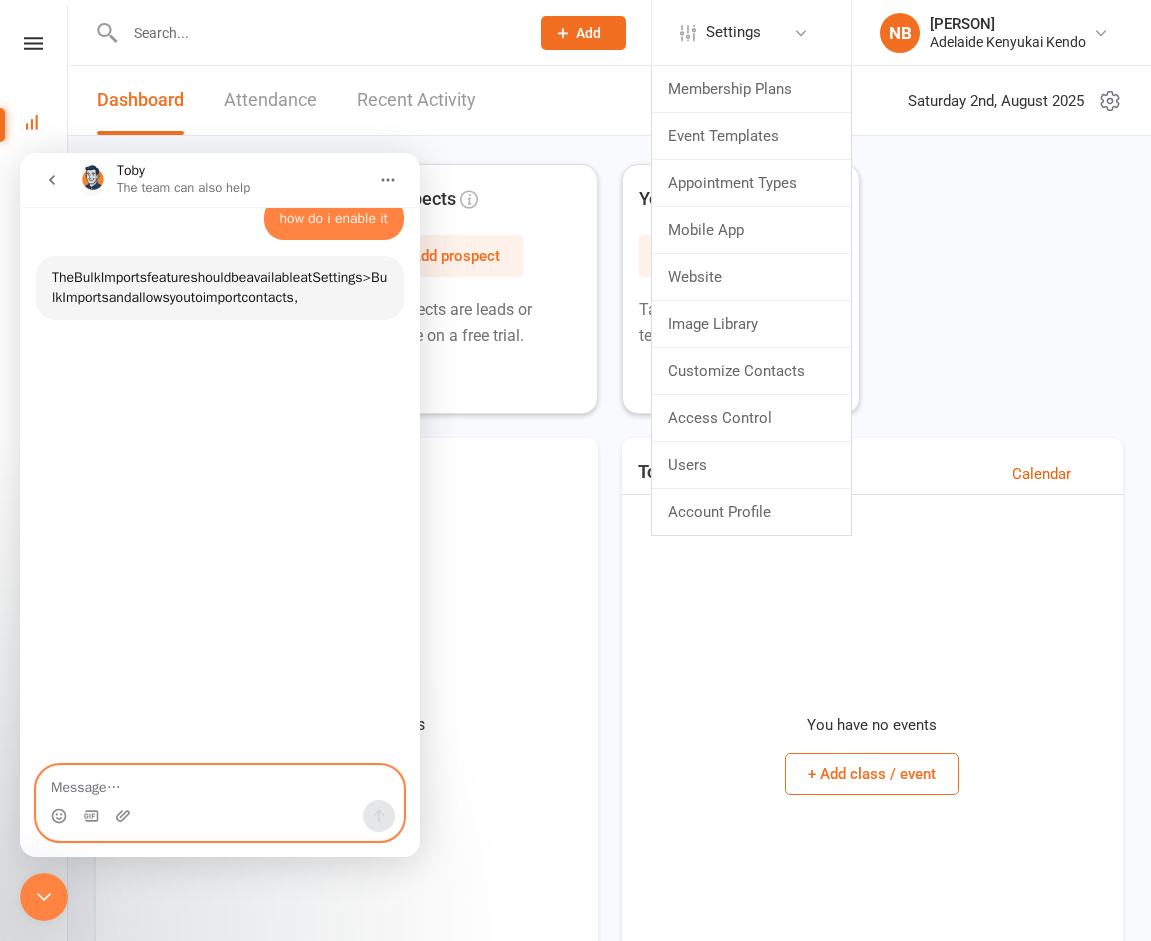 scroll, scrollTop: 1772, scrollLeft: 0, axis: vertical 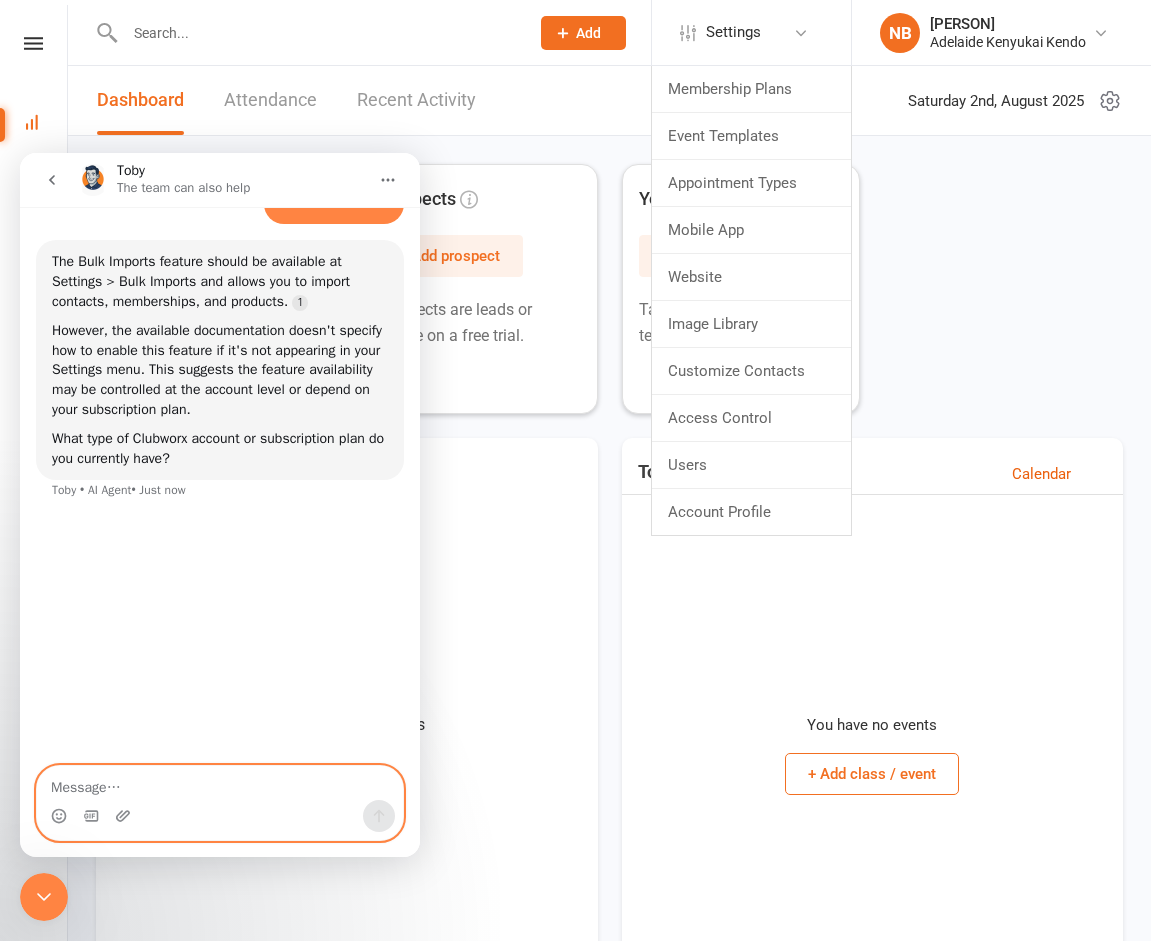 click at bounding box center [220, 783] 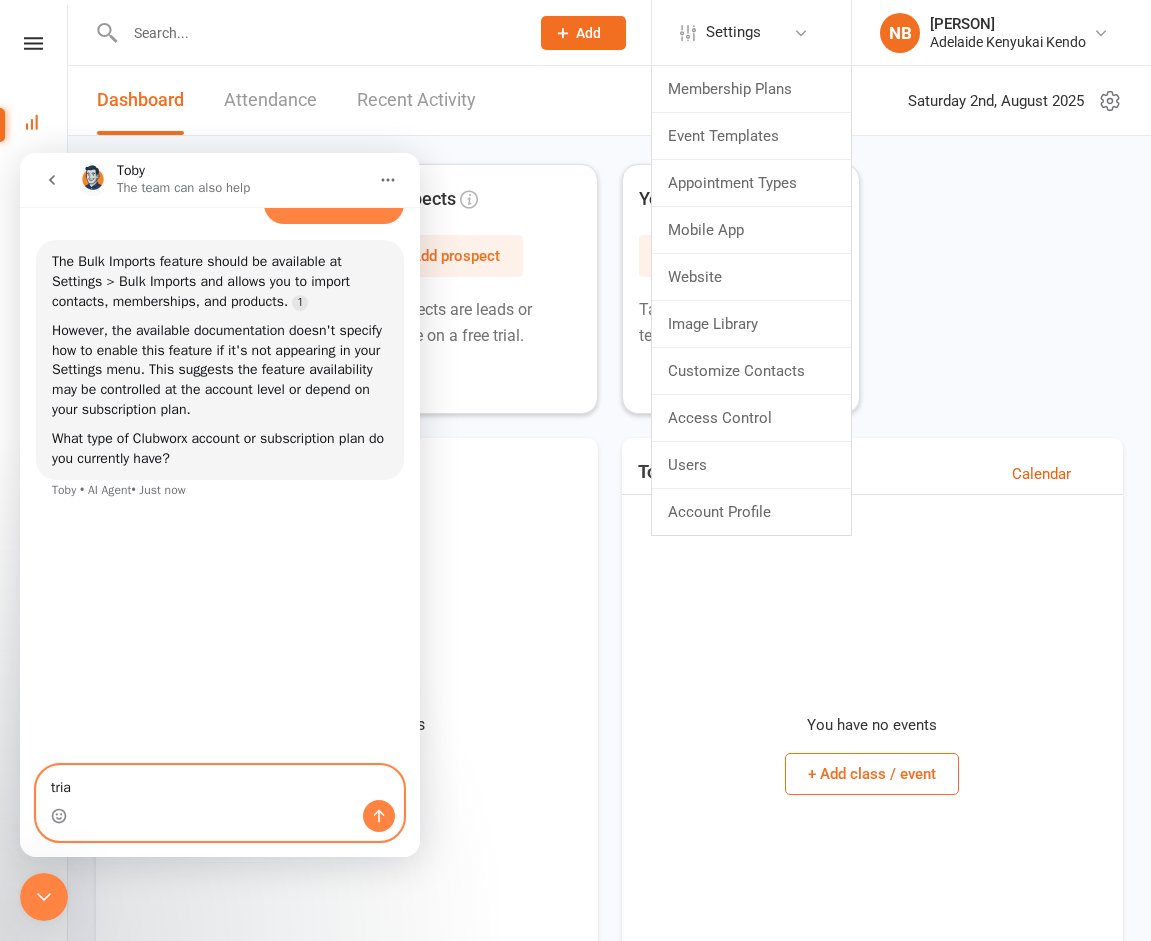 type on "trial" 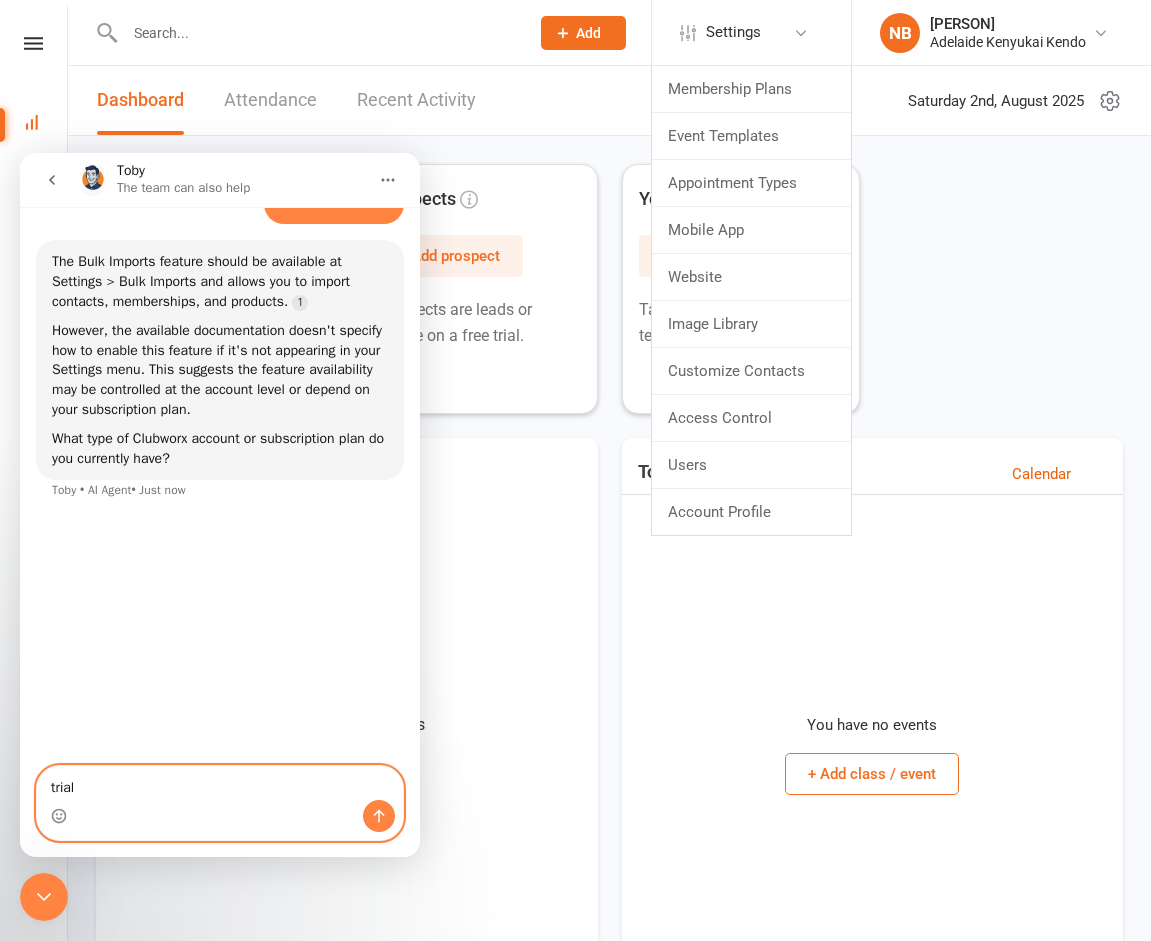 type 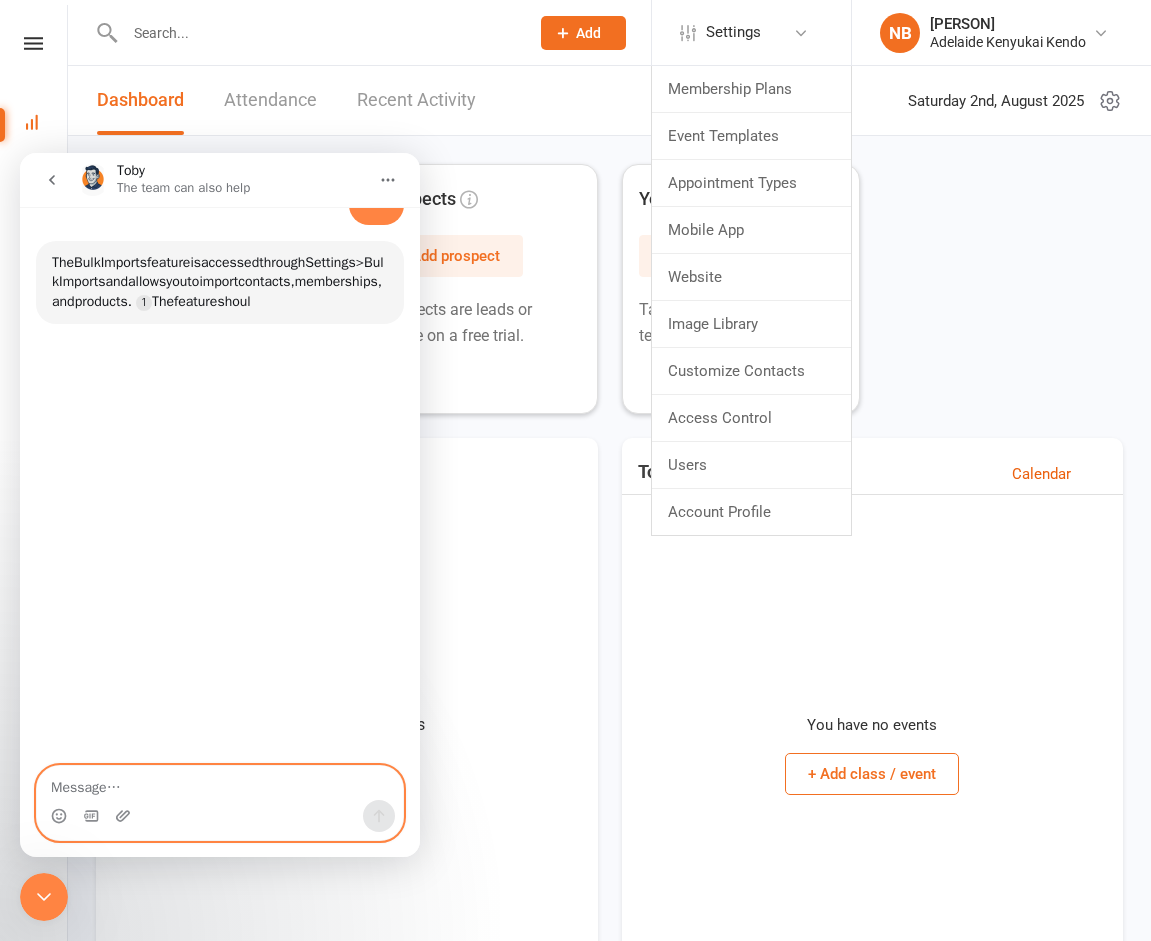 scroll, scrollTop: 2088, scrollLeft: 0, axis: vertical 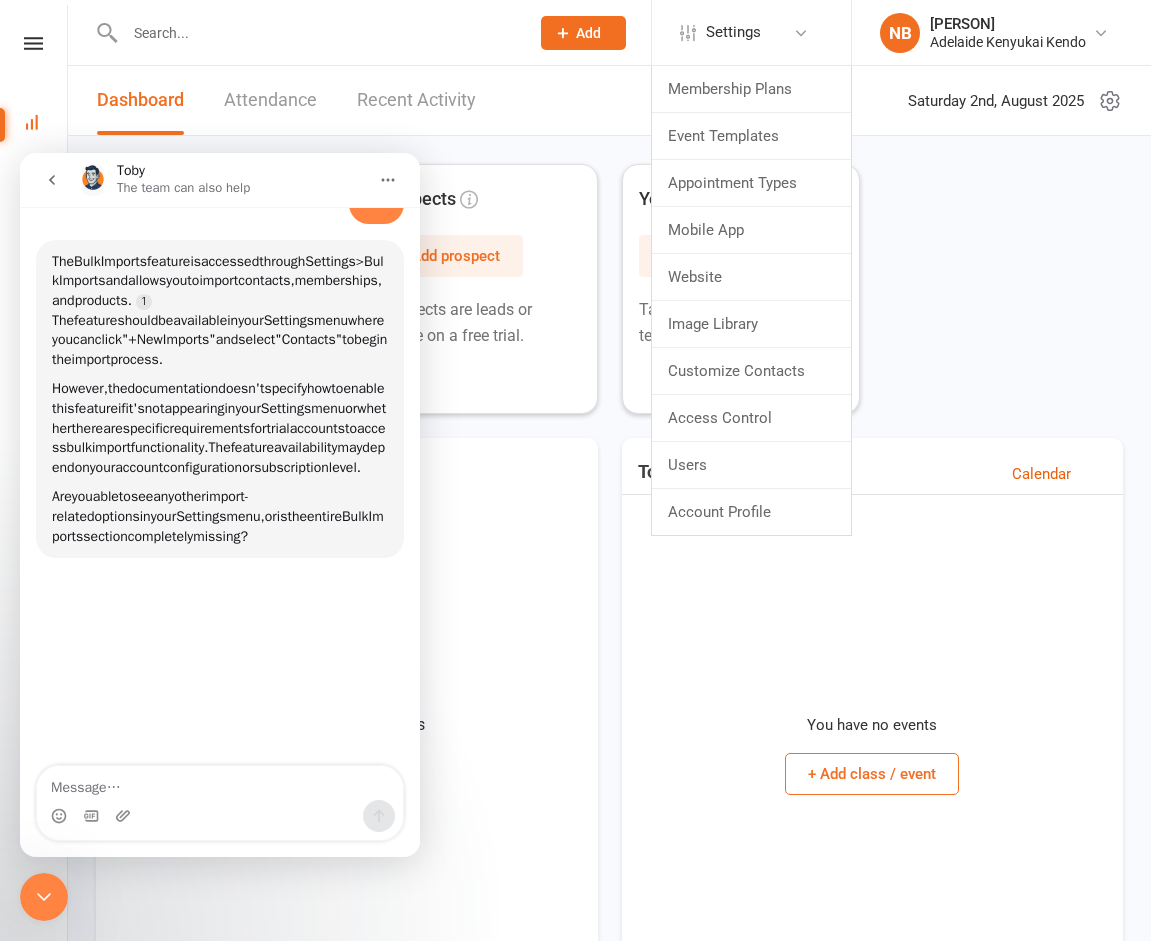 click 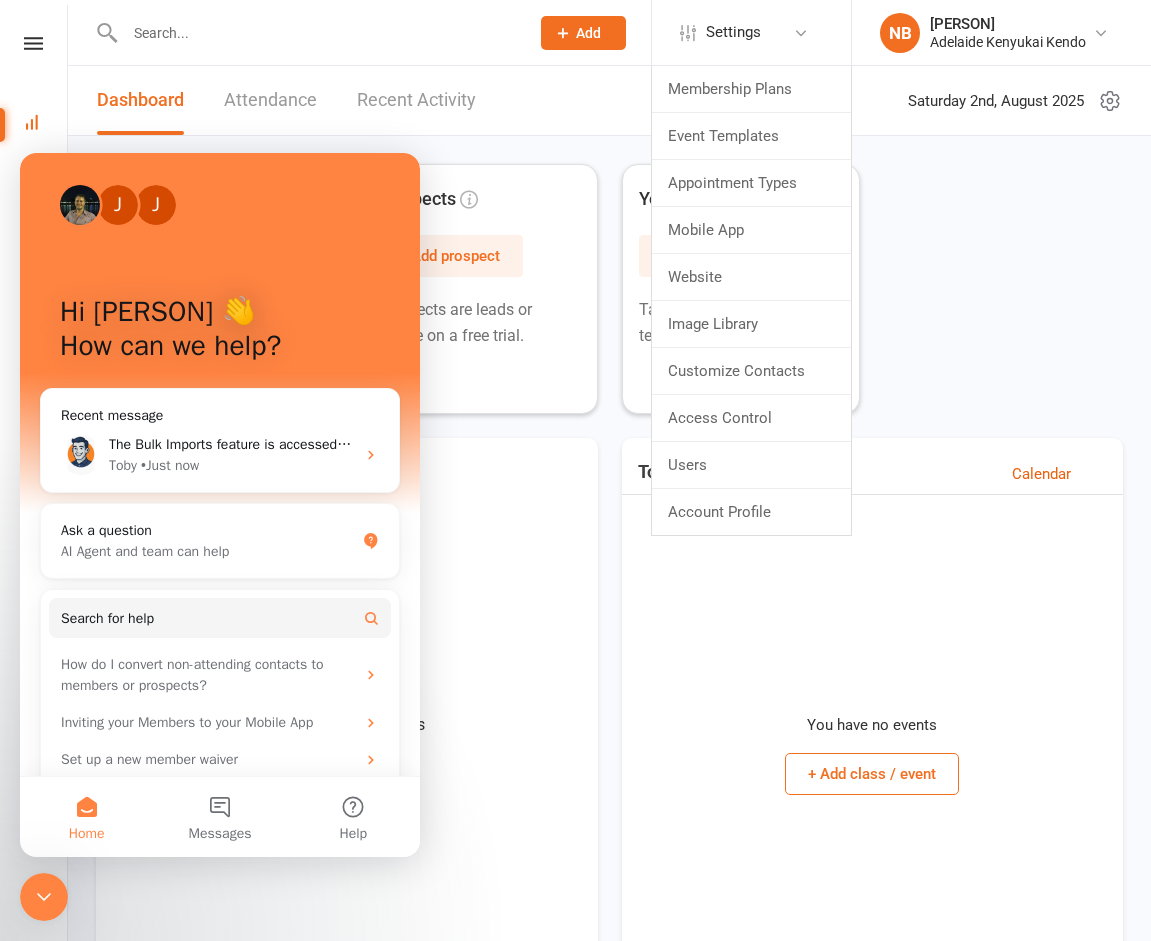 click 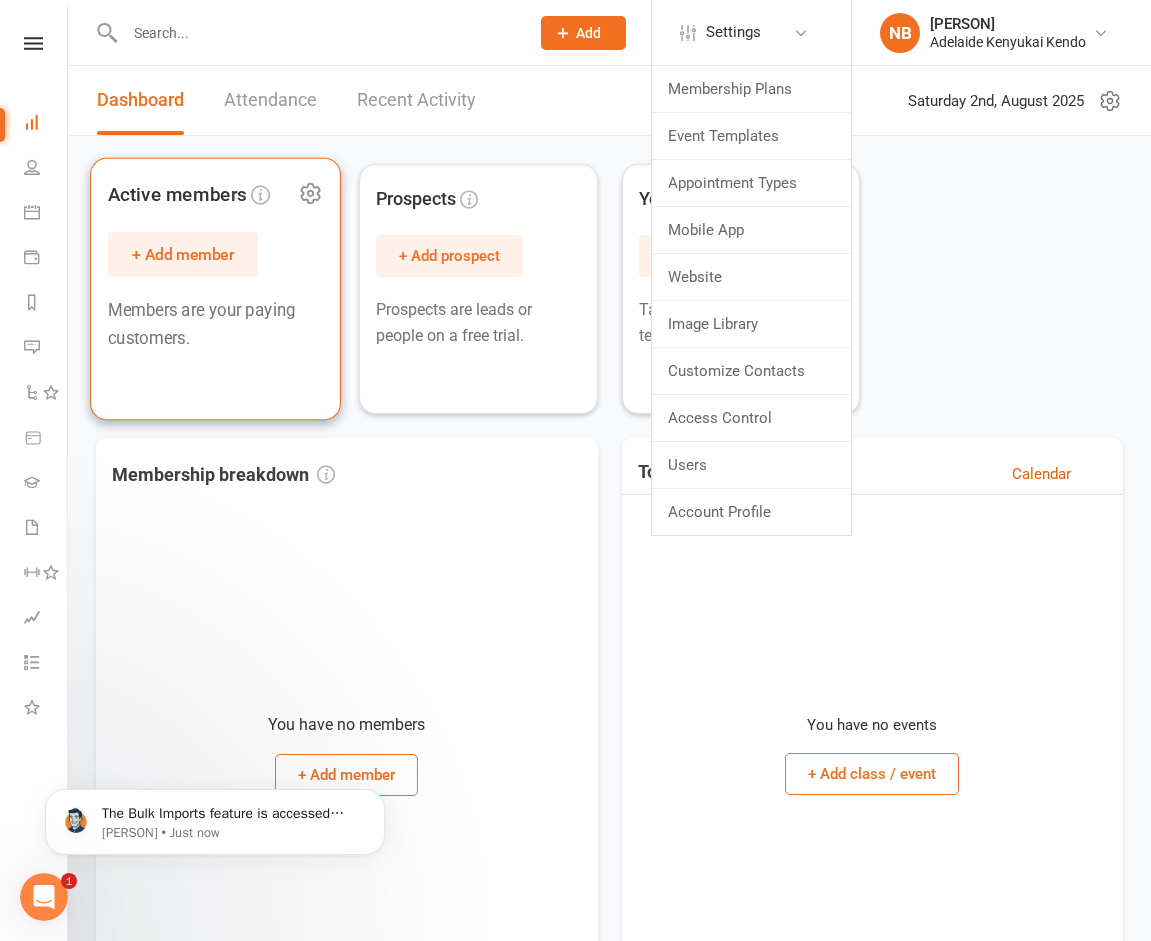scroll, scrollTop: 0, scrollLeft: 0, axis: both 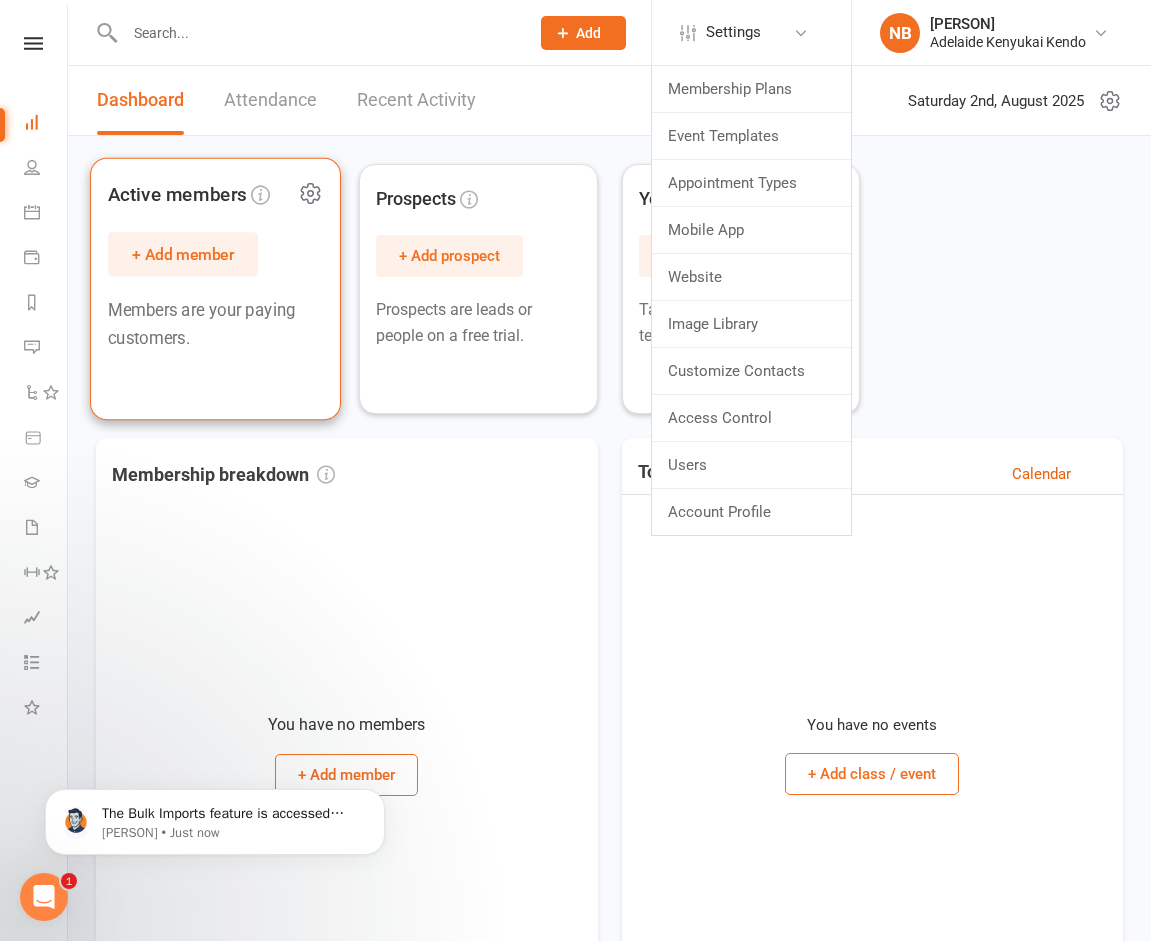click on "+ Add member" at bounding box center (183, 254) 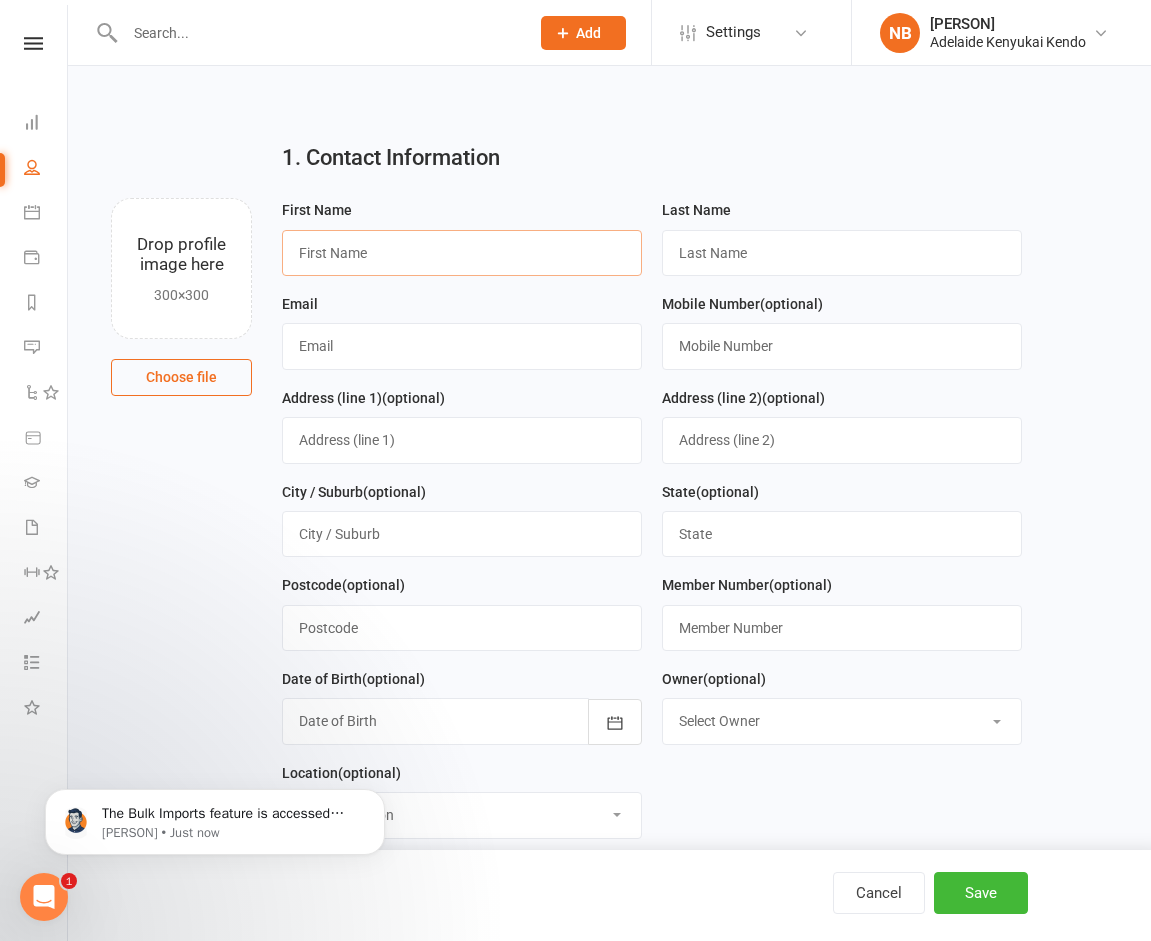 click at bounding box center [462, 253] 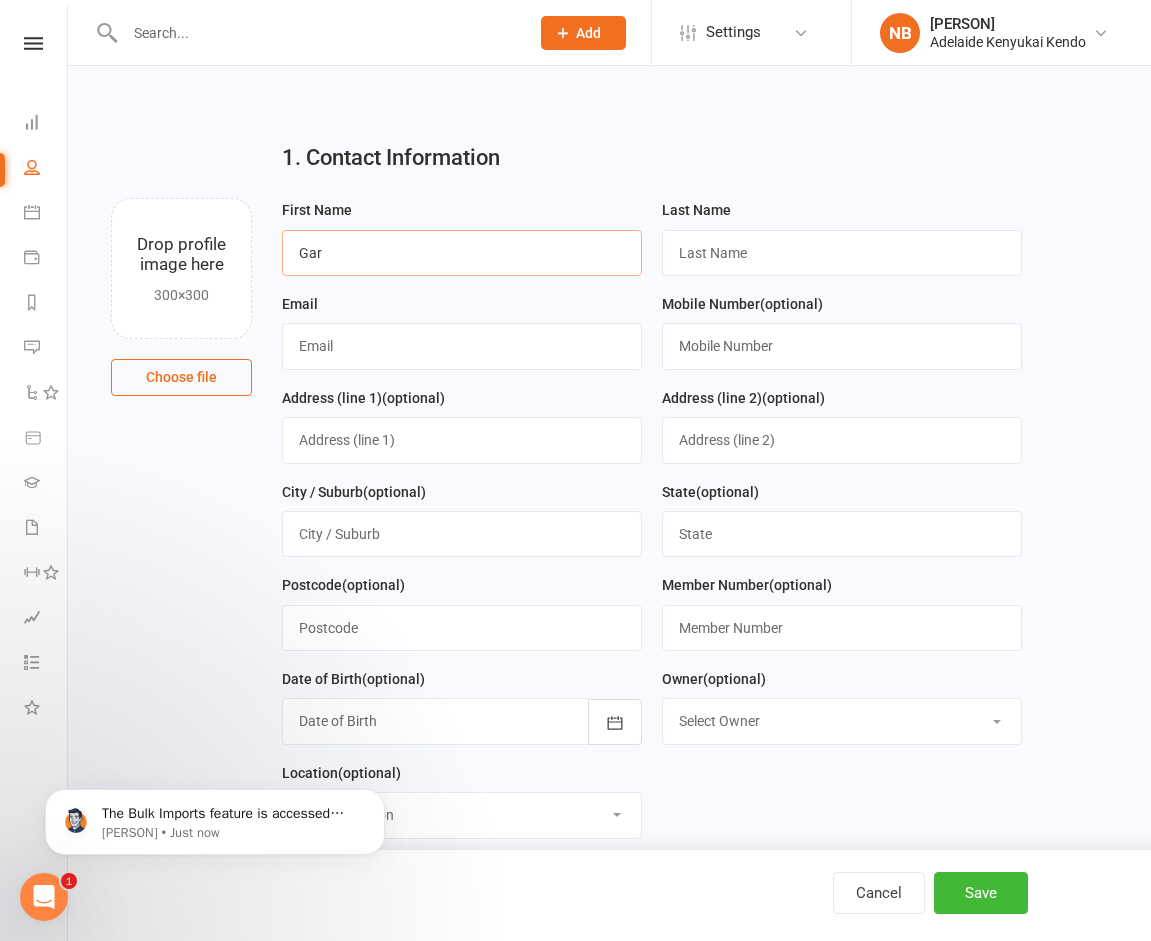 type on "Gary" 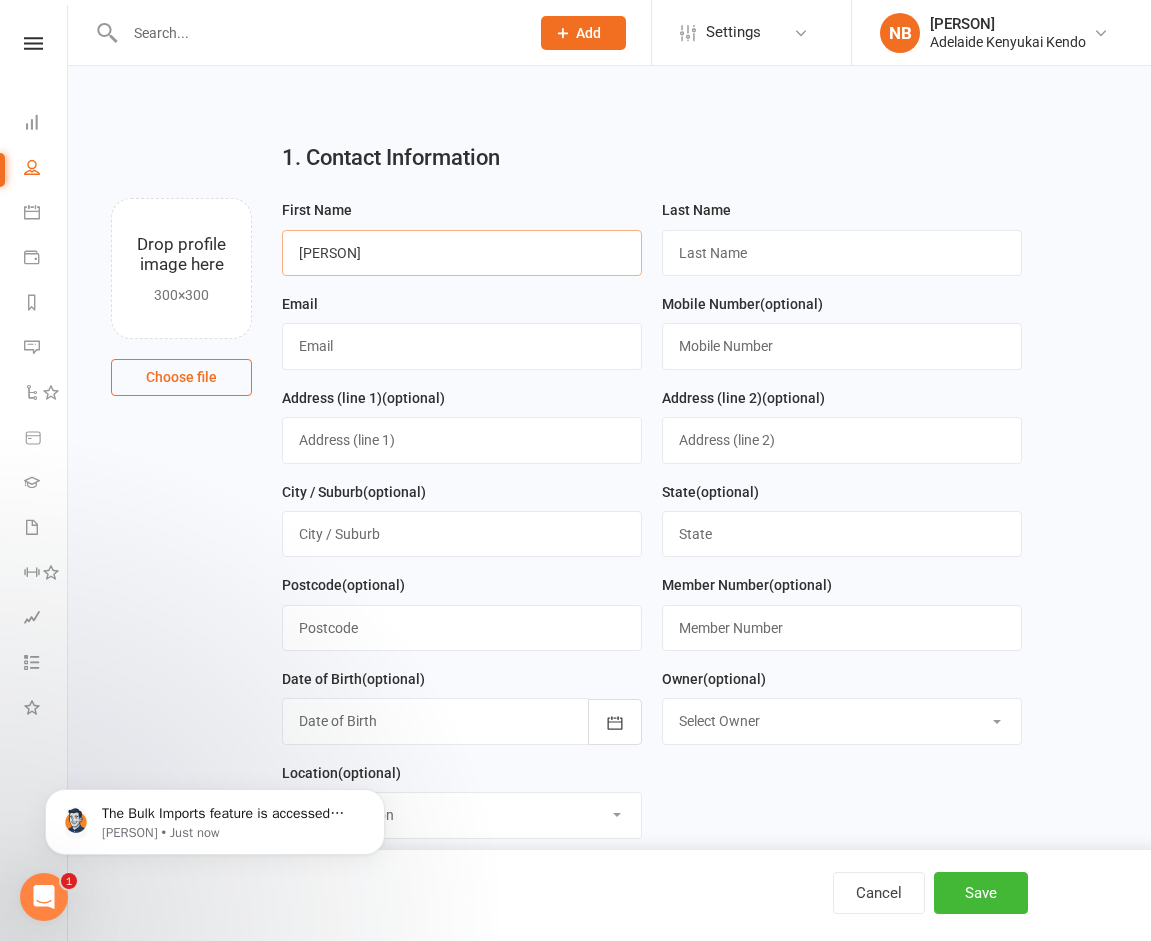 type 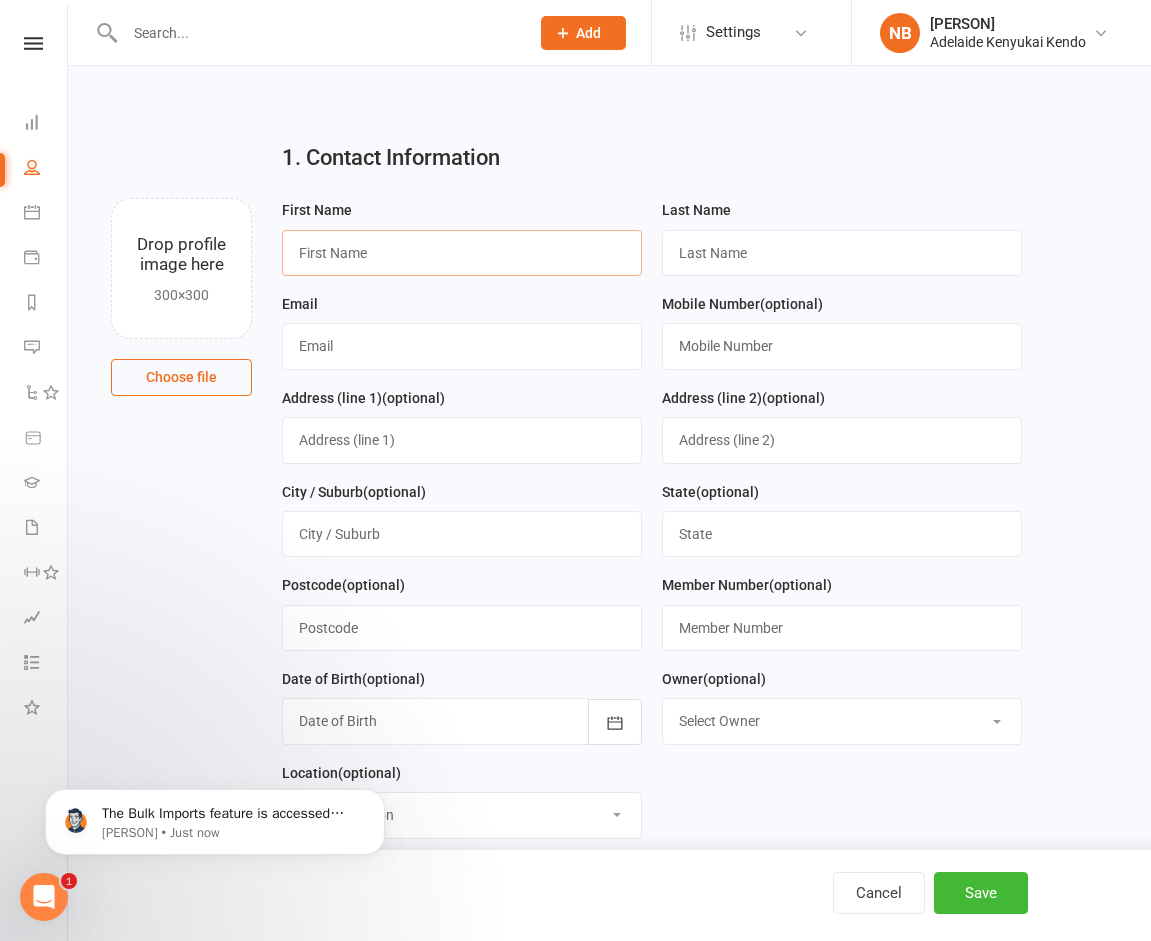 click at bounding box center [462, 253] 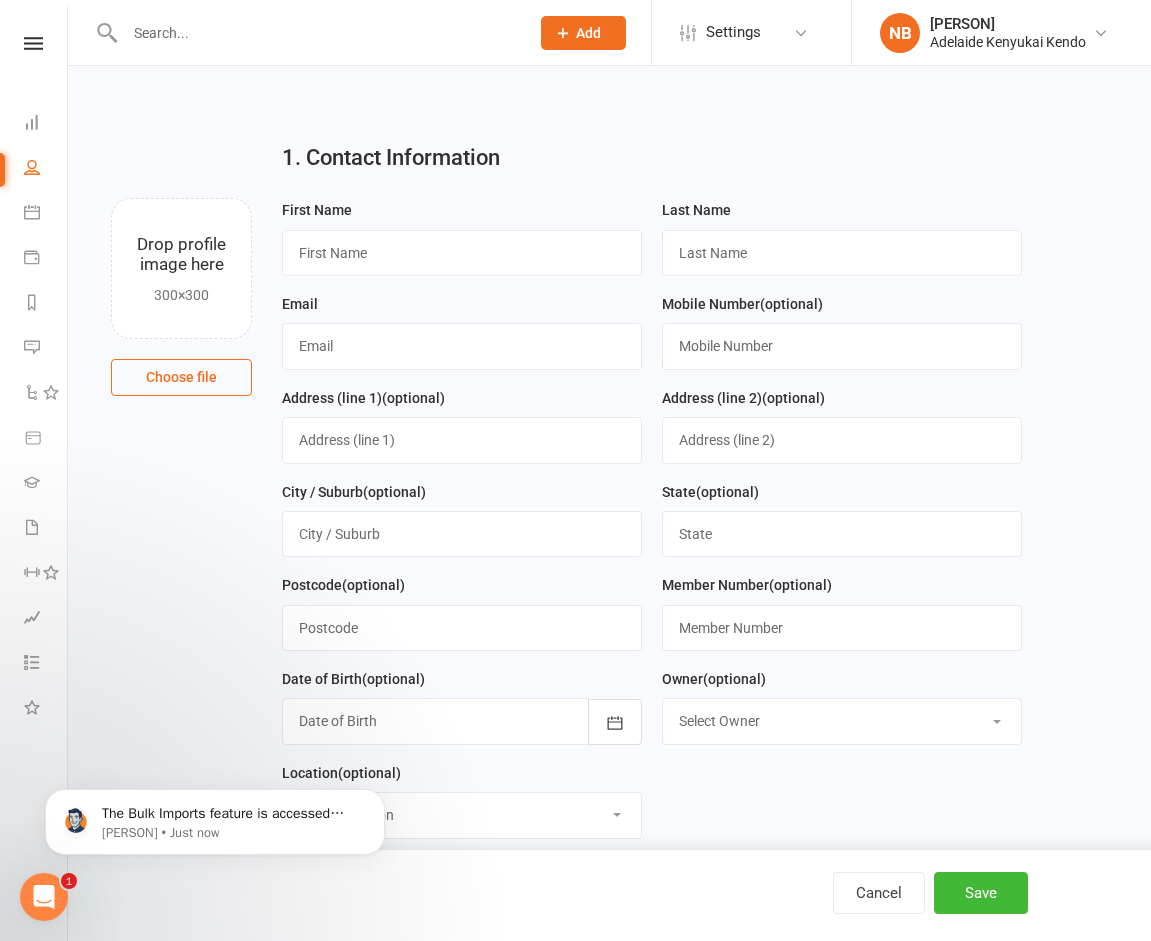 click on "1. Contact Information" at bounding box center (652, 162) 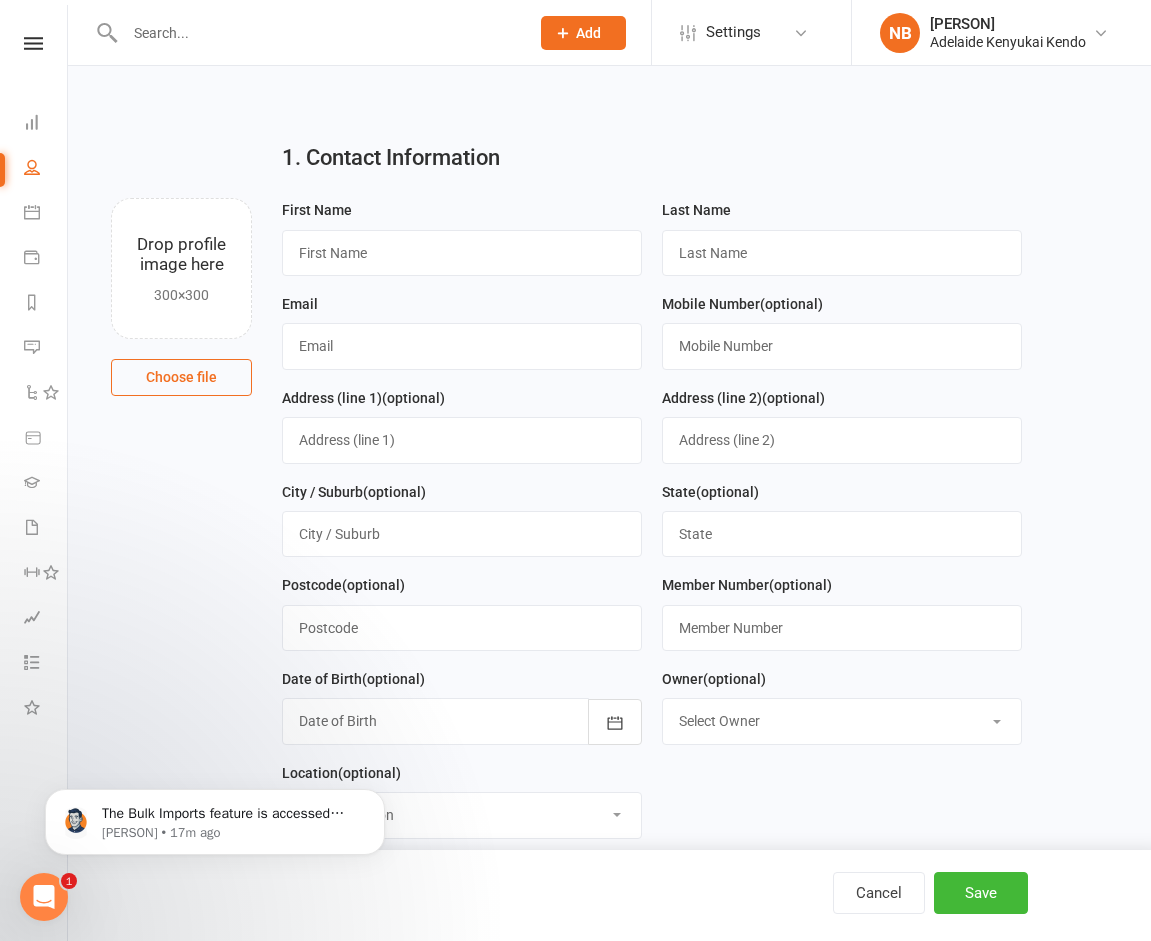 click at bounding box center (44, 897) 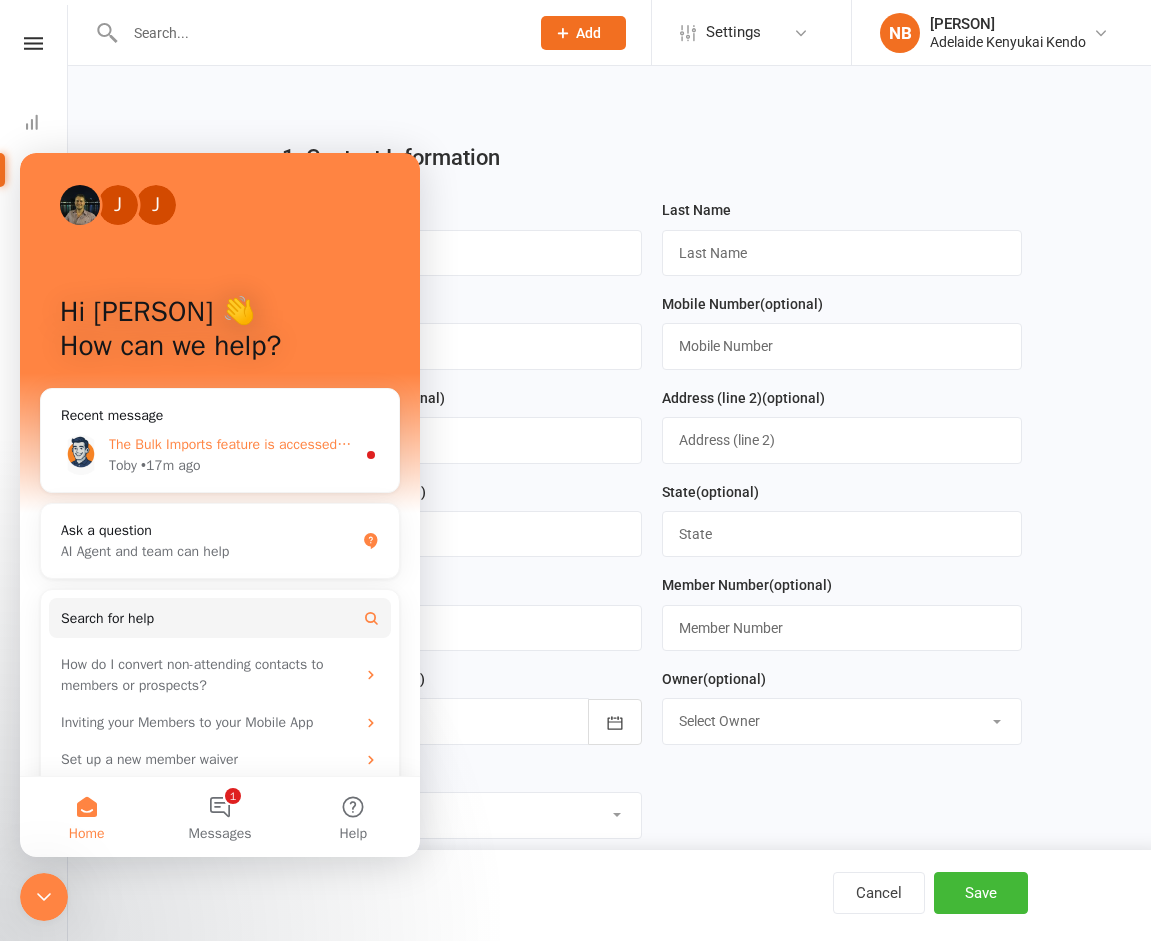 click on "The Bulk Imports feature is accessed through Settings > Bulk Imports and allows you to import contacts, memberships, and products. The feature should be available in your Settings menu where you can click "+ New Imports" and select "Contacts" to begin the import process. However, the documentation doesn't specify how to enable this feature if it's not appearing in your Settings menu or whether there are specific requirements for trial accounts to access bulk import functionality. The feature availability may depend on your account configuration or subscription level. Are you able to see any other import-related options in your Settings menu, or is the entire Bulk Imports section completely missing? Toby •  17m ago" at bounding box center [220, 455] 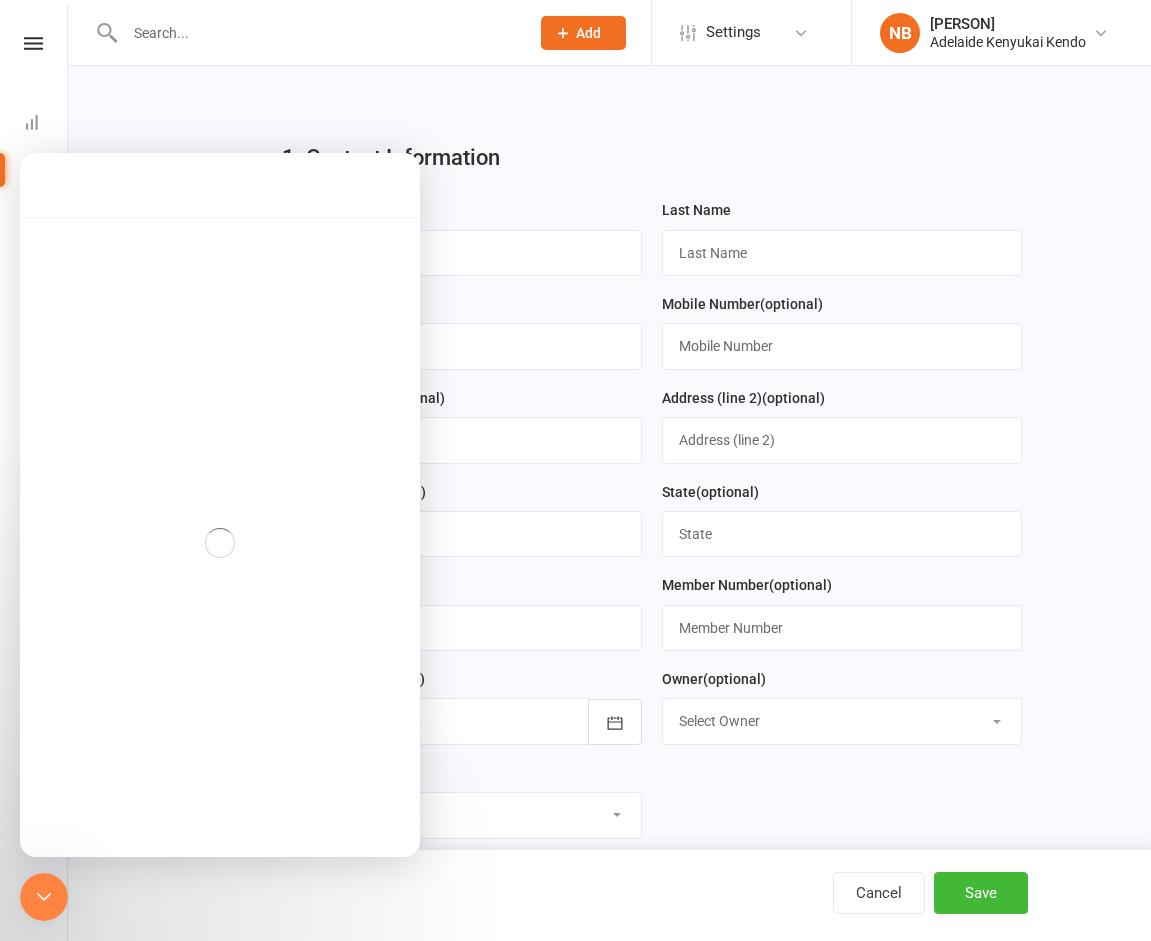 scroll, scrollTop: 3, scrollLeft: 0, axis: vertical 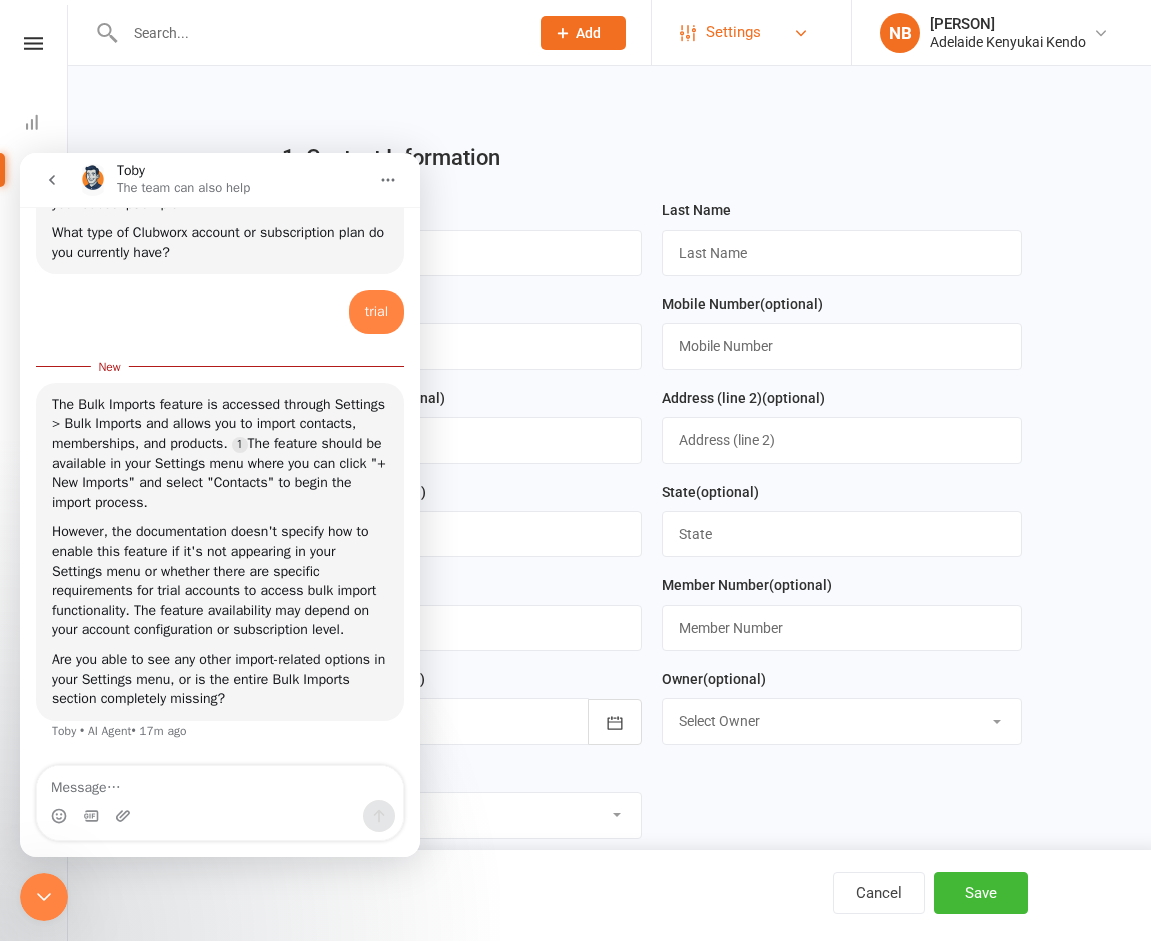 click on "Settings" at bounding box center [733, 32] 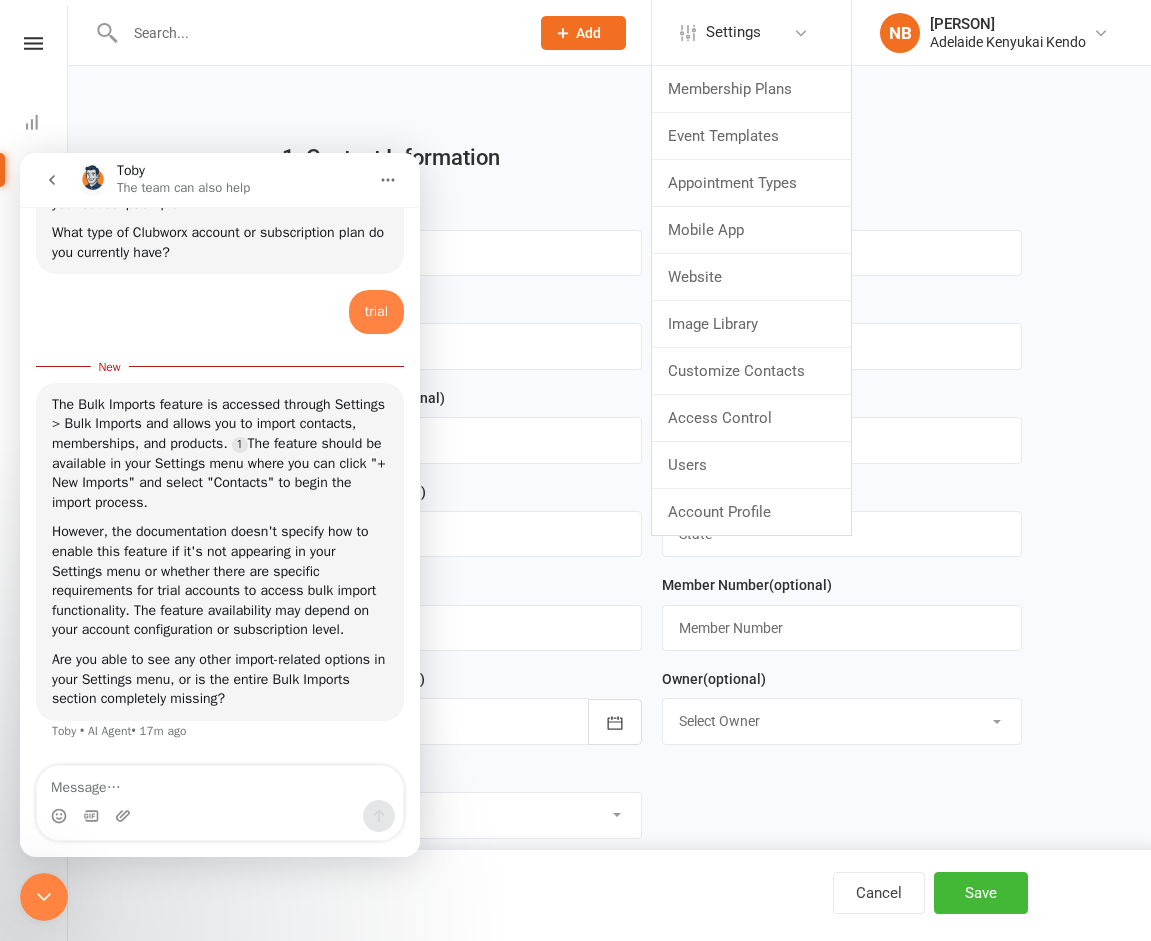 click on "1. Contact Information  Drop profile image here 300×300 Choose file
First Name
Last Name
Email
Mobile Number  (optional)
Address (line 1)  (optional)
Address (line 2)  (optional)
City / Suburb  (optional)
State  (optional)
Postcode  (optional)
Member Number  (optional)
Date of Birth  (optional)
2021 - 2040
2021
2022
2023
2024
2025
2026
2027
2028
2029
2030
2031
2032
2033
2034
2035
2036
2037
2038
2039
2040
Owner  (optional) Select Owner Nicholas Bartlett
Location  (optional) Select Location" at bounding box center (609, 946) 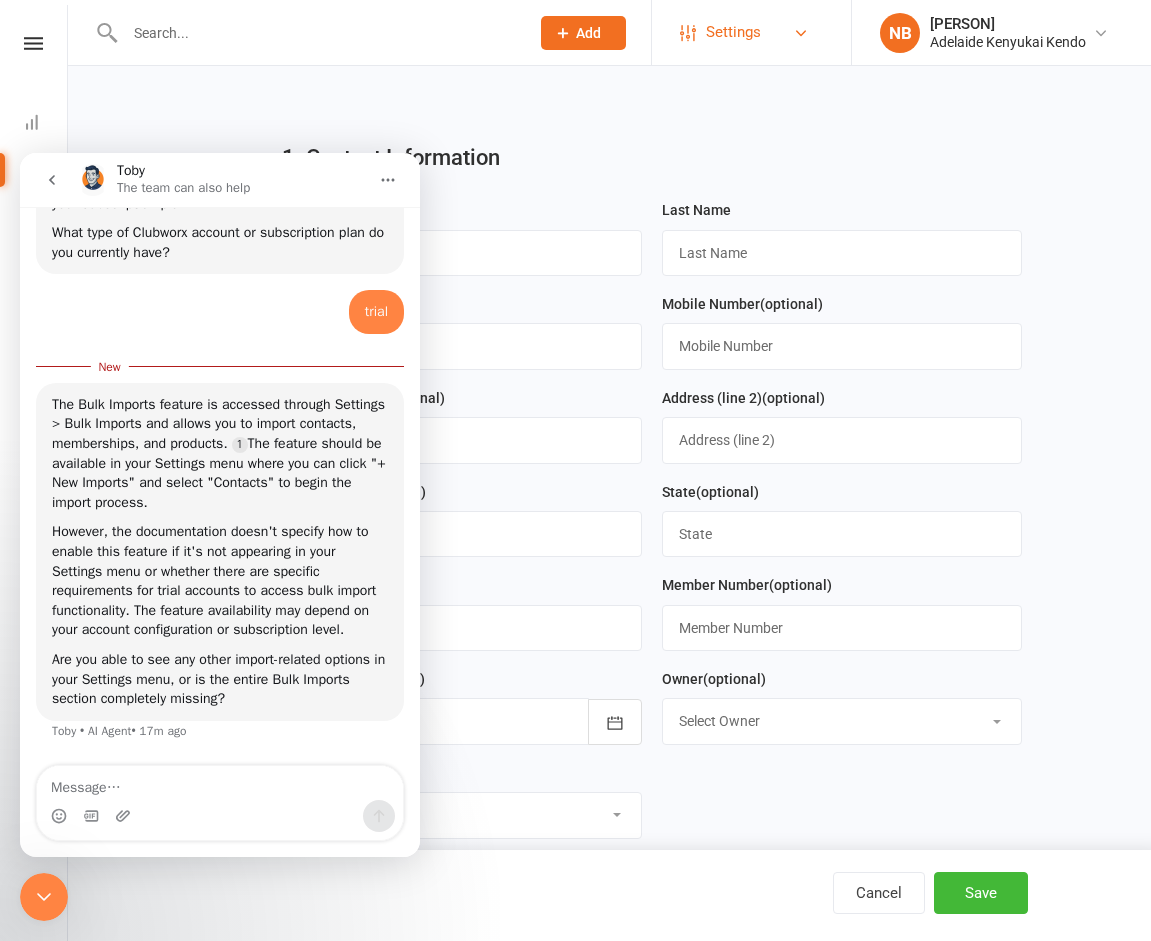 click on "Settings" at bounding box center [733, 32] 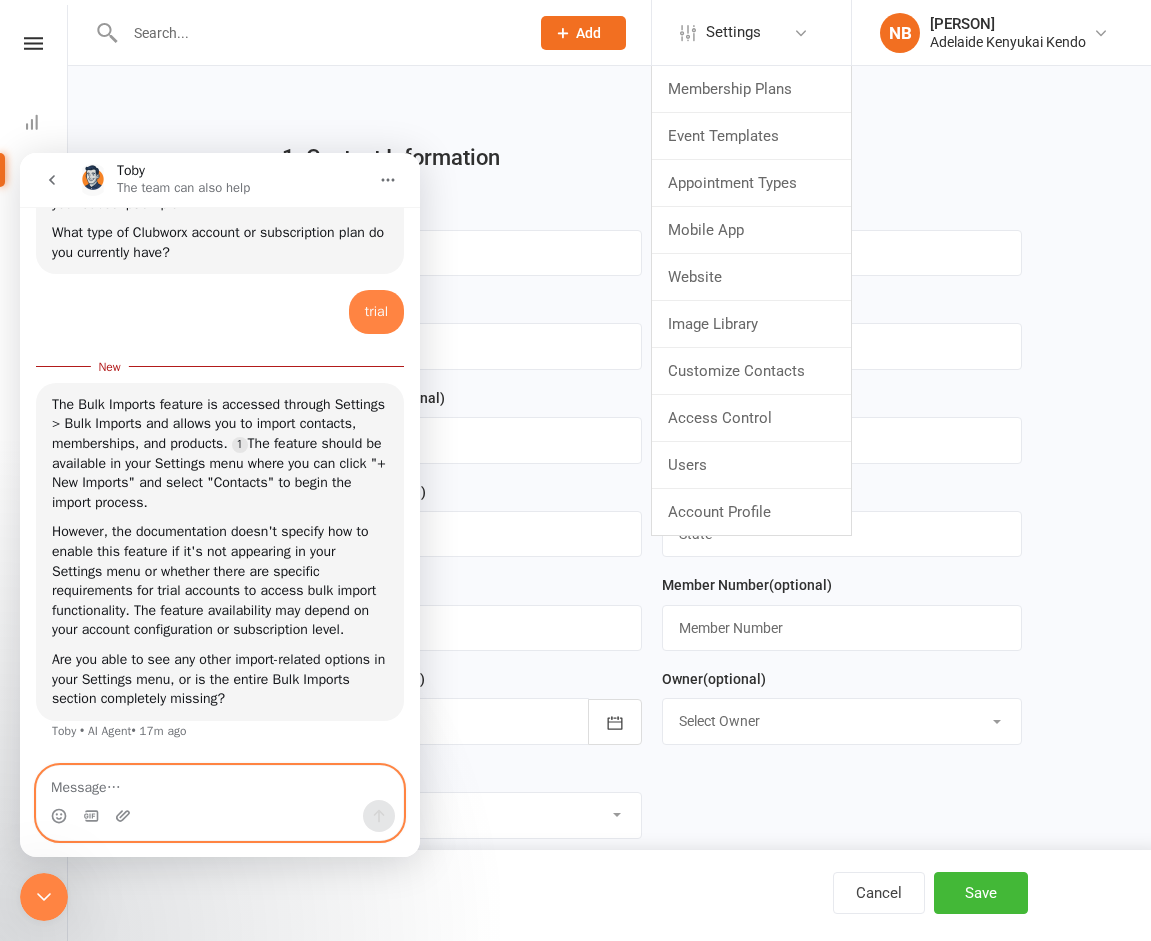 click at bounding box center [220, 783] 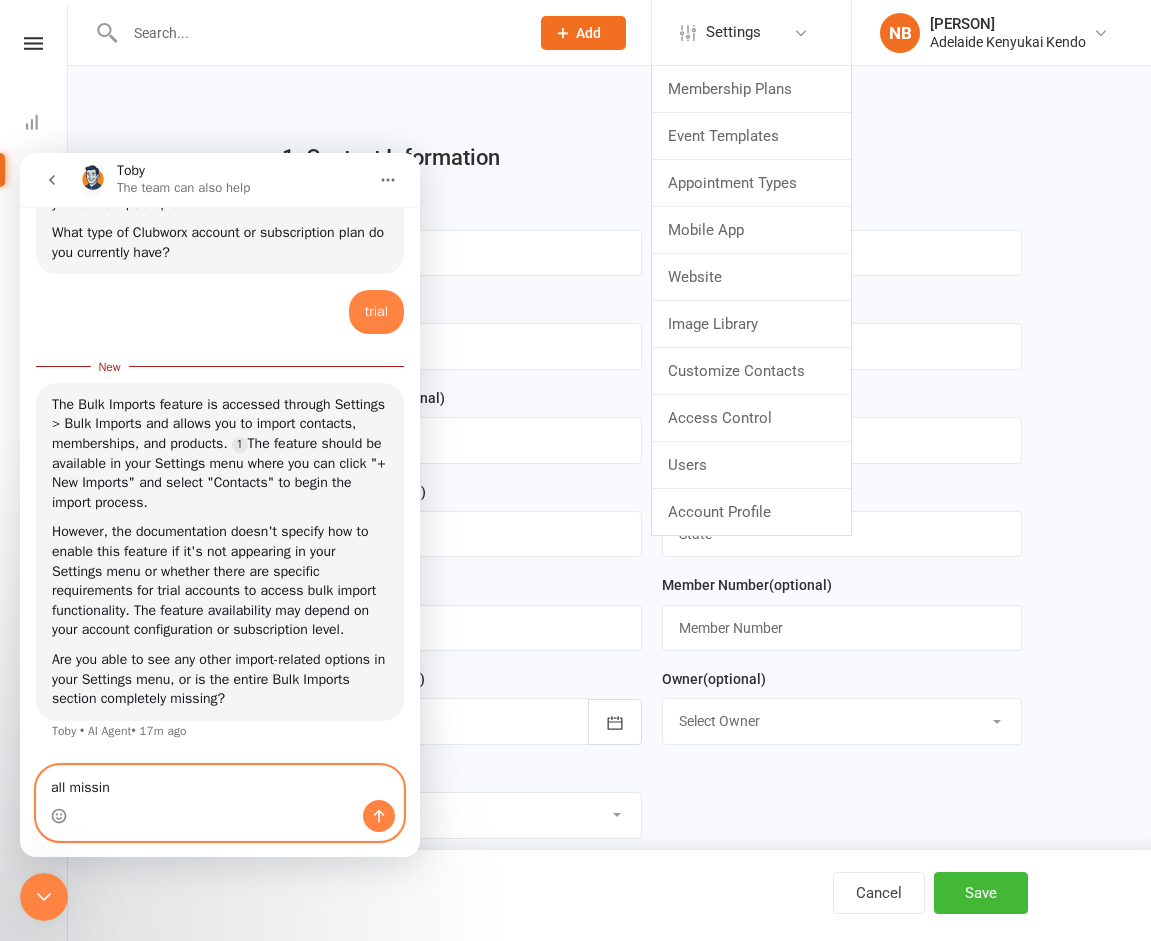 type on "all missing" 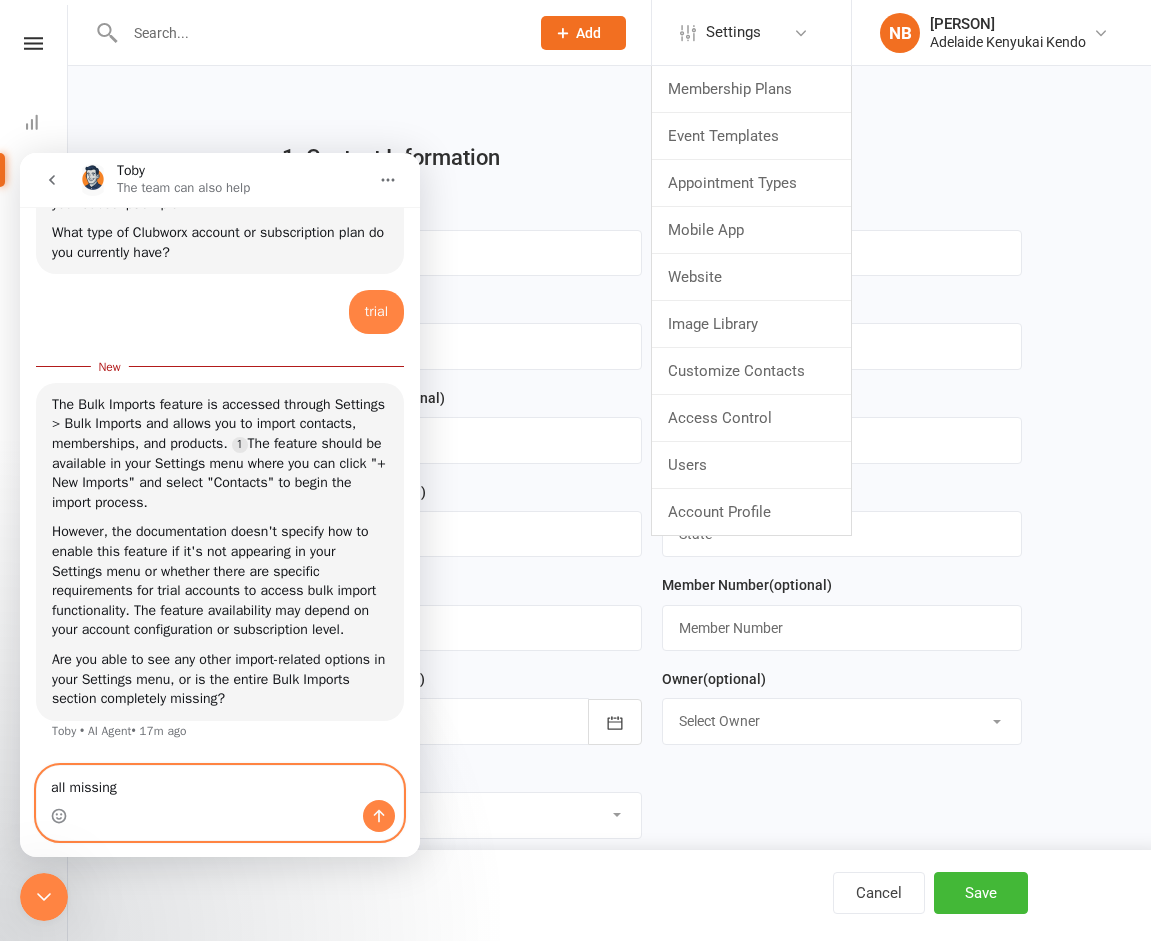 type 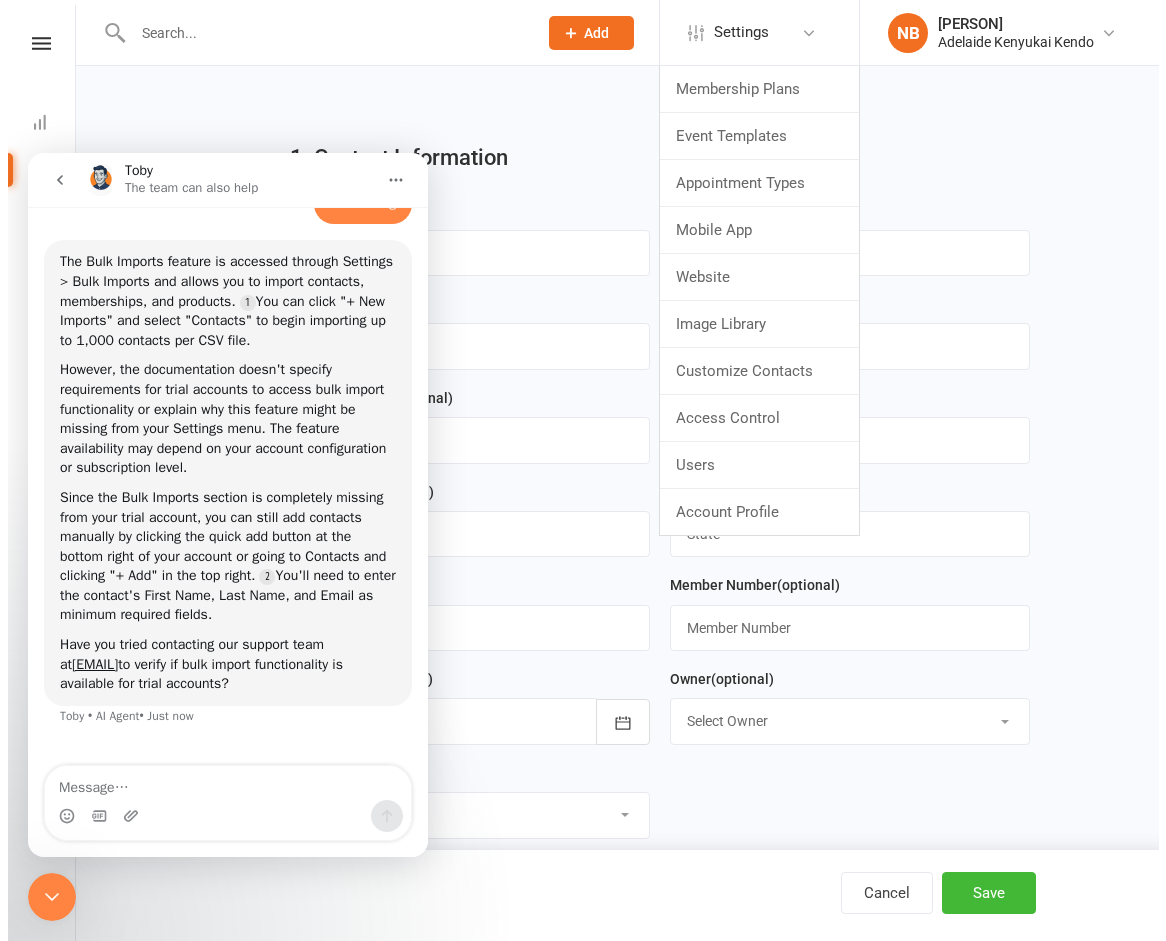 scroll, scrollTop: 2504, scrollLeft: 0, axis: vertical 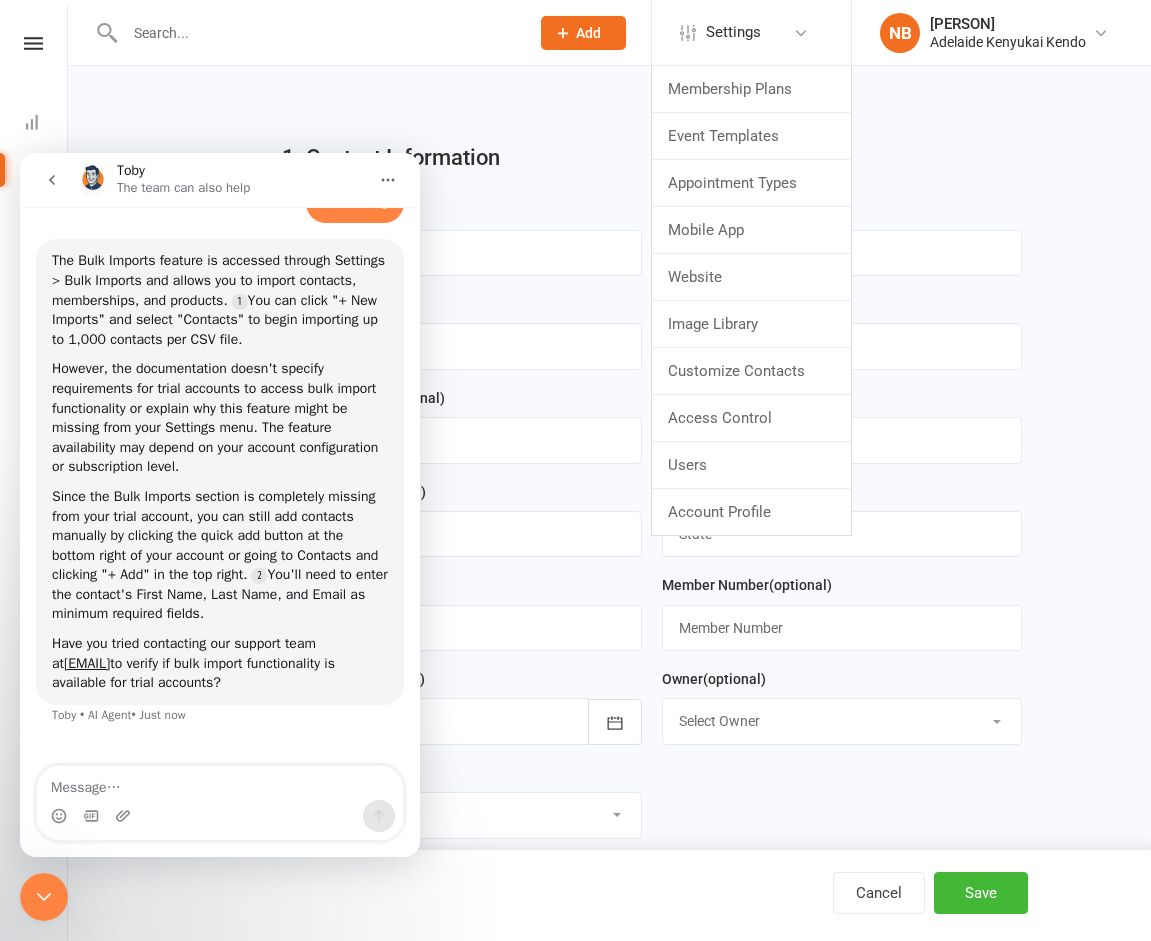 click 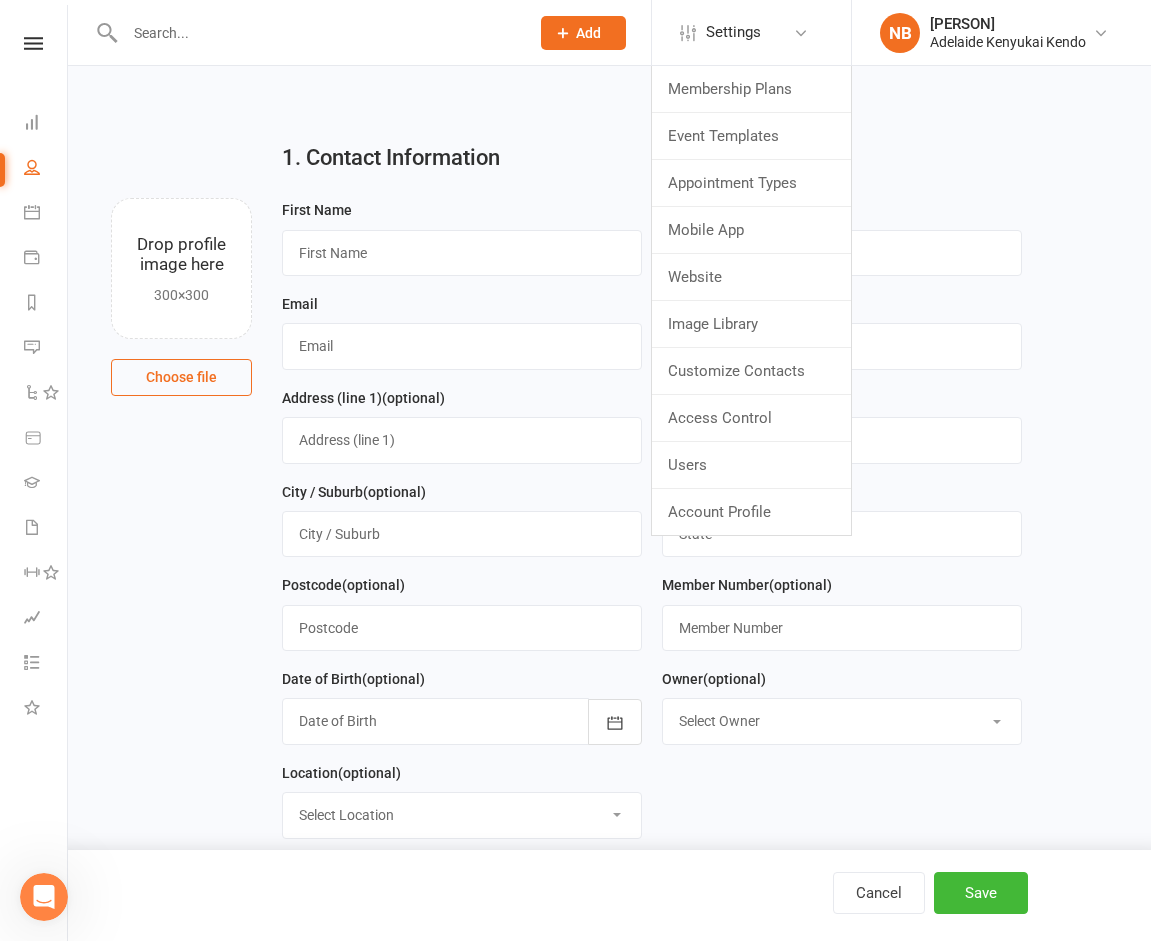 click on "1. Contact Information  Drop profile image here 300×300 Choose file
First Name
Last Name
Email
Mobile Number  (optional)
Address (line 1)  (optional)
Address (line 2)  (optional)
City / Suburb  (optional)
State  (optional)
Postcode  (optional)
Member Number  (optional)
Date of Birth  (optional)
2021 - 2040
2021
2022
2023
2024
2025
2026
2027
2028
2029
2030
2031
2032
2033
2034
2035
2036
2037
2038
2039
2040
Owner  (optional) Select Owner Nicholas Bartlett
Location  (optional) Select Location" at bounding box center (609, 836) 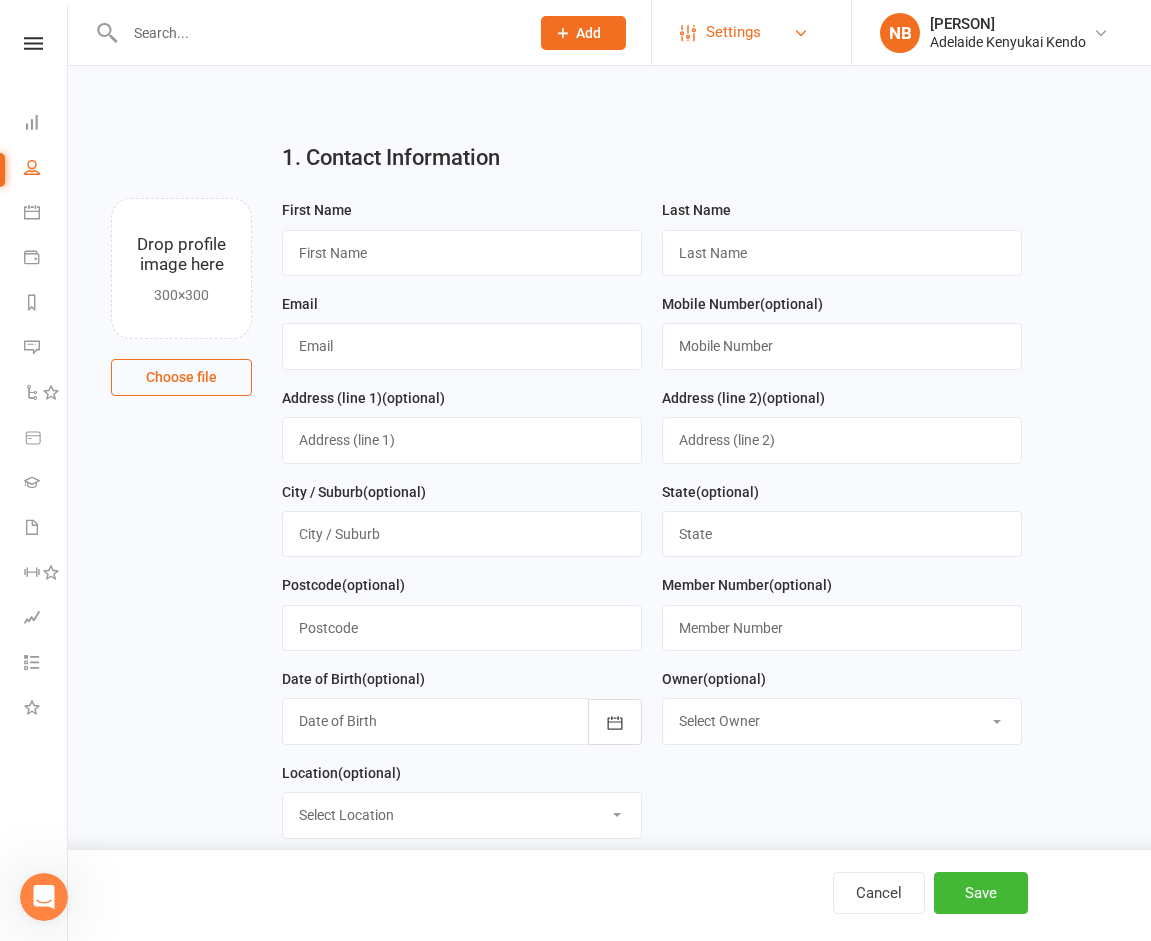 click on "Settings" at bounding box center [733, 32] 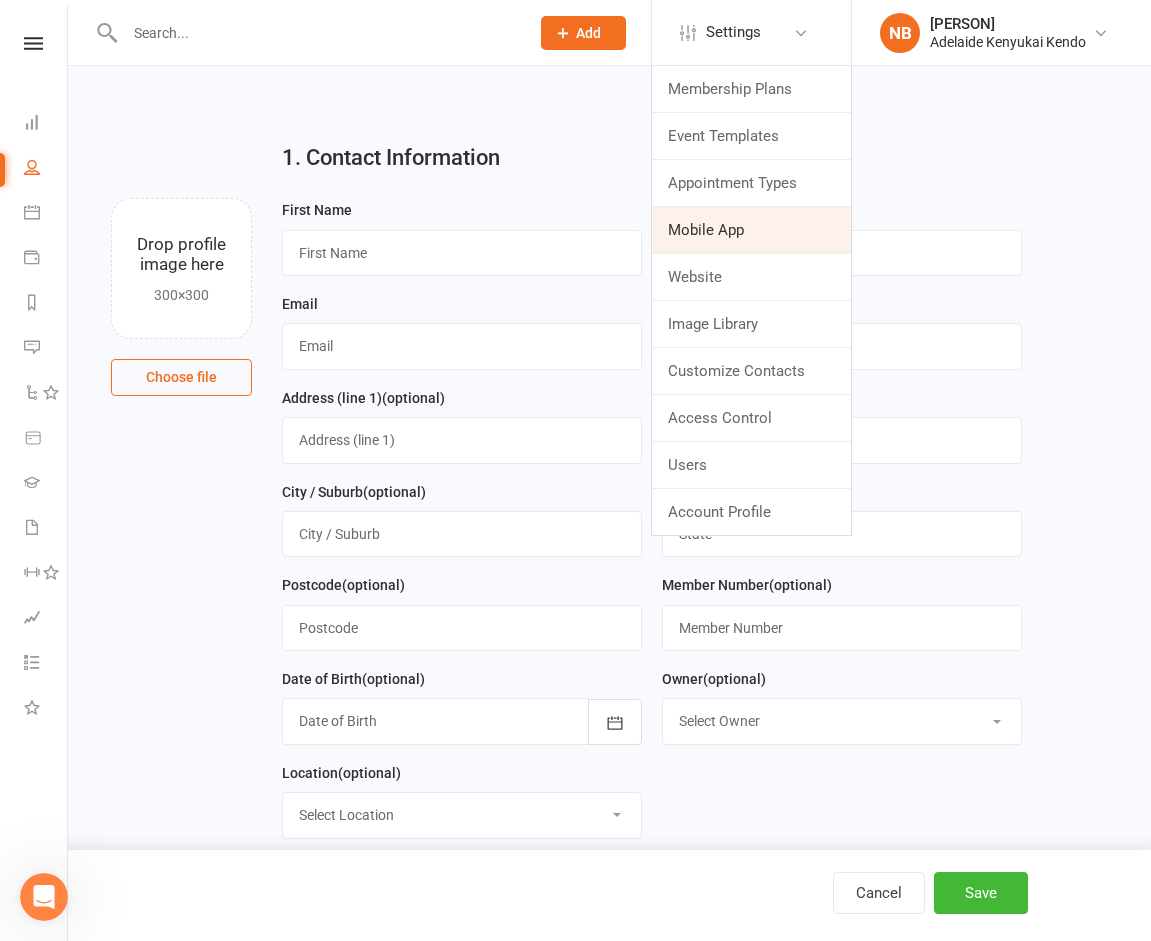 click on "Mobile App" at bounding box center [751, 230] 